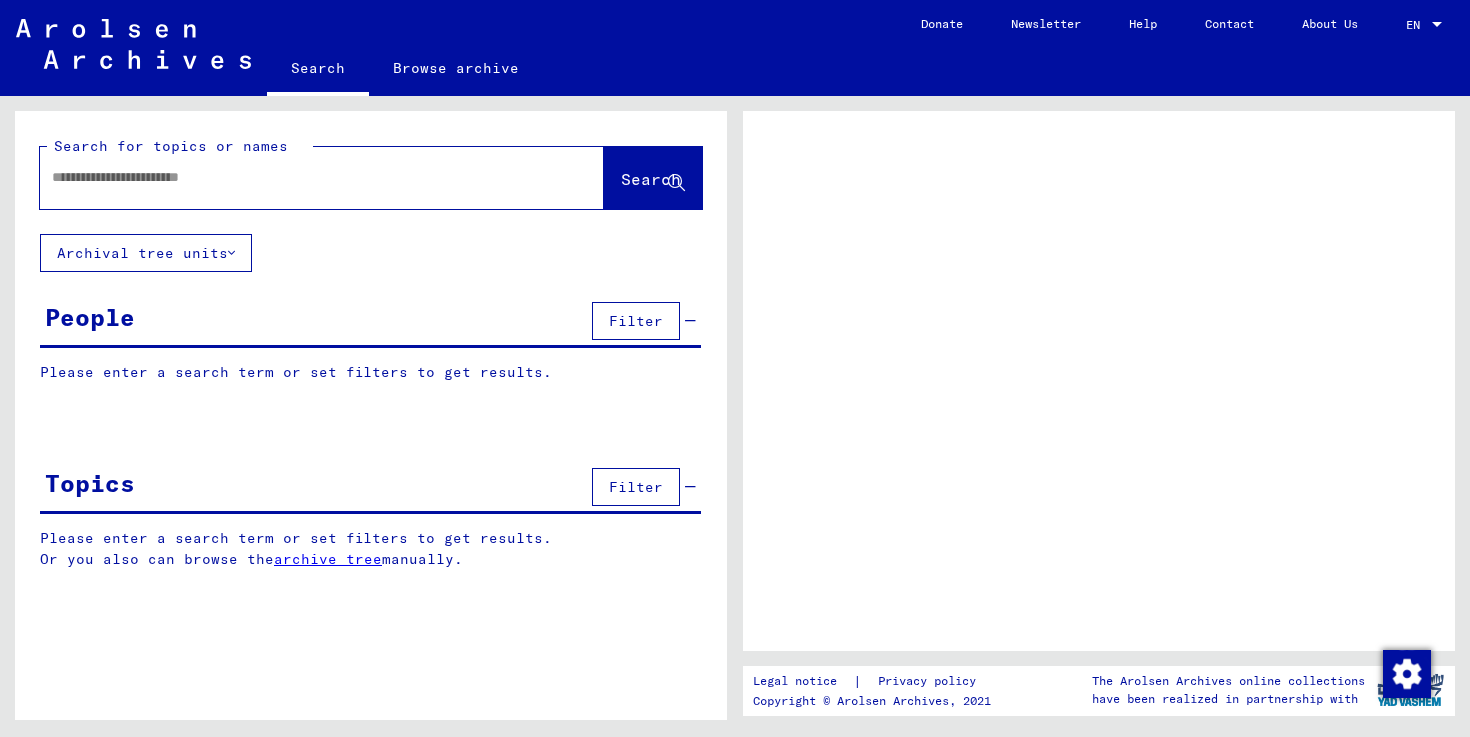 scroll, scrollTop: 0, scrollLeft: 0, axis: both 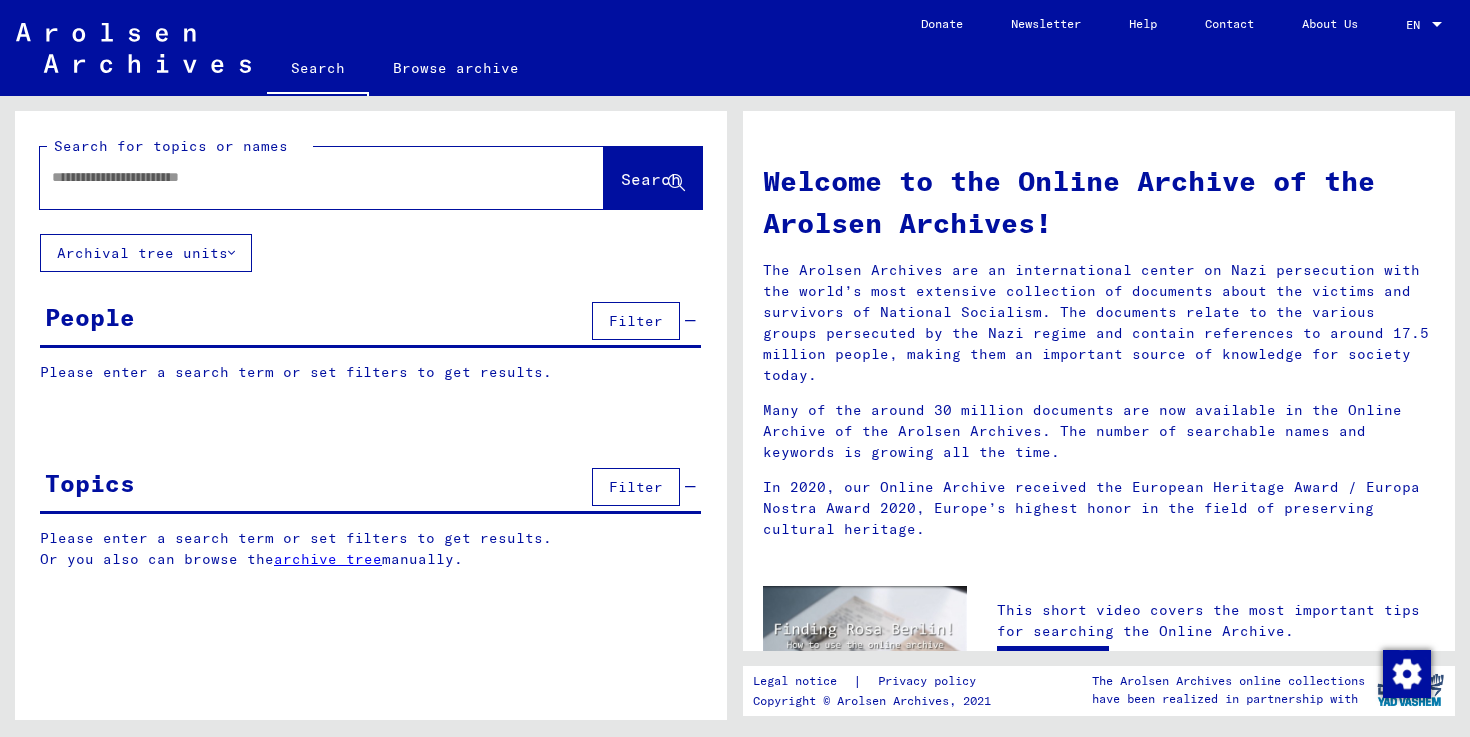 click on "Search for topics or names" at bounding box center (171, 146) 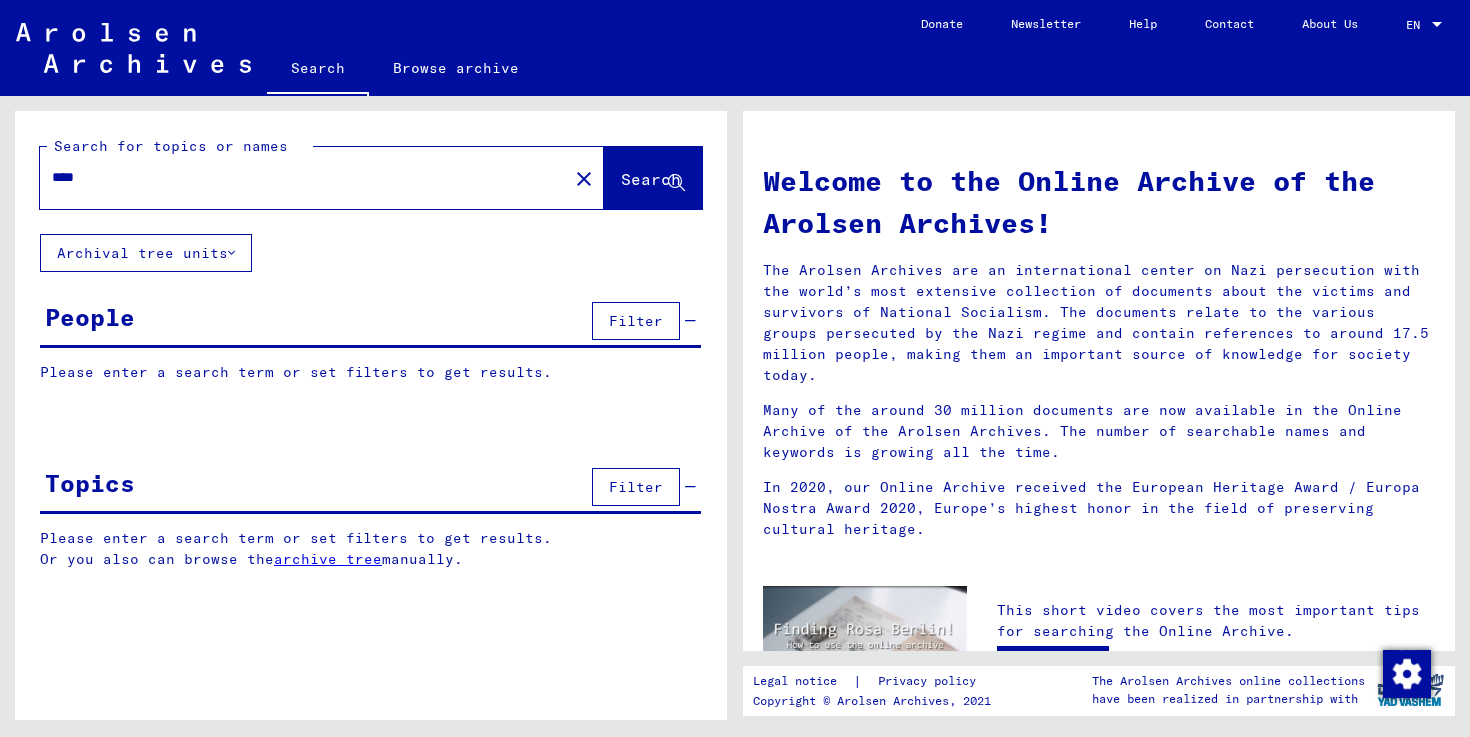 type on "****" 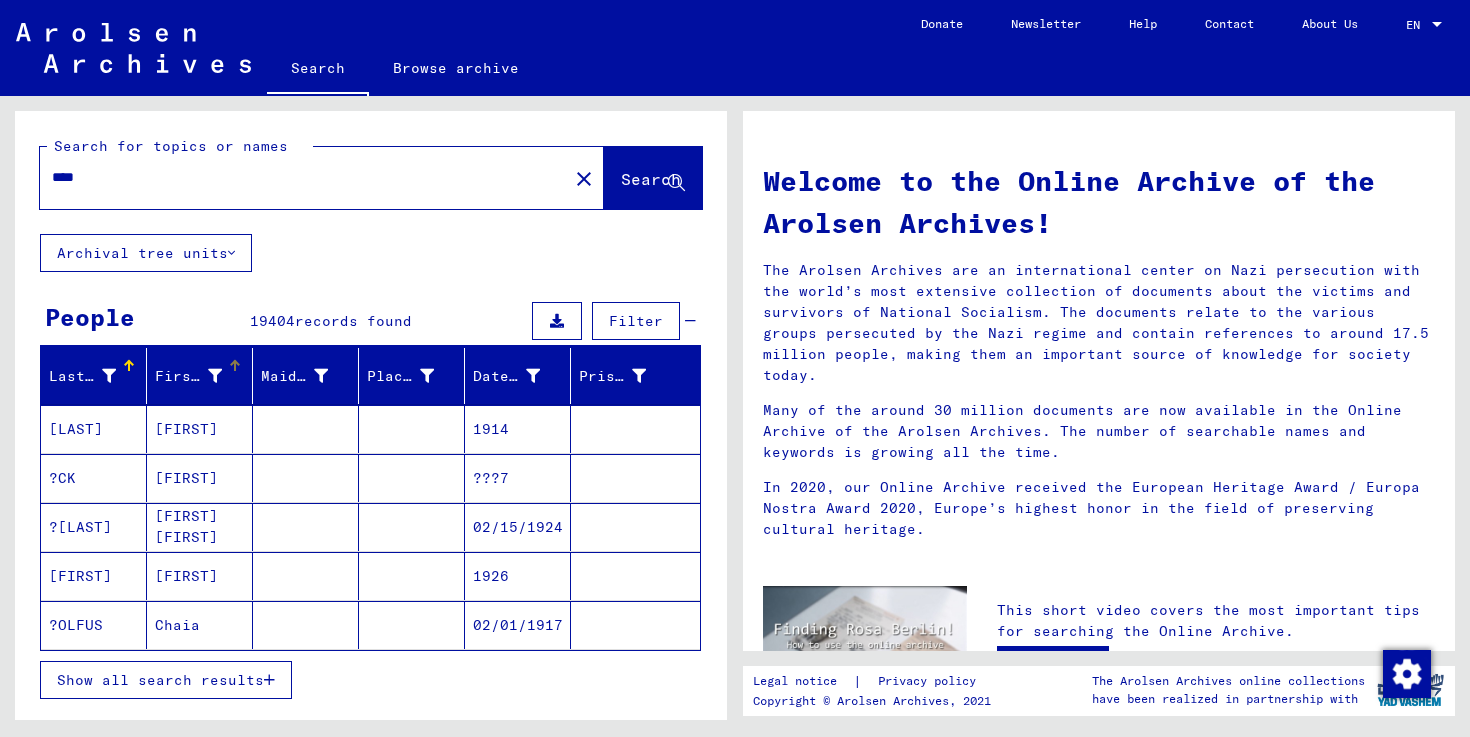 click on "First Name" at bounding box center [203, 376] 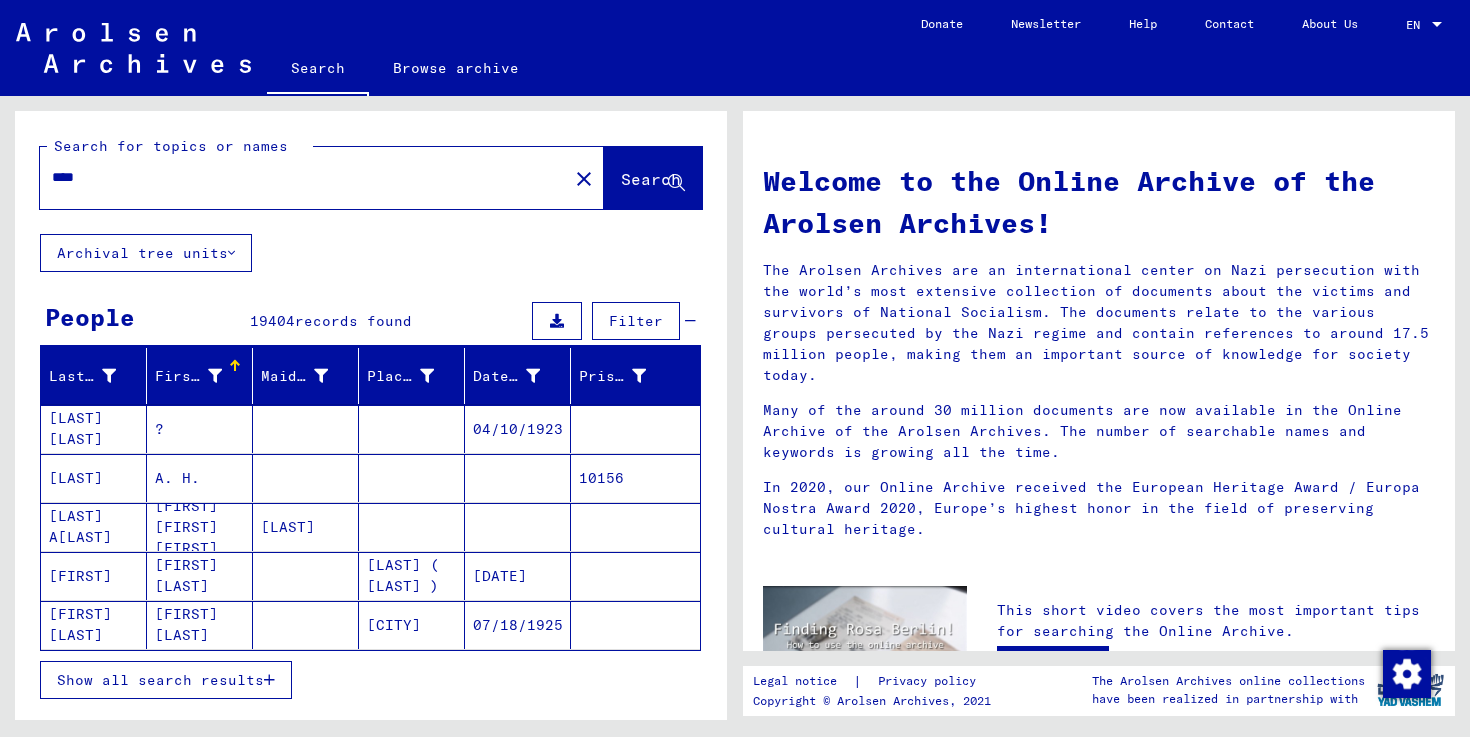click on "Show all search results" at bounding box center [160, 680] 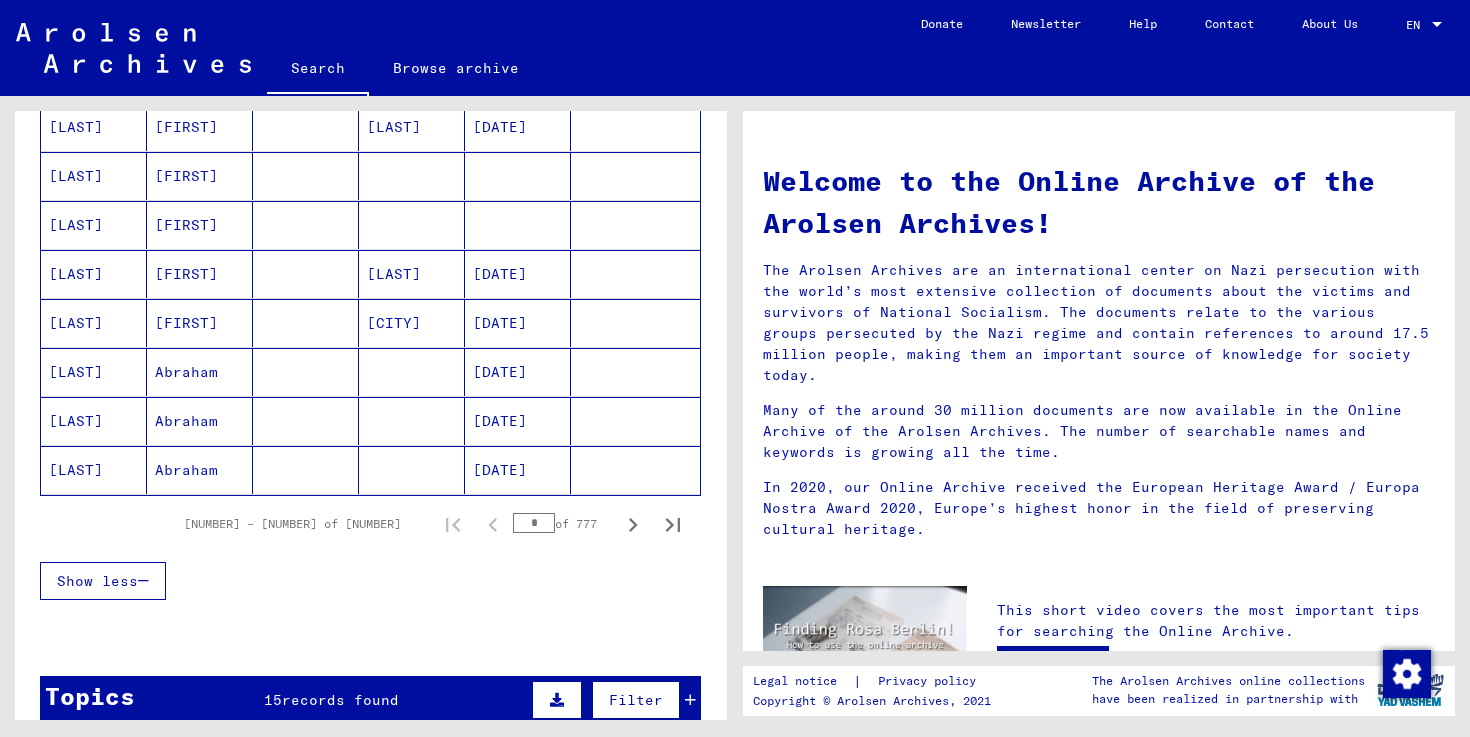 scroll, scrollTop: 1168, scrollLeft: 0, axis: vertical 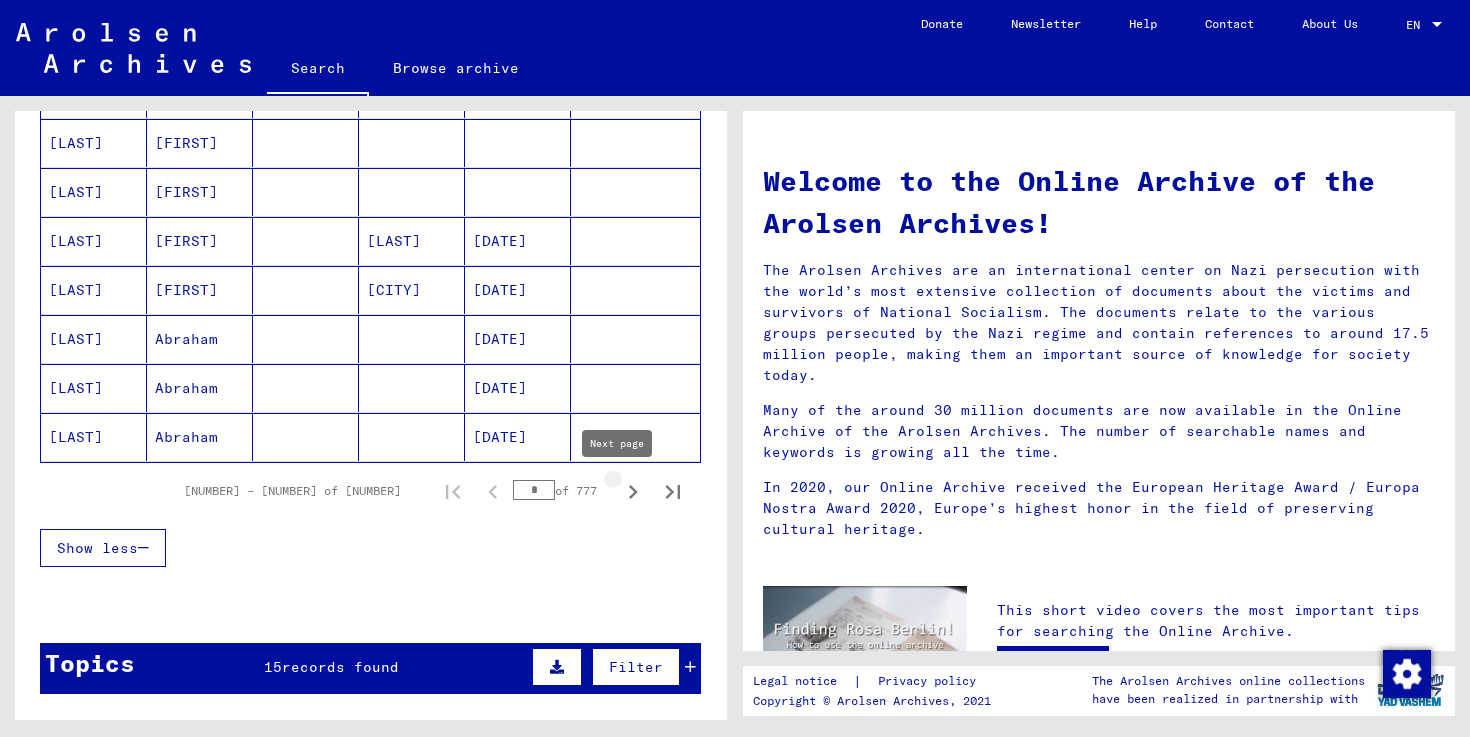 click at bounding box center [633, 492] 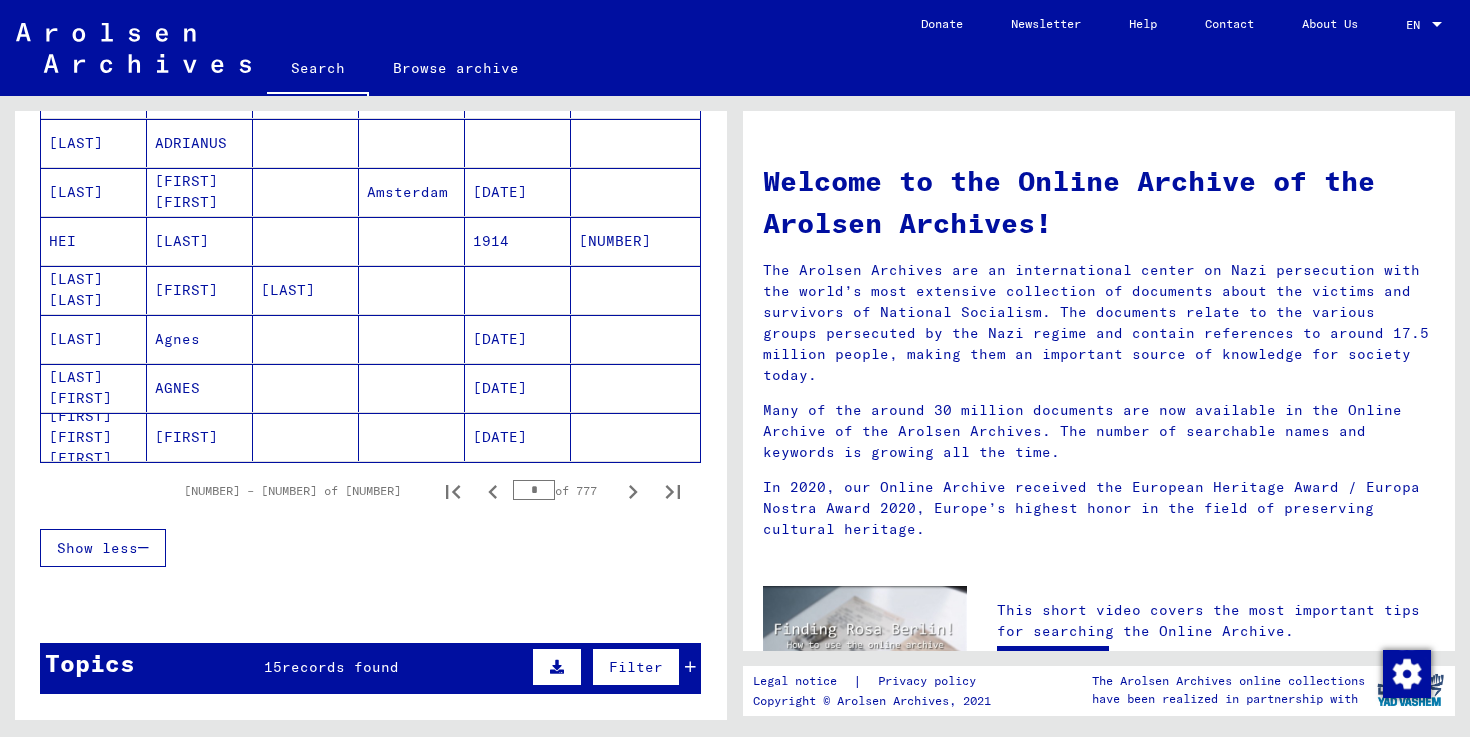 click at bounding box center [633, 492] 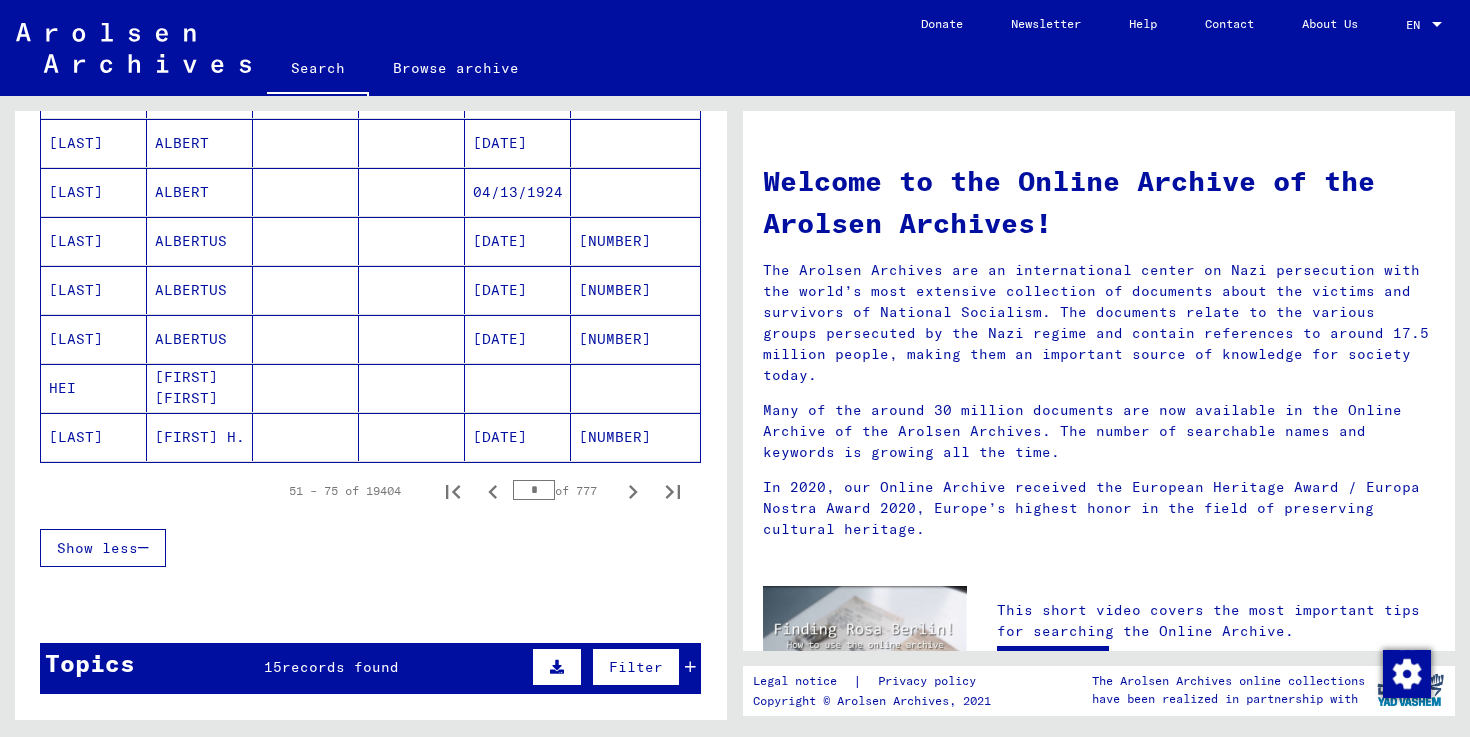click at bounding box center (633, 492) 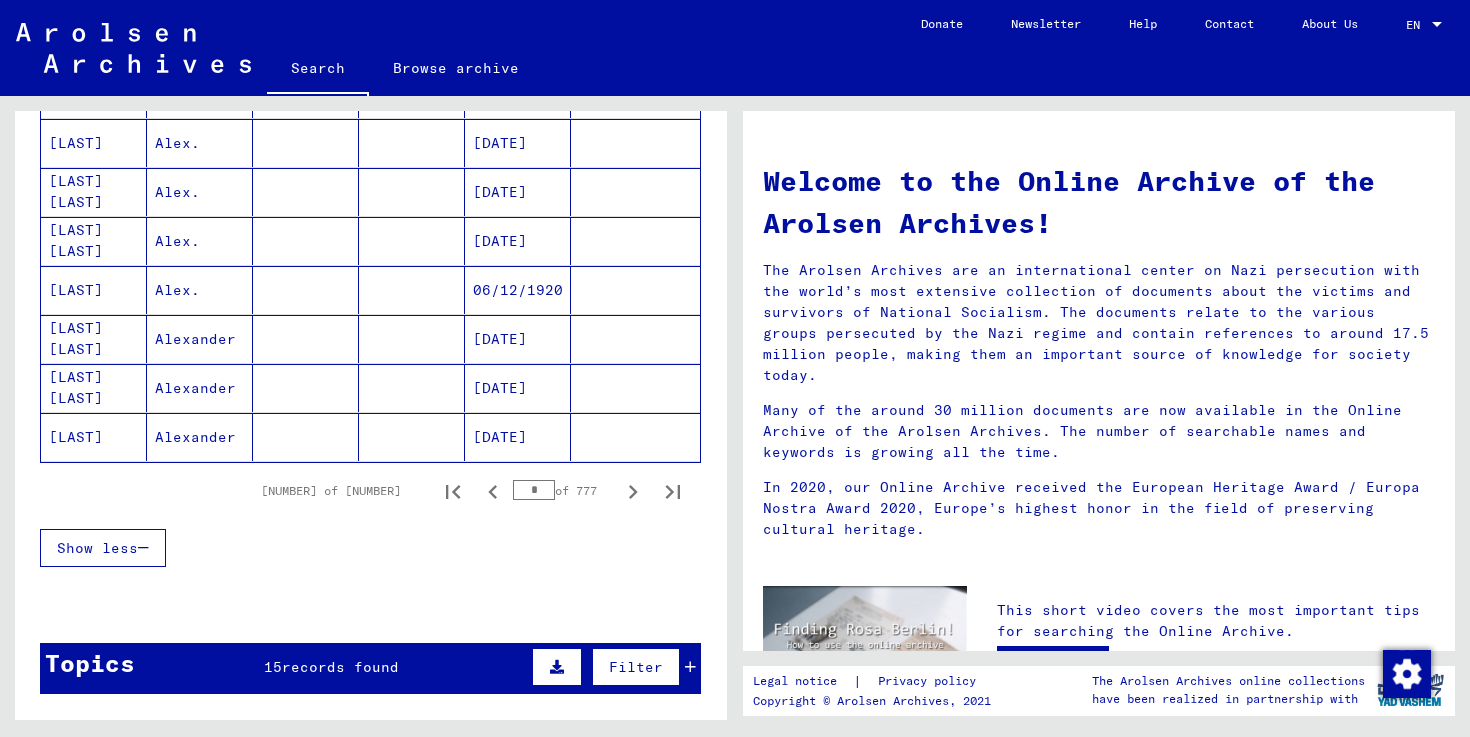 click at bounding box center [633, 492] 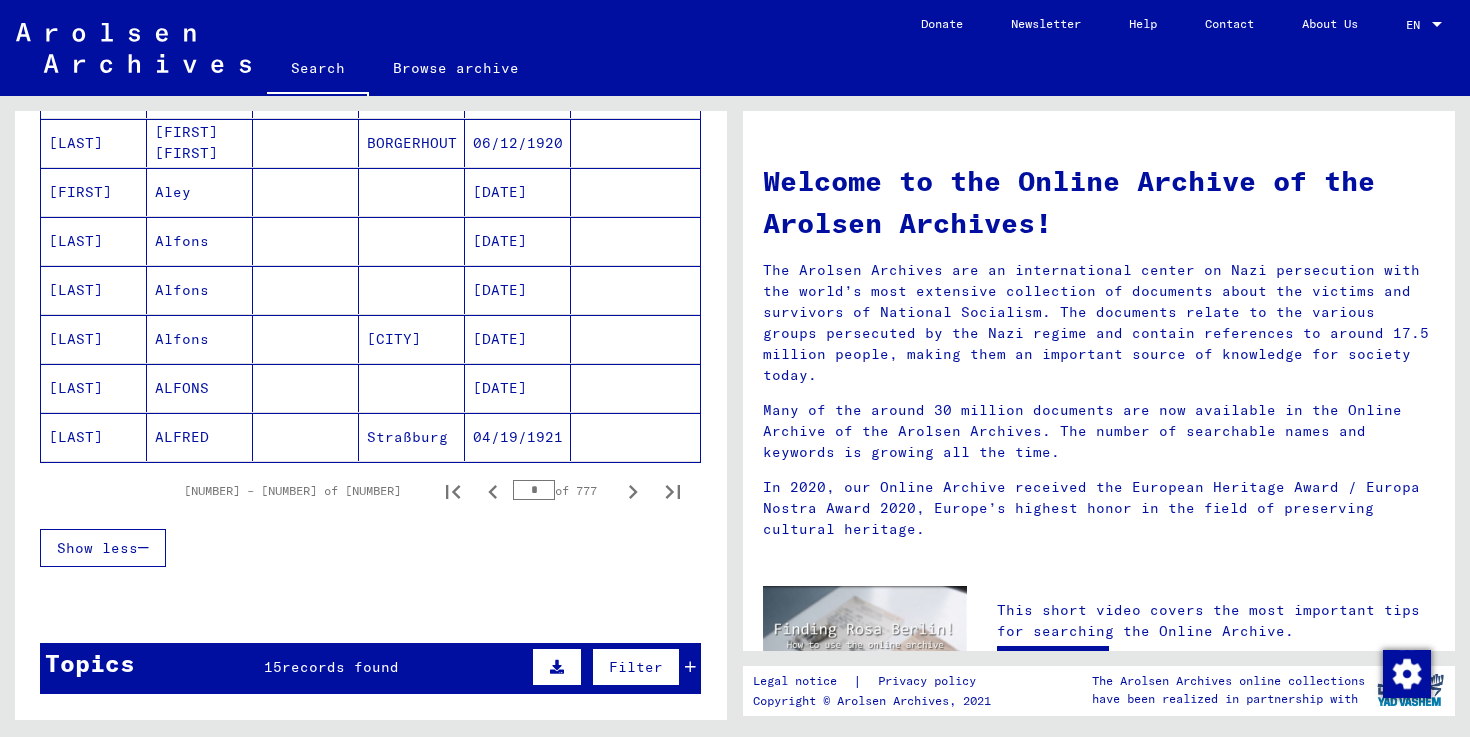 click at bounding box center (633, 492) 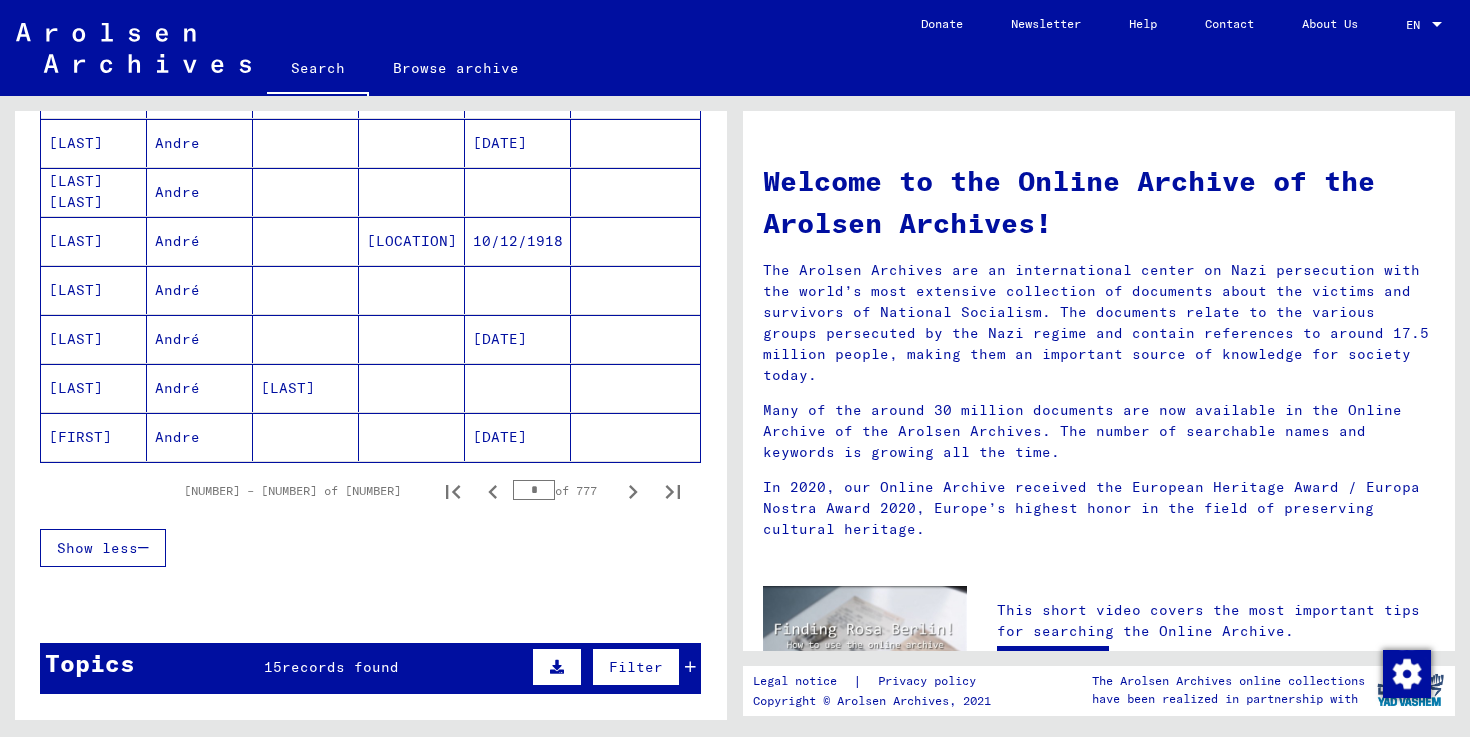 click at bounding box center [633, 492] 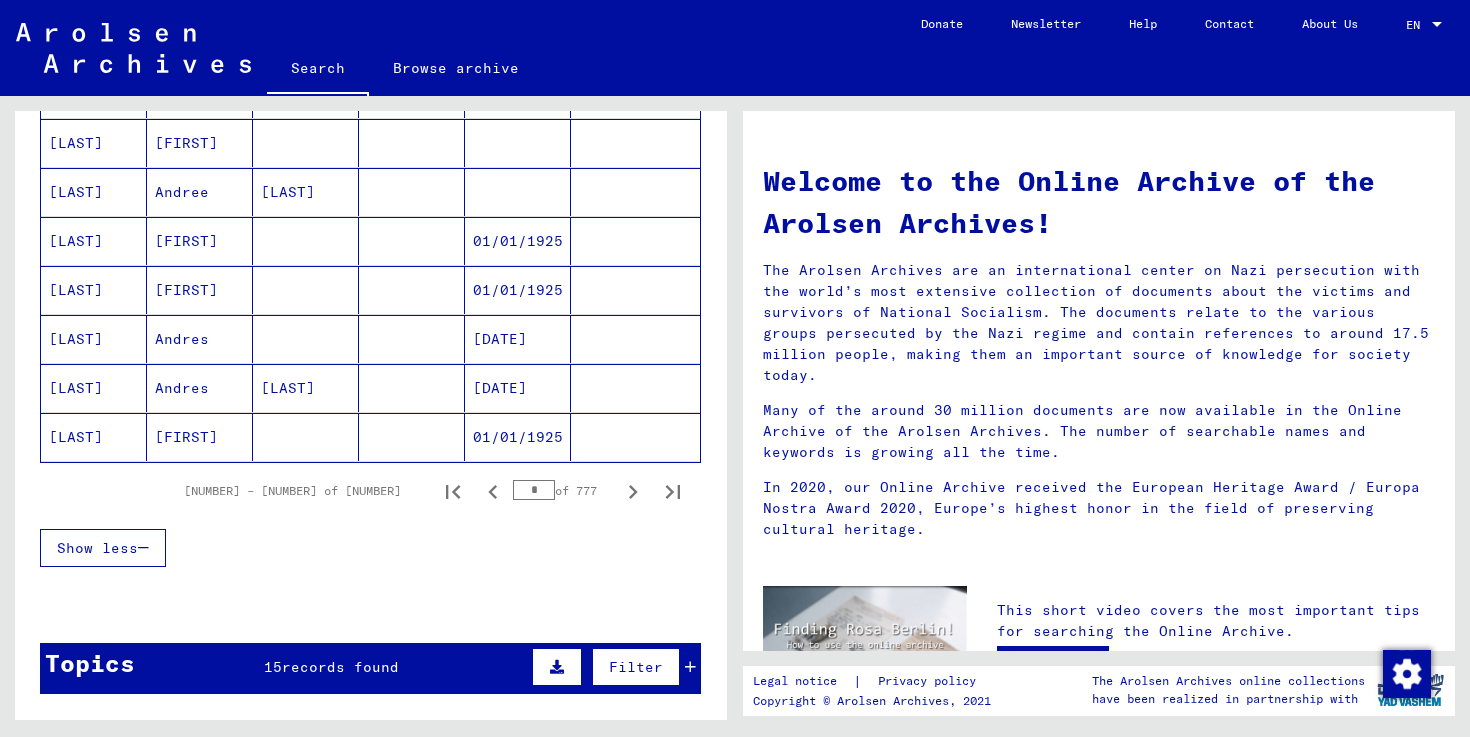 drag, startPoint x: 524, startPoint y: 491, endPoint x: 510, endPoint y: 490, distance: 14.035668 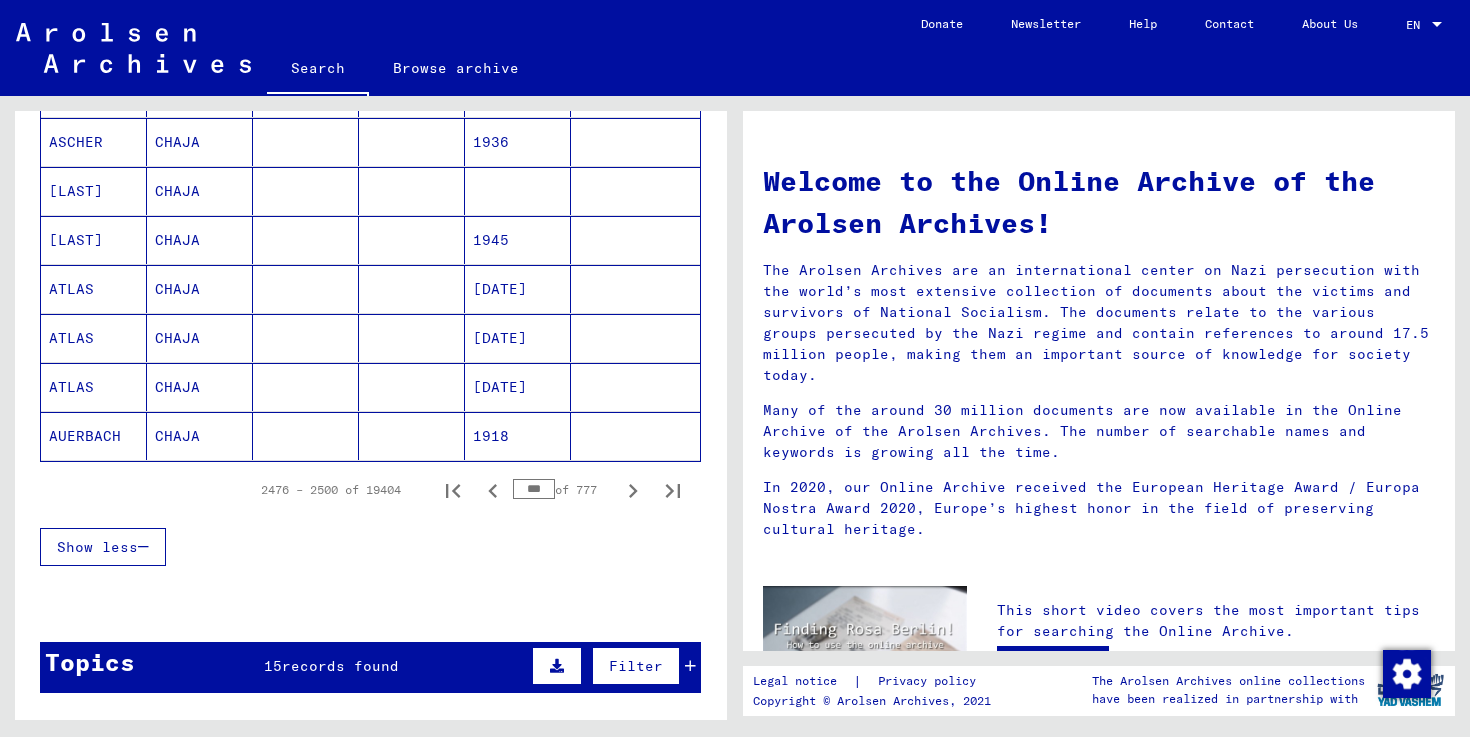 scroll, scrollTop: 1165, scrollLeft: 0, axis: vertical 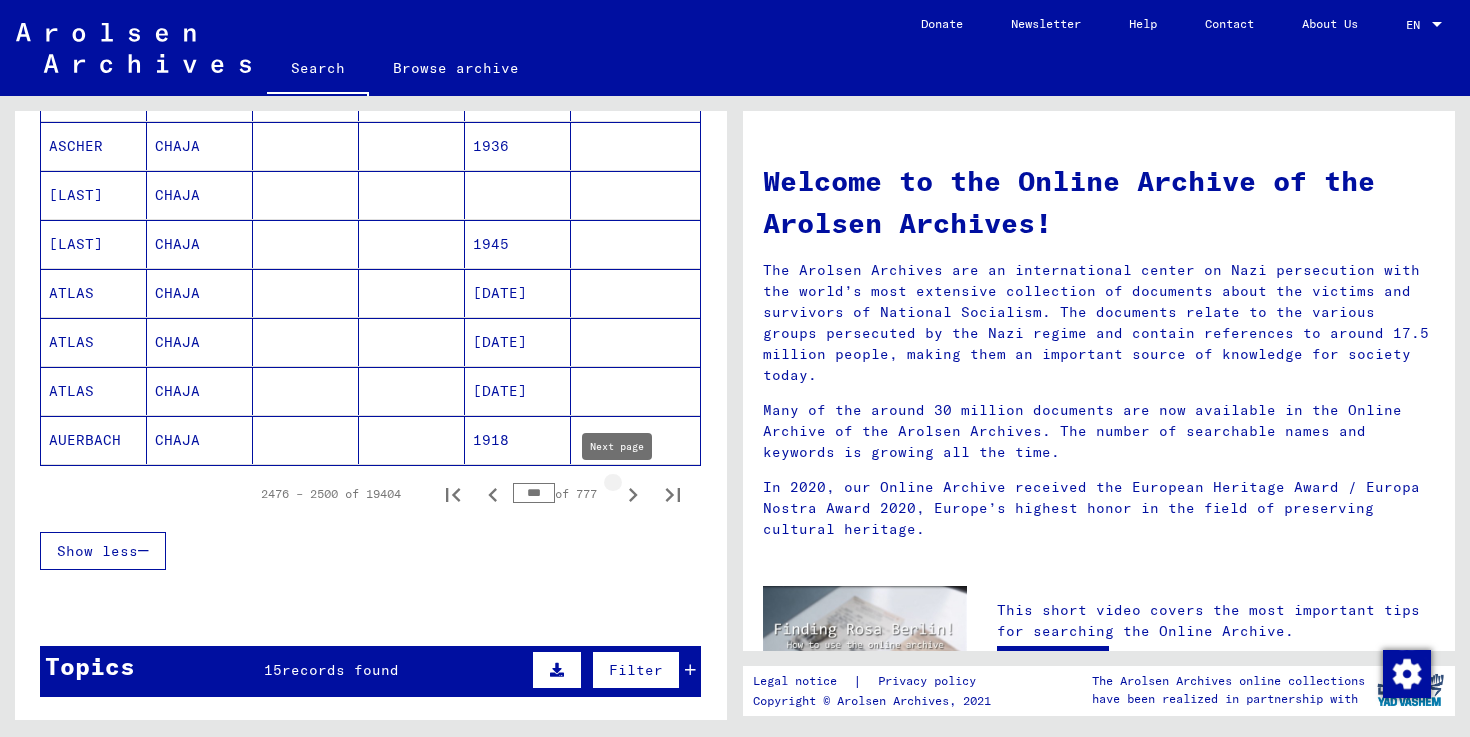 click at bounding box center (633, 495) 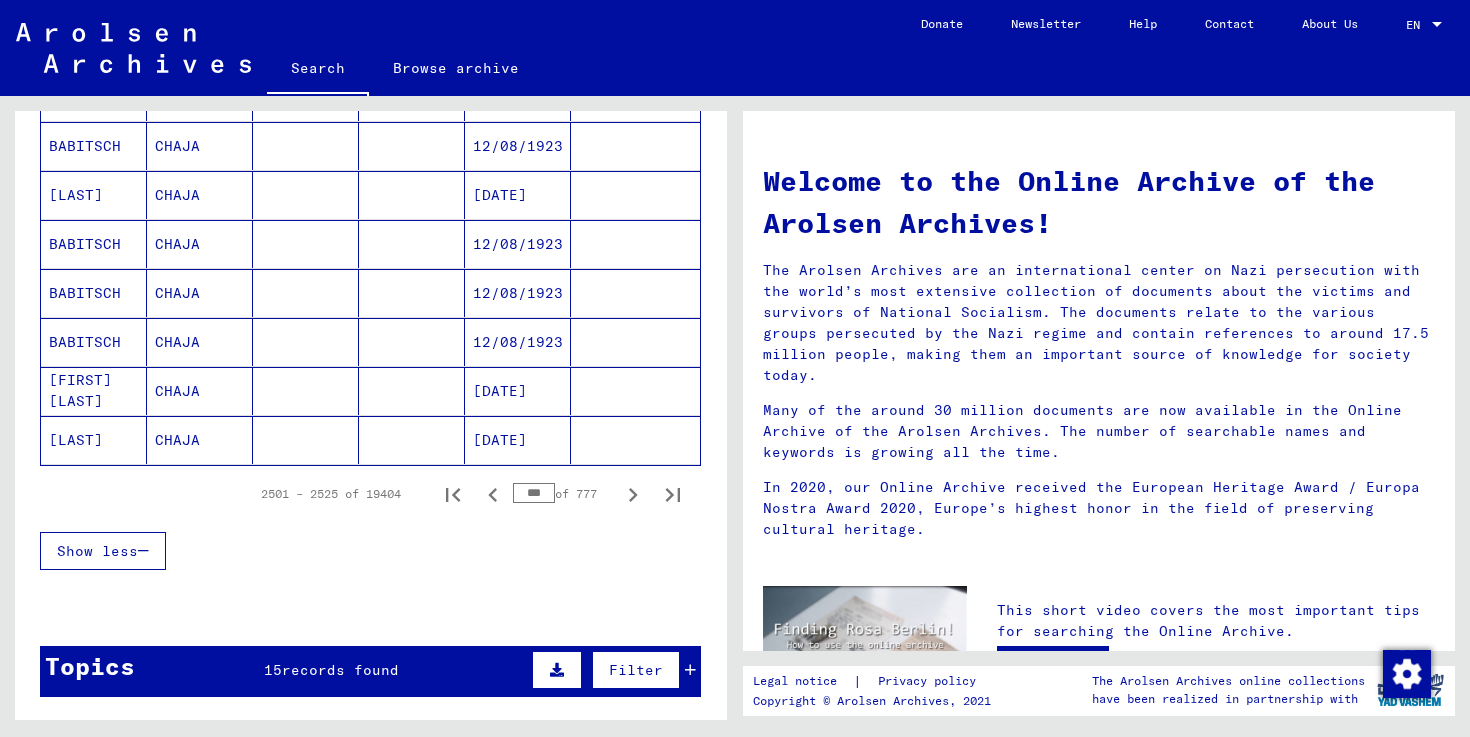 click at bounding box center (633, 495) 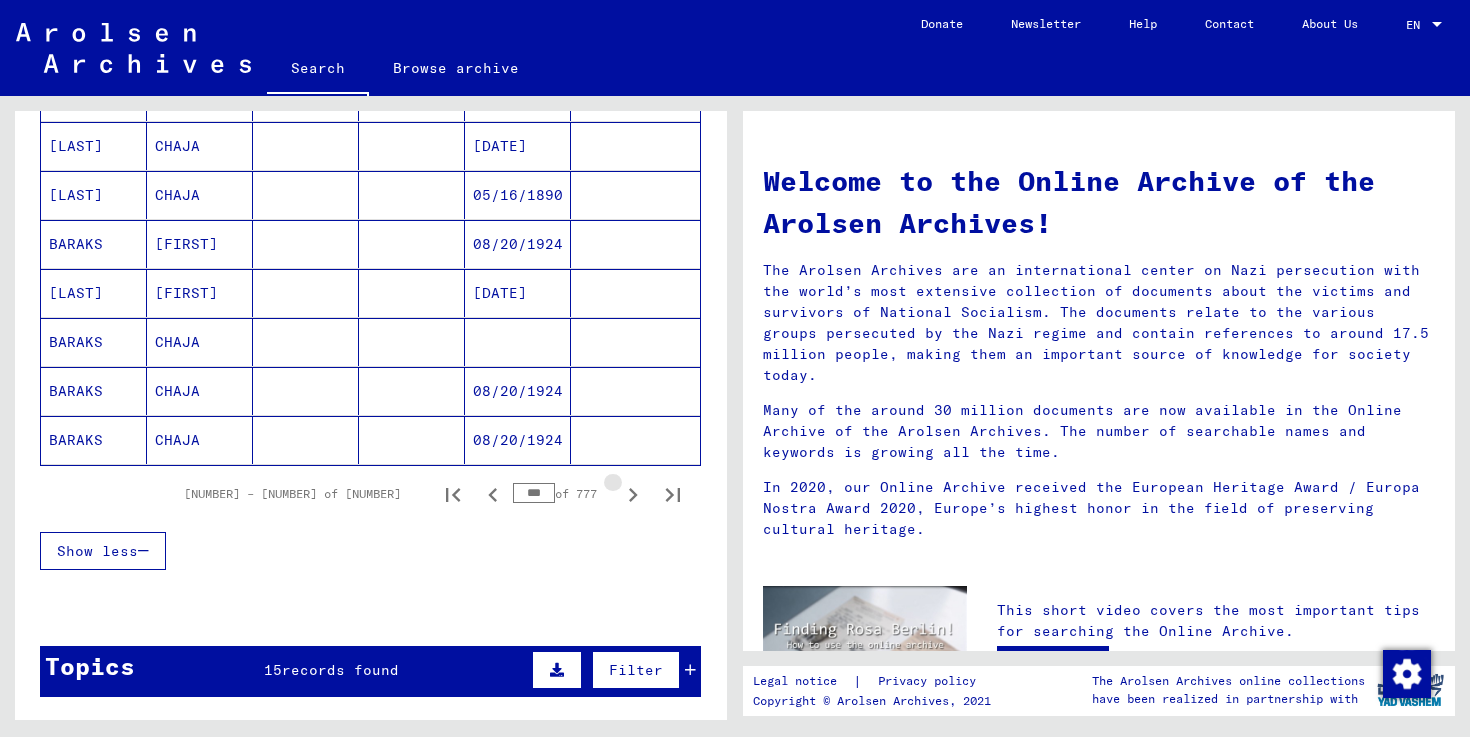 click at bounding box center [633, 495] 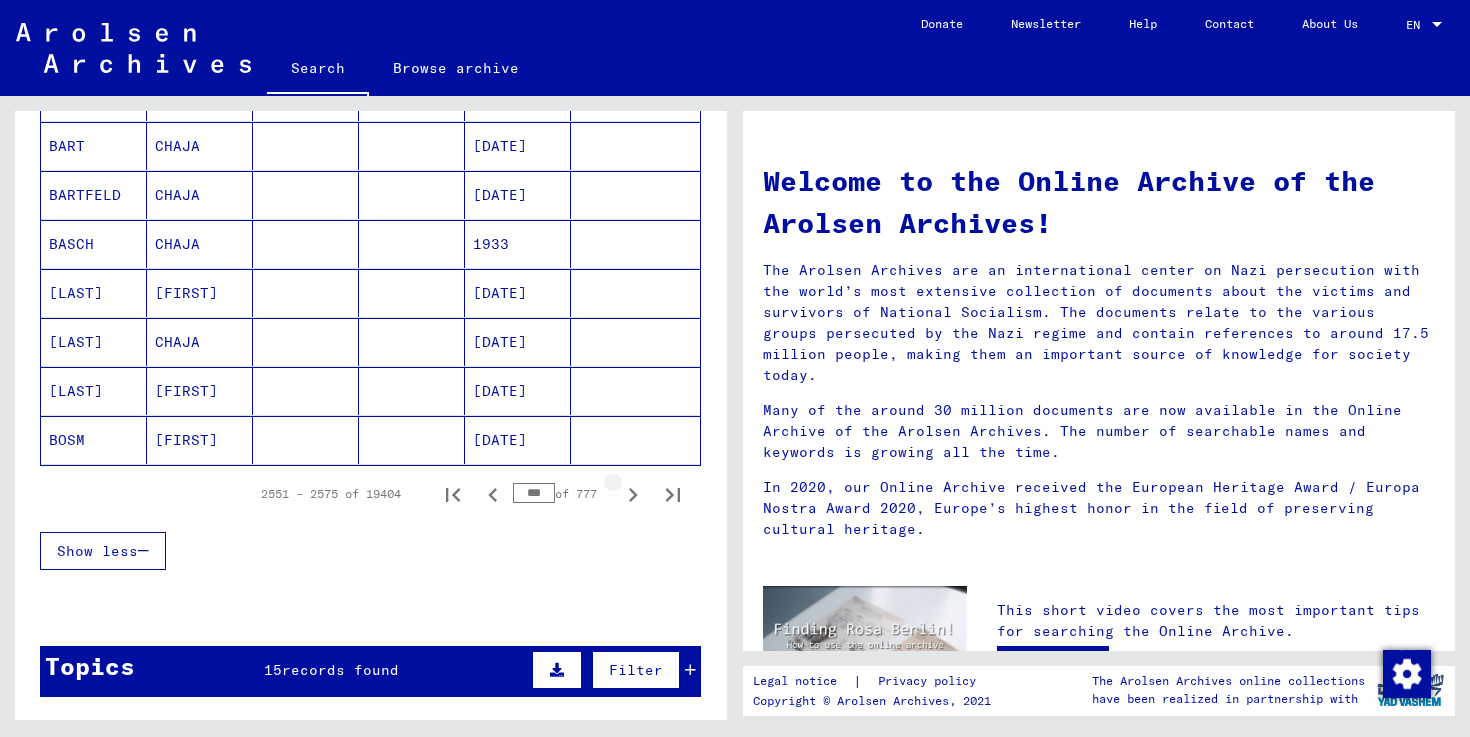 click at bounding box center [633, 495] 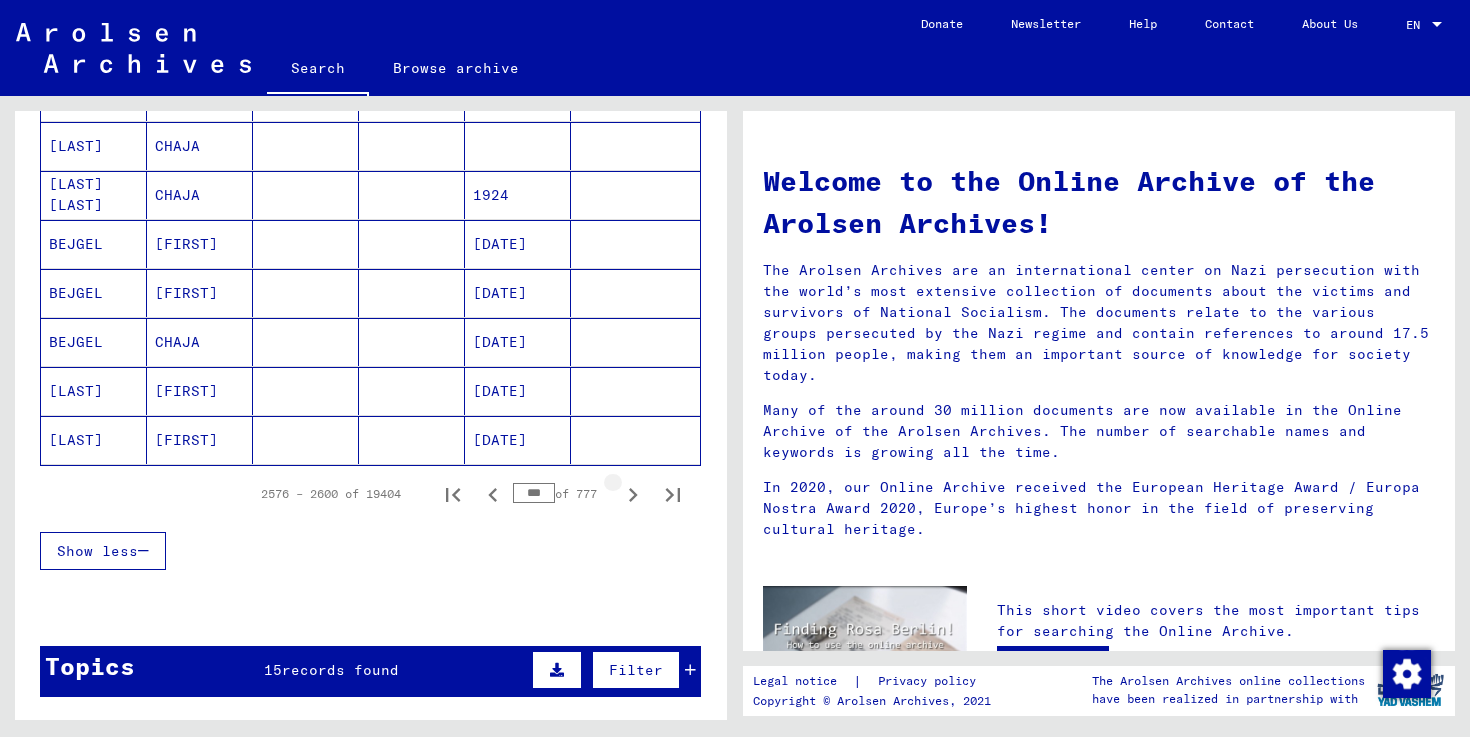 click at bounding box center [633, 495] 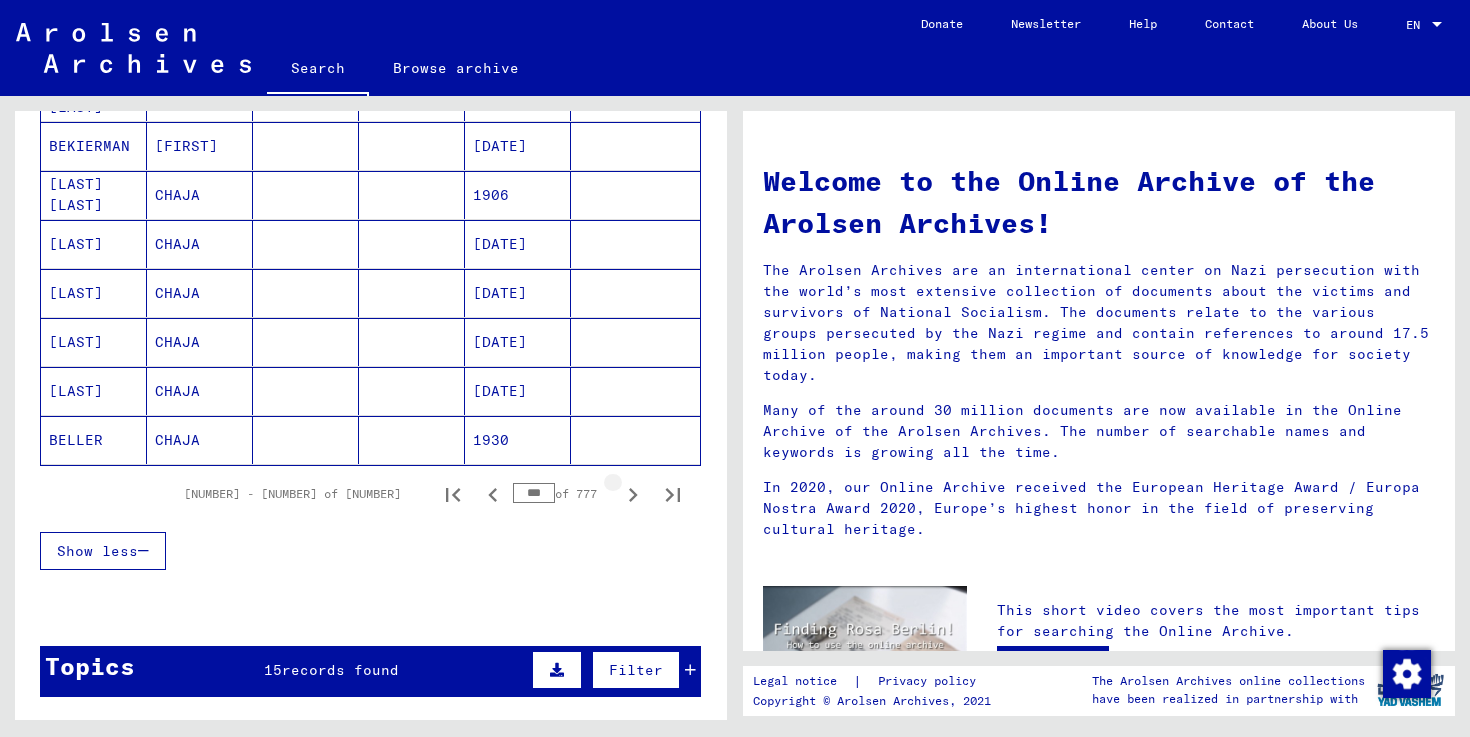click at bounding box center (633, 495) 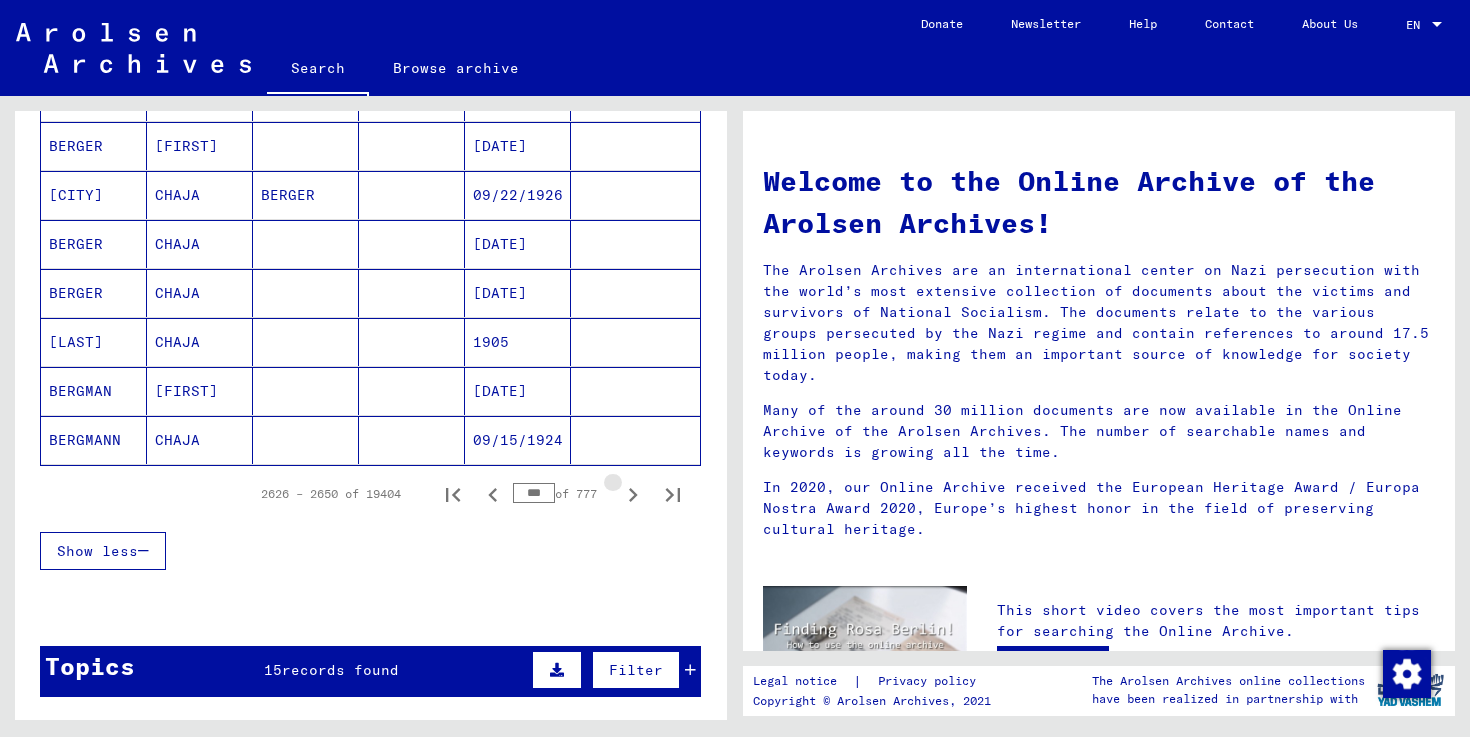 click at bounding box center (633, 495) 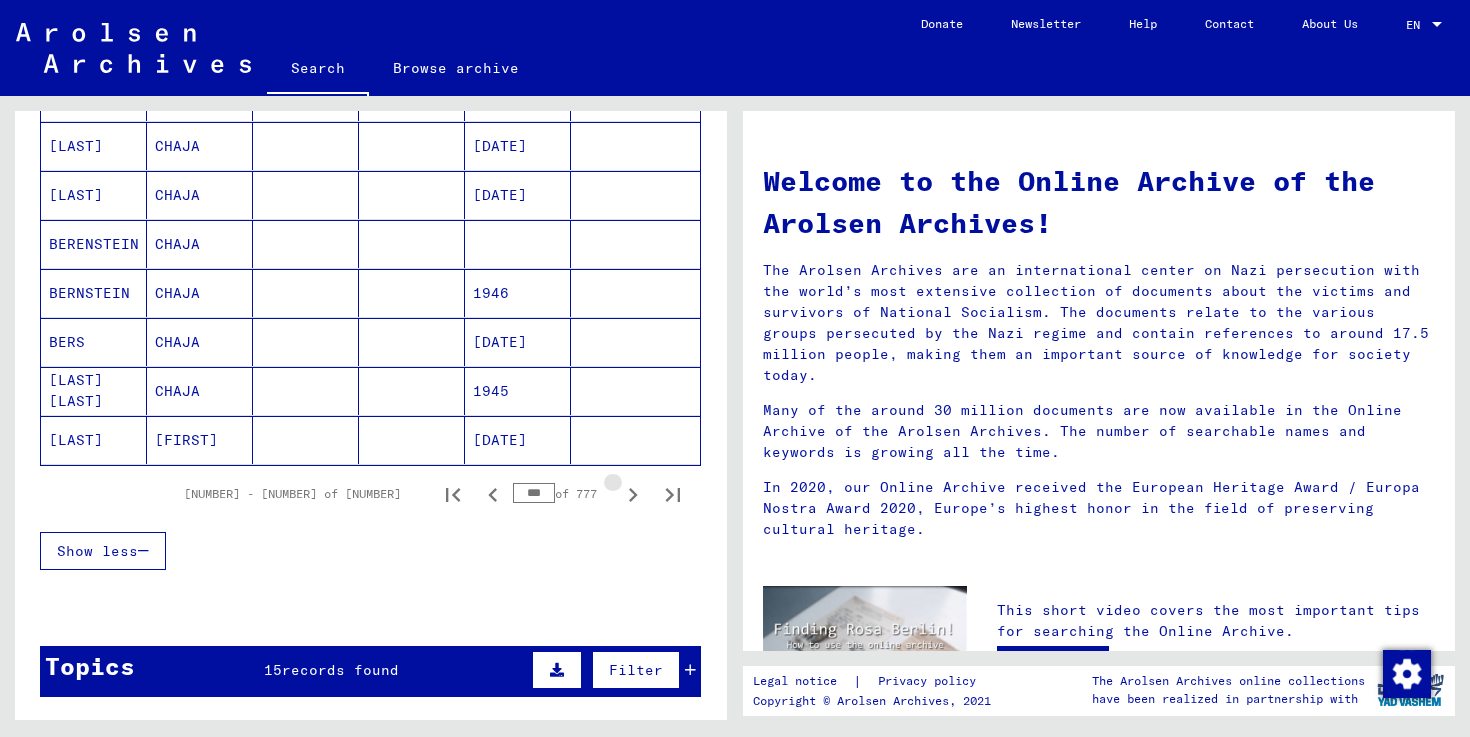 click at bounding box center [633, 495] 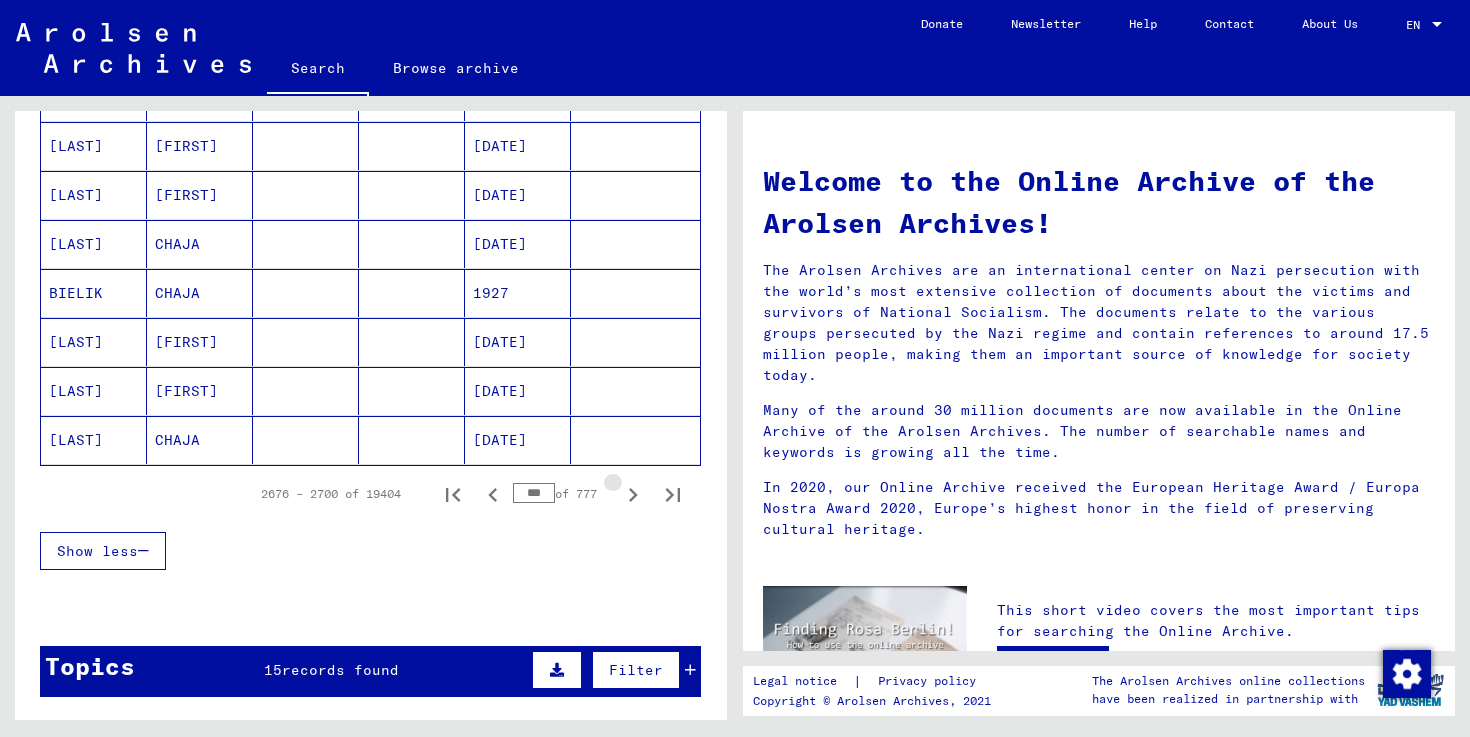 click at bounding box center (633, 495) 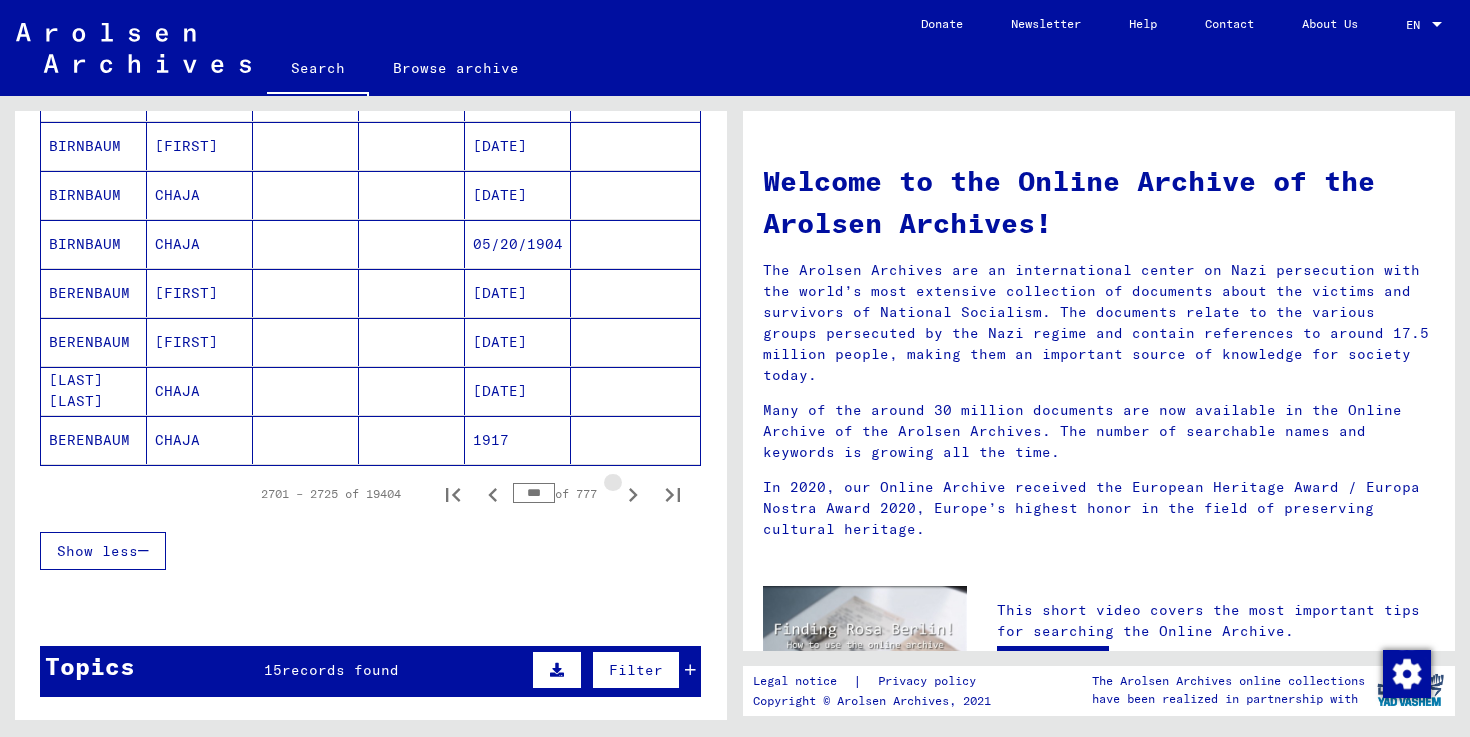click at bounding box center (633, 495) 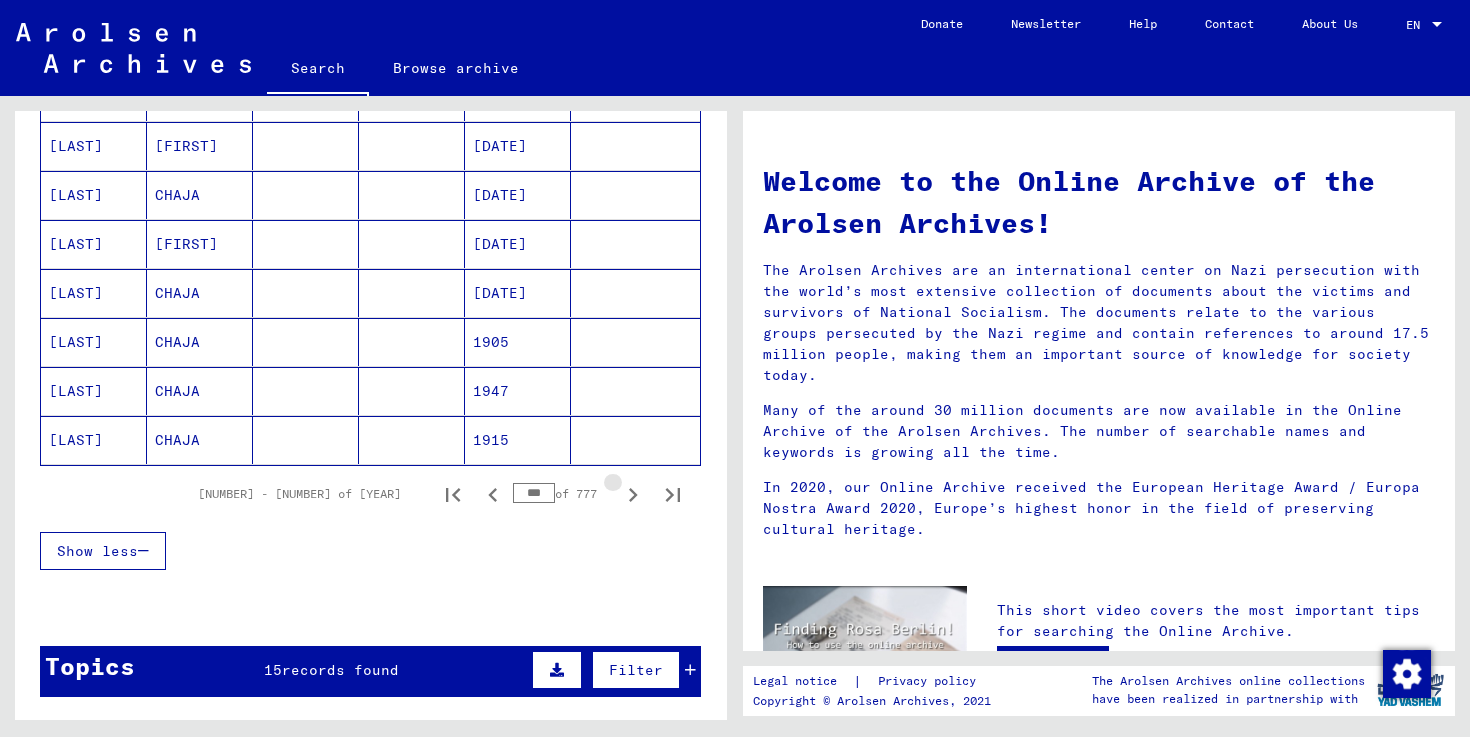 click at bounding box center (633, 495) 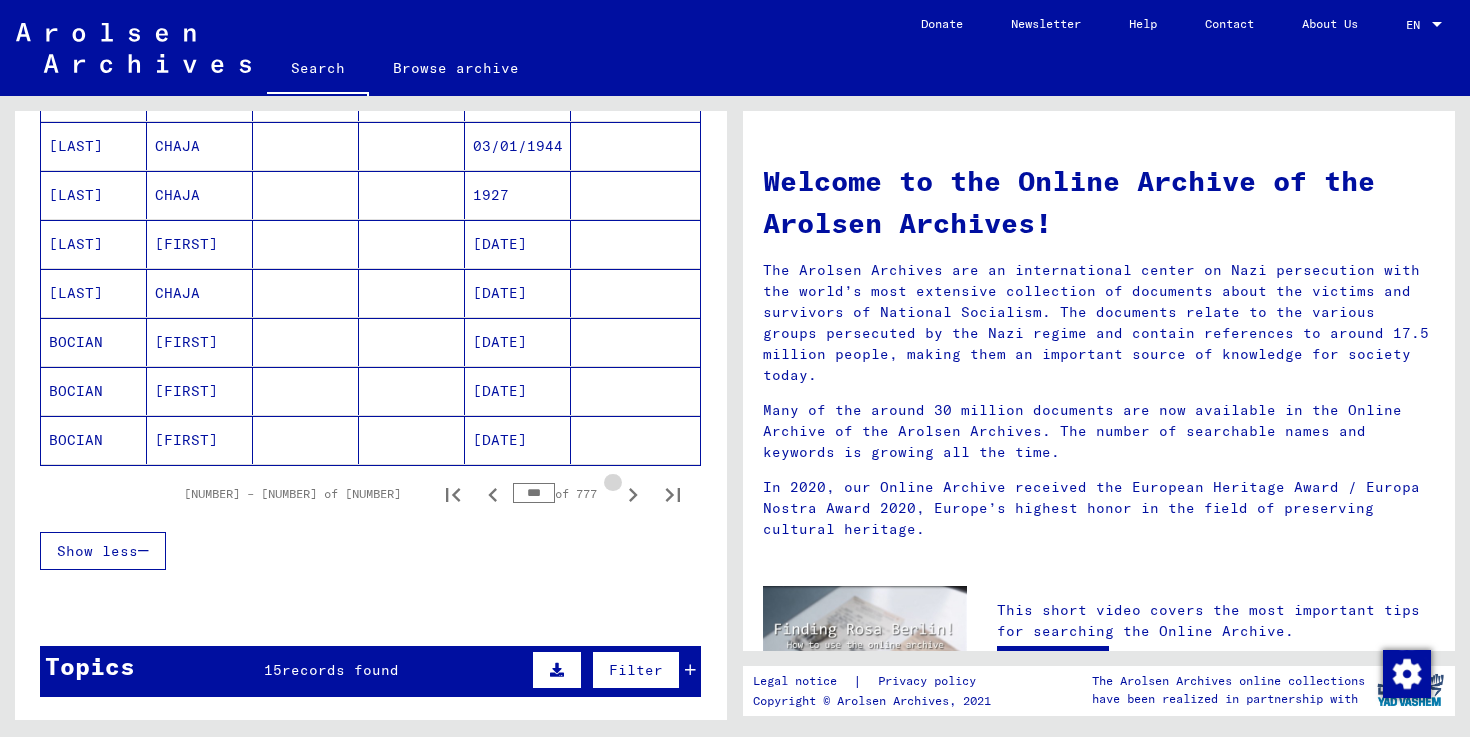 click at bounding box center [633, 495] 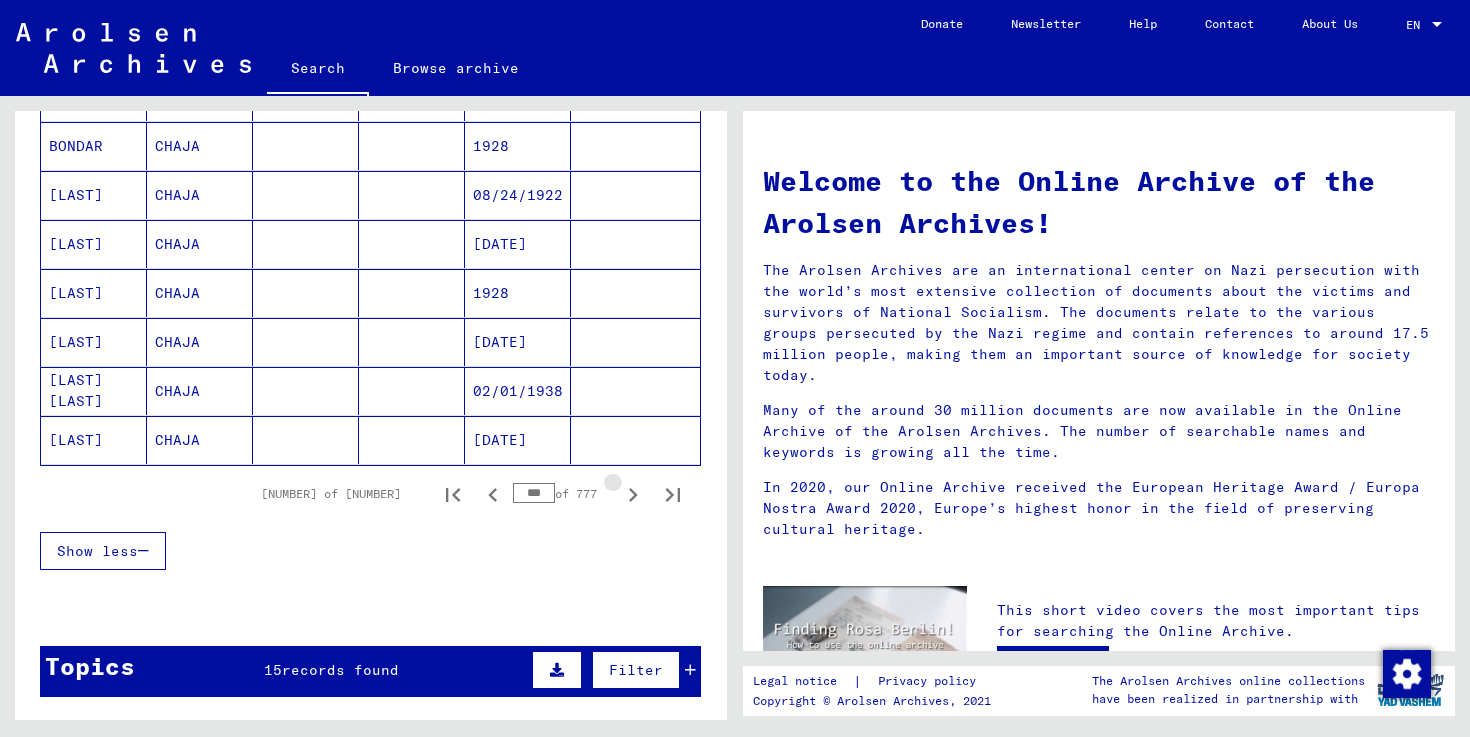 click at bounding box center [633, 495] 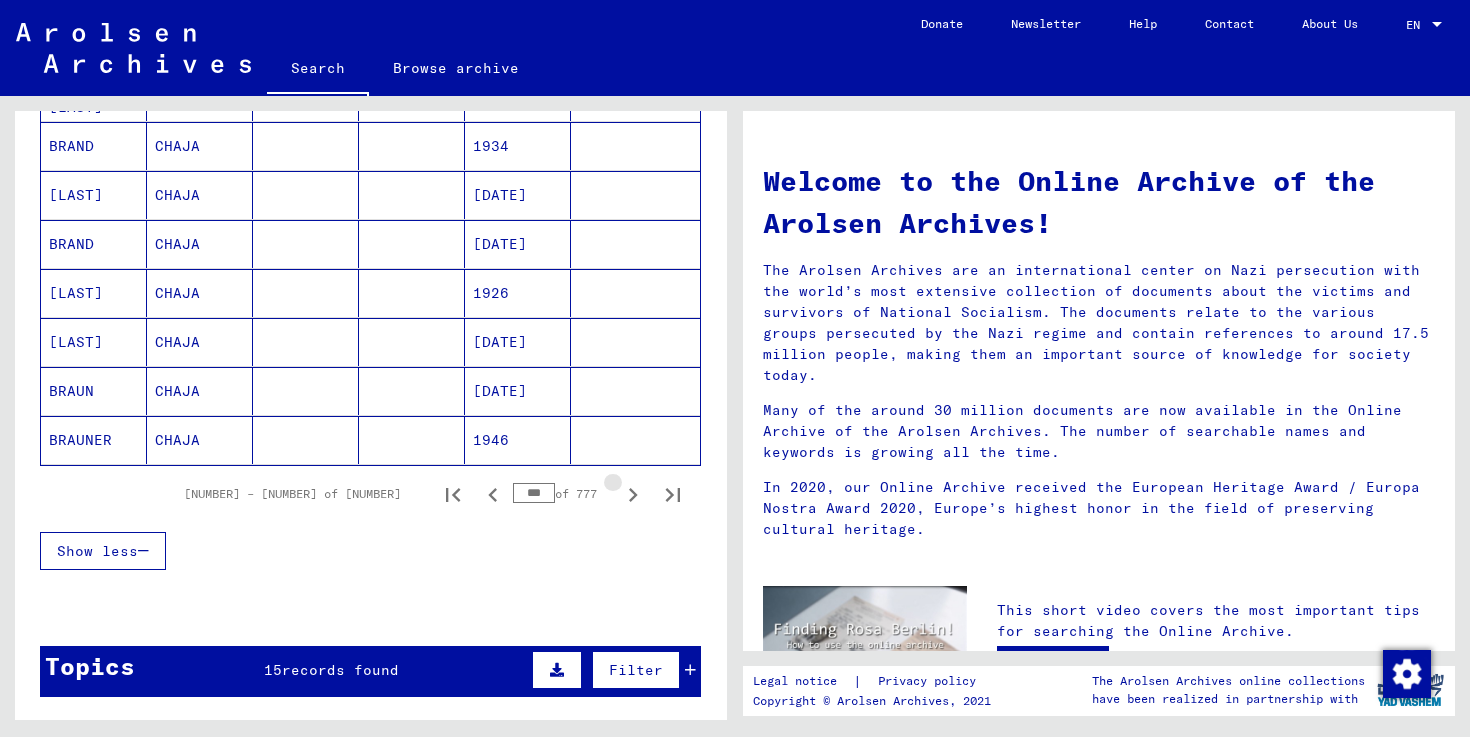 click at bounding box center (633, 495) 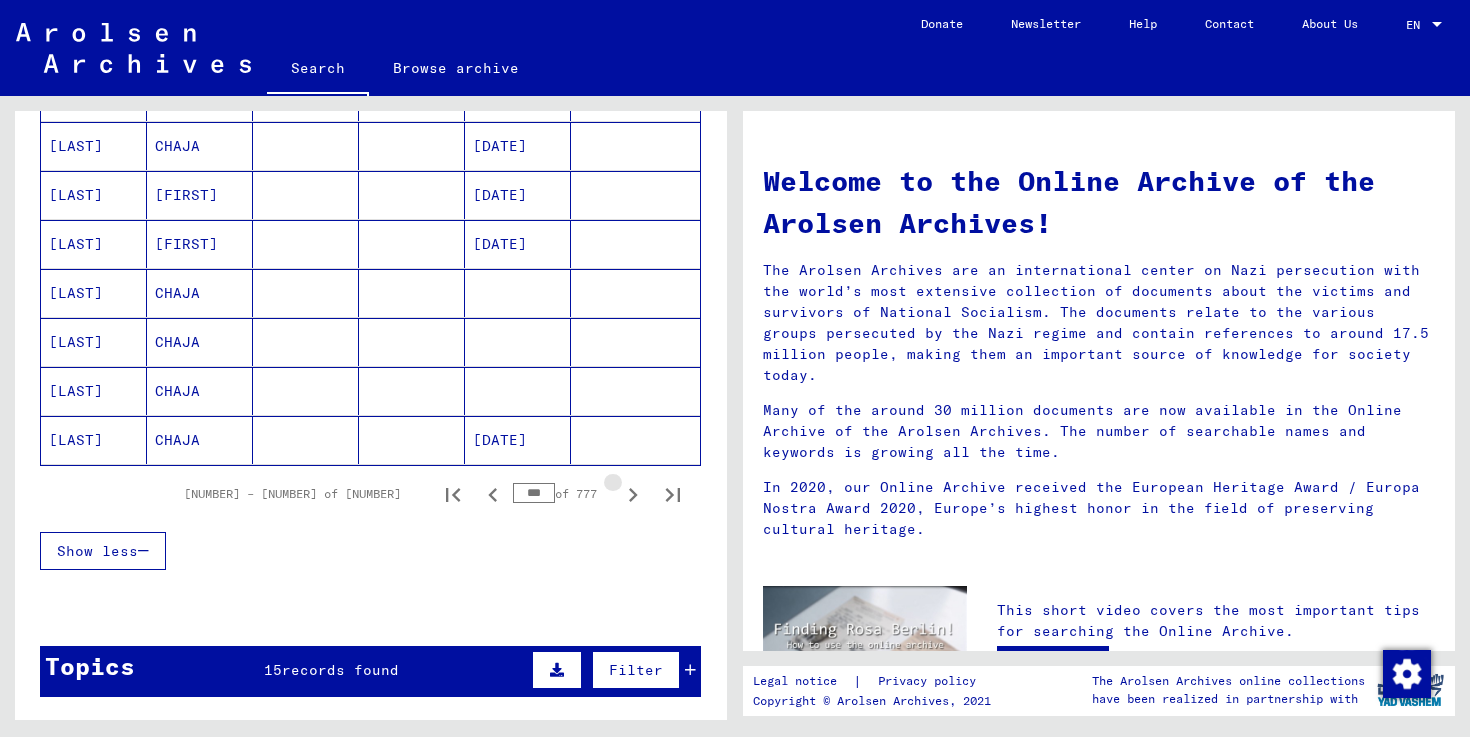 click at bounding box center (633, 495) 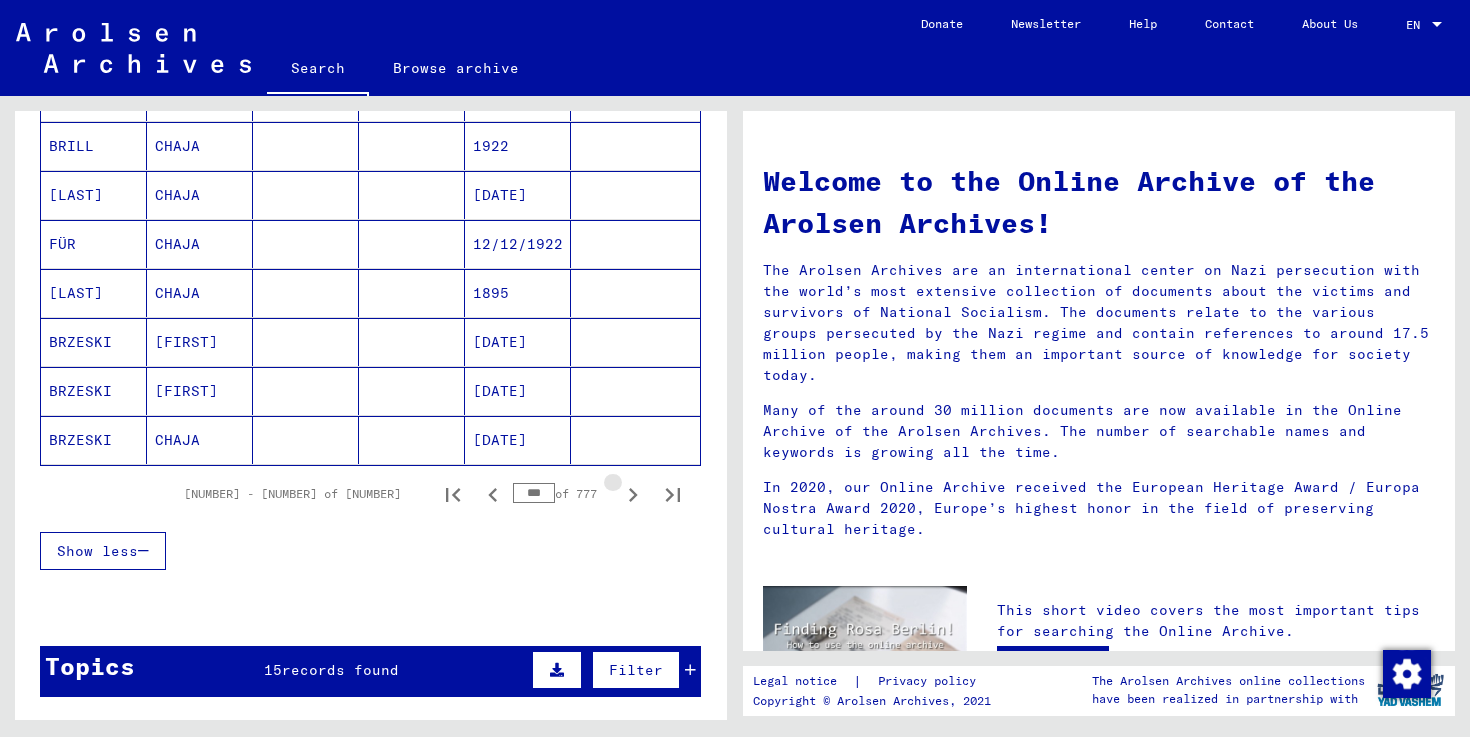 click at bounding box center [633, 495] 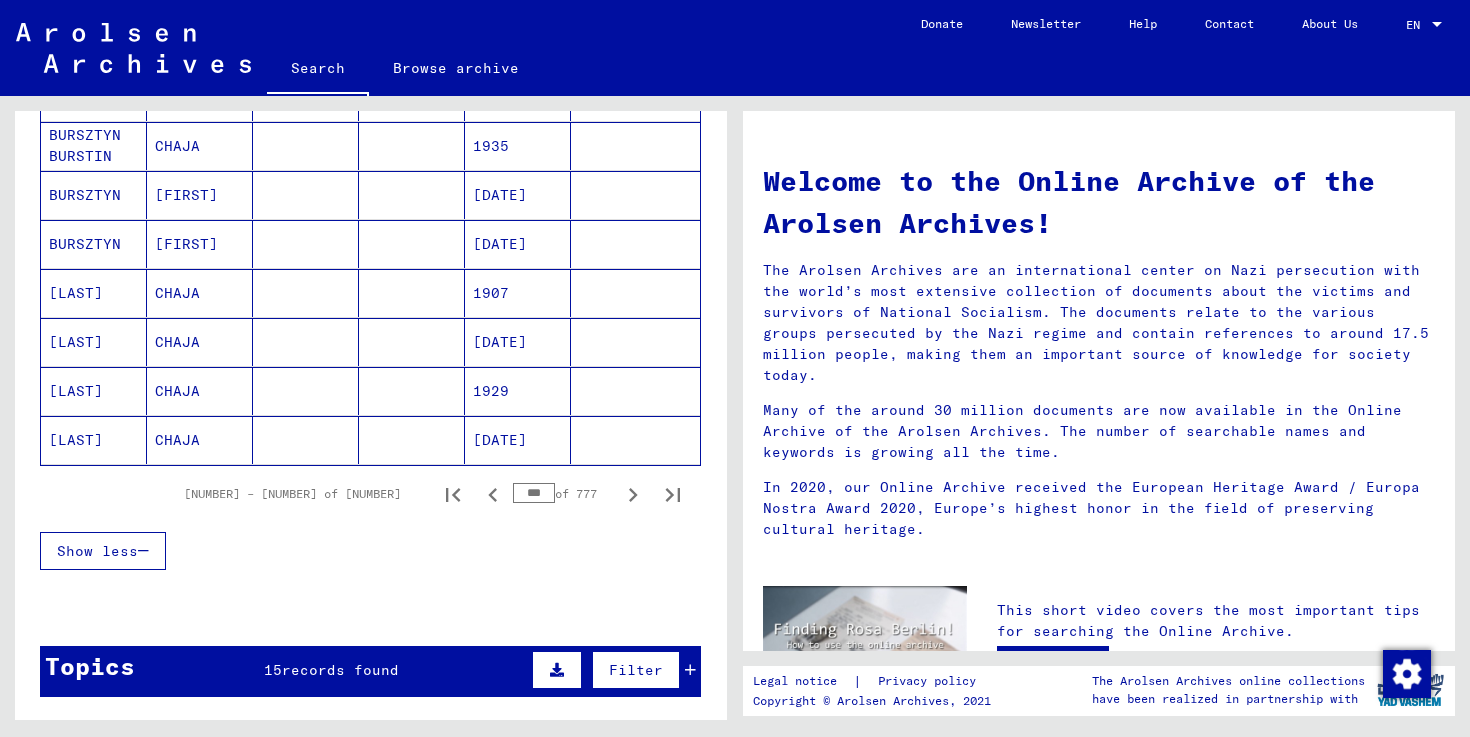click at bounding box center [633, 495] 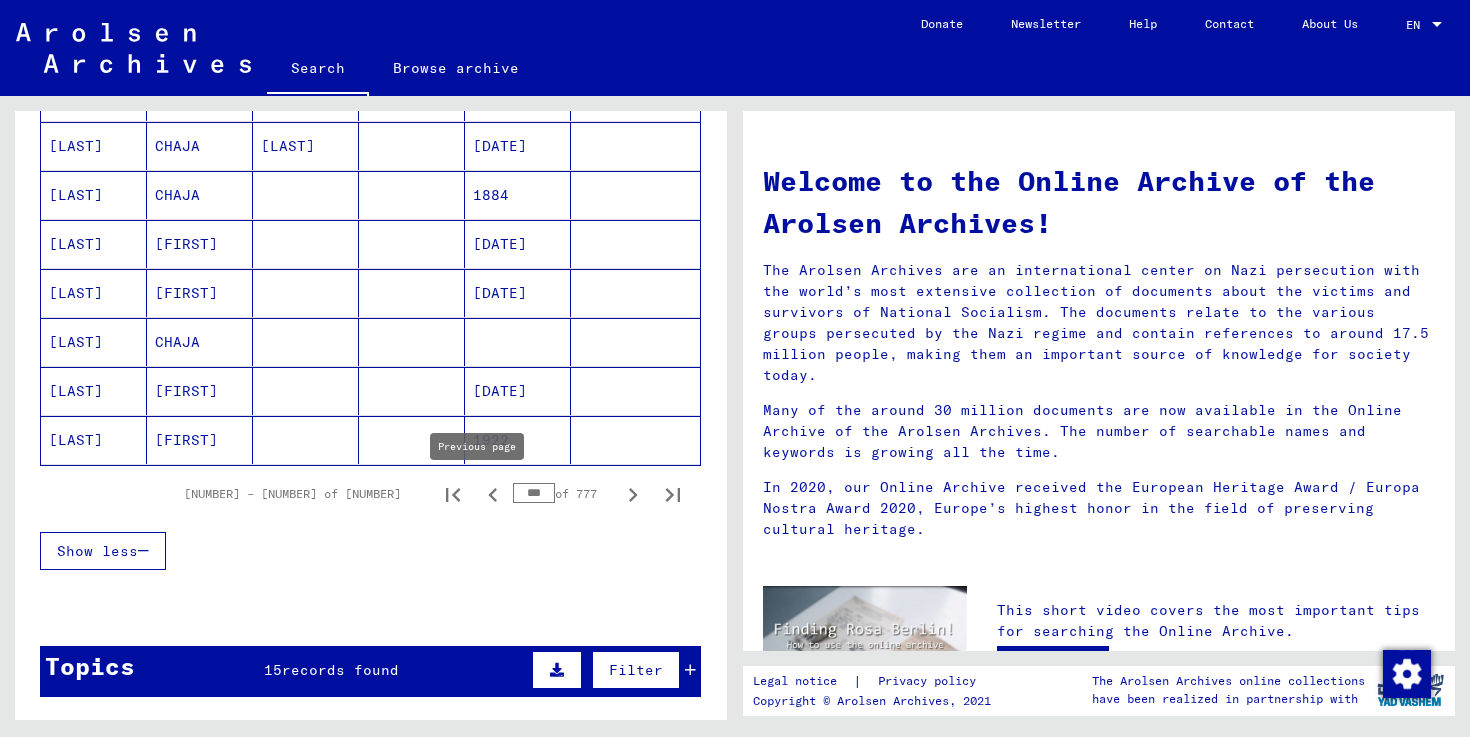 drag, startPoint x: 538, startPoint y: 494, endPoint x: 492, endPoint y: 492, distance: 46.043457 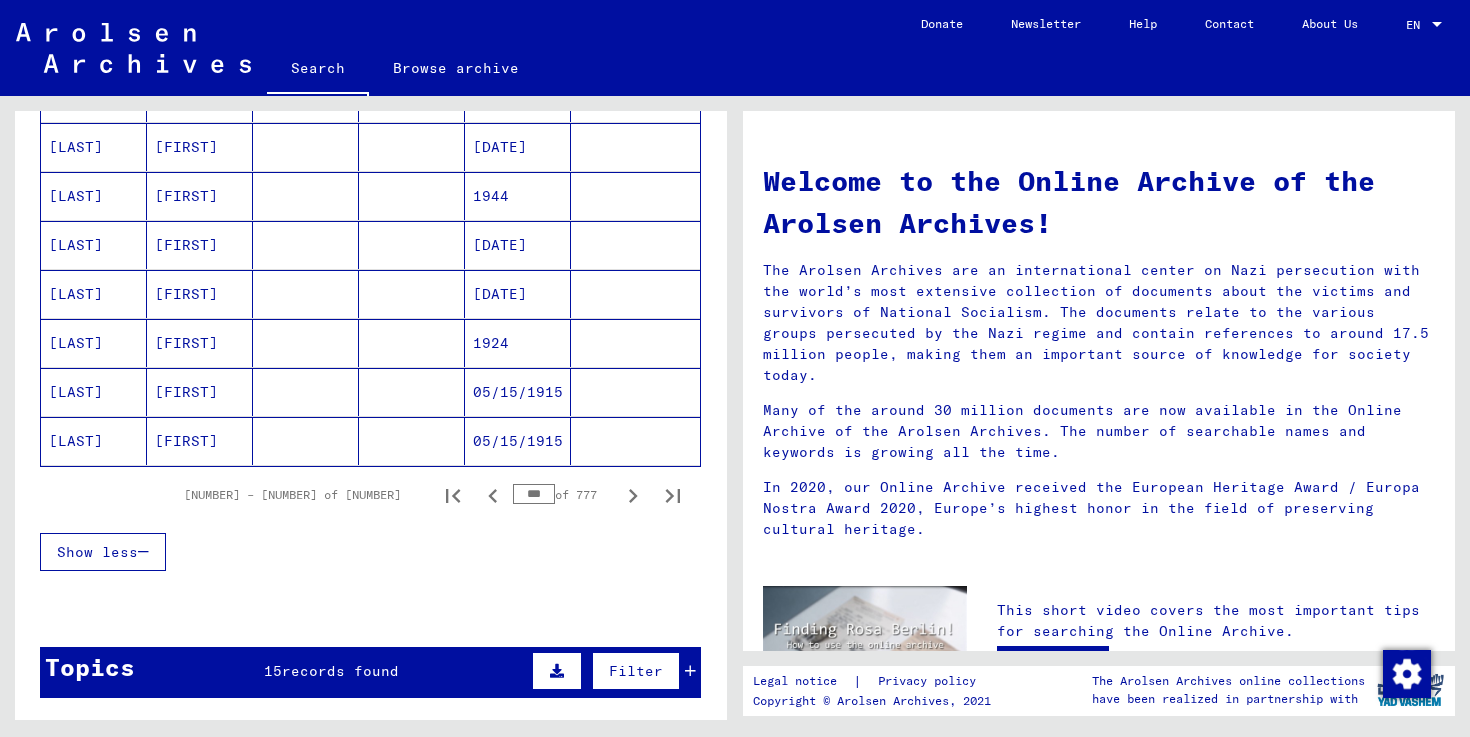scroll, scrollTop: 1160, scrollLeft: 0, axis: vertical 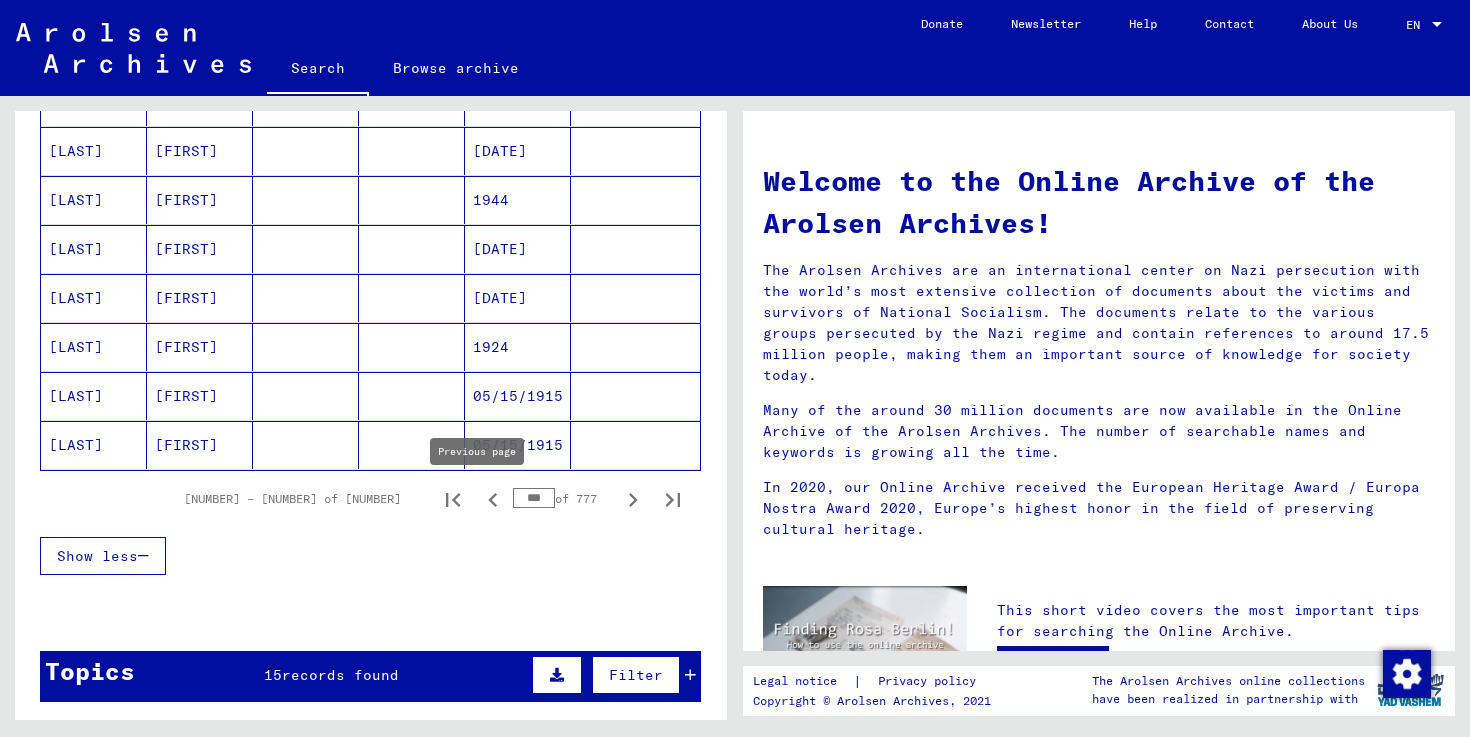 drag, startPoint x: 513, startPoint y: 493, endPoint x: 470, endPoint y: 493, distance: 43 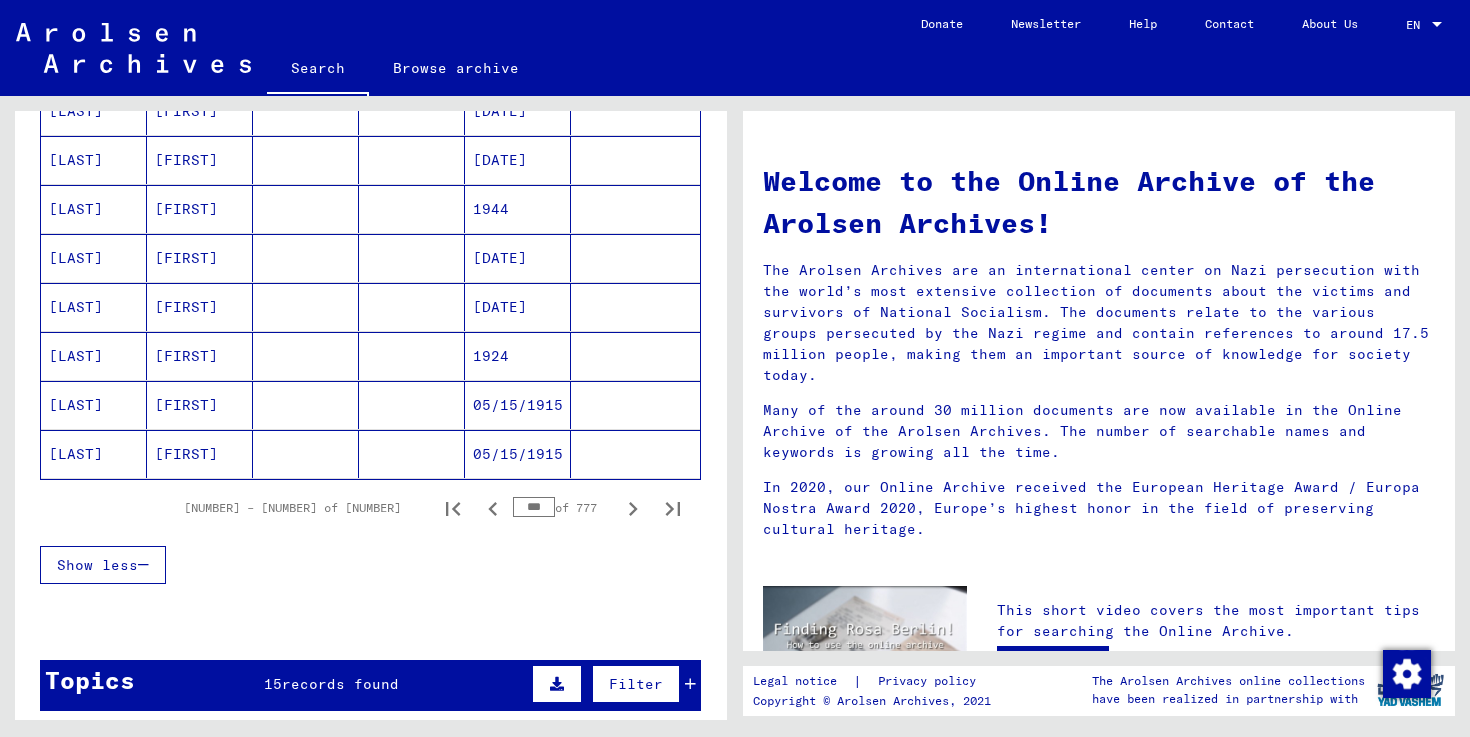 scroll, scrollTop: 1156, scrollLeft: 0, axis: vertical 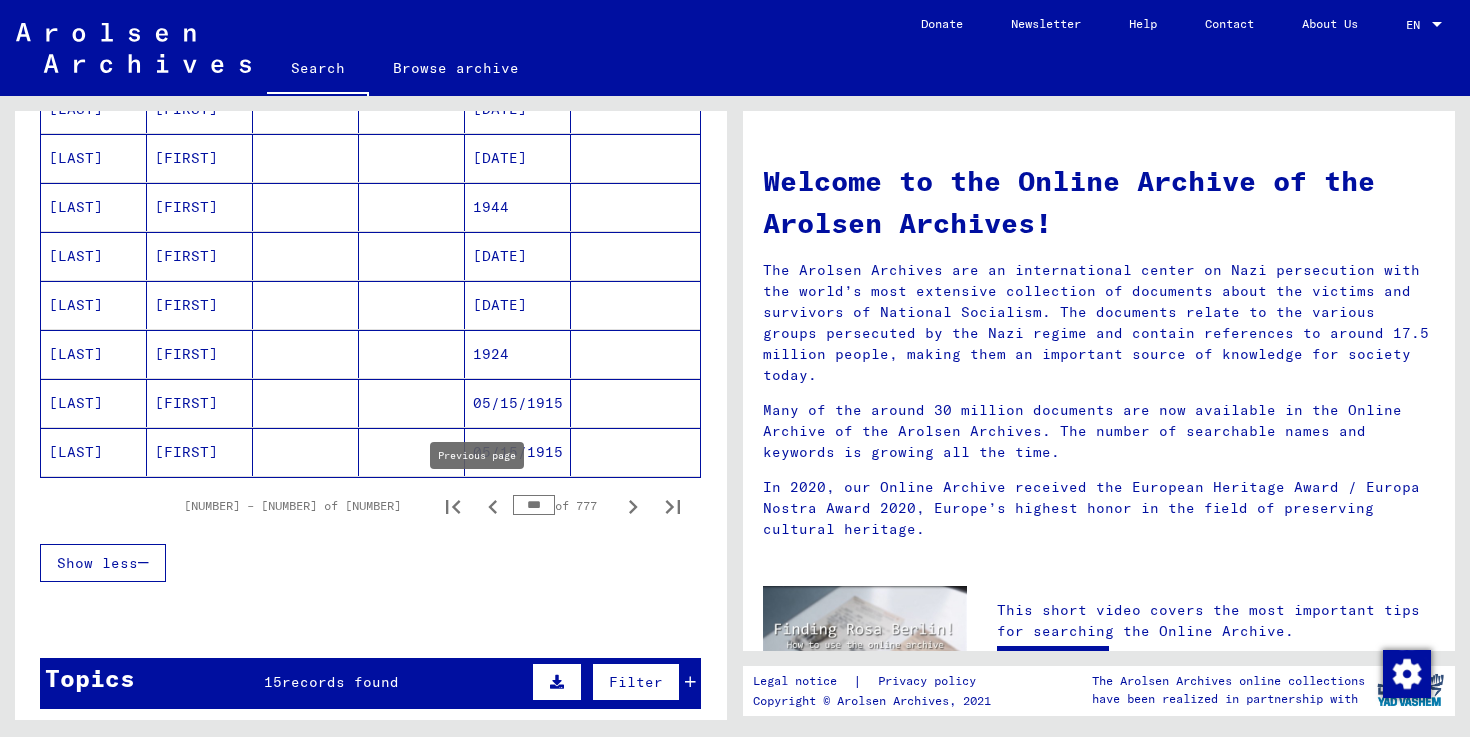 drag, startPoint x: 514, startPoint y: 502, endPoint x: 496, endPoint y: 501, distance: 18.027756 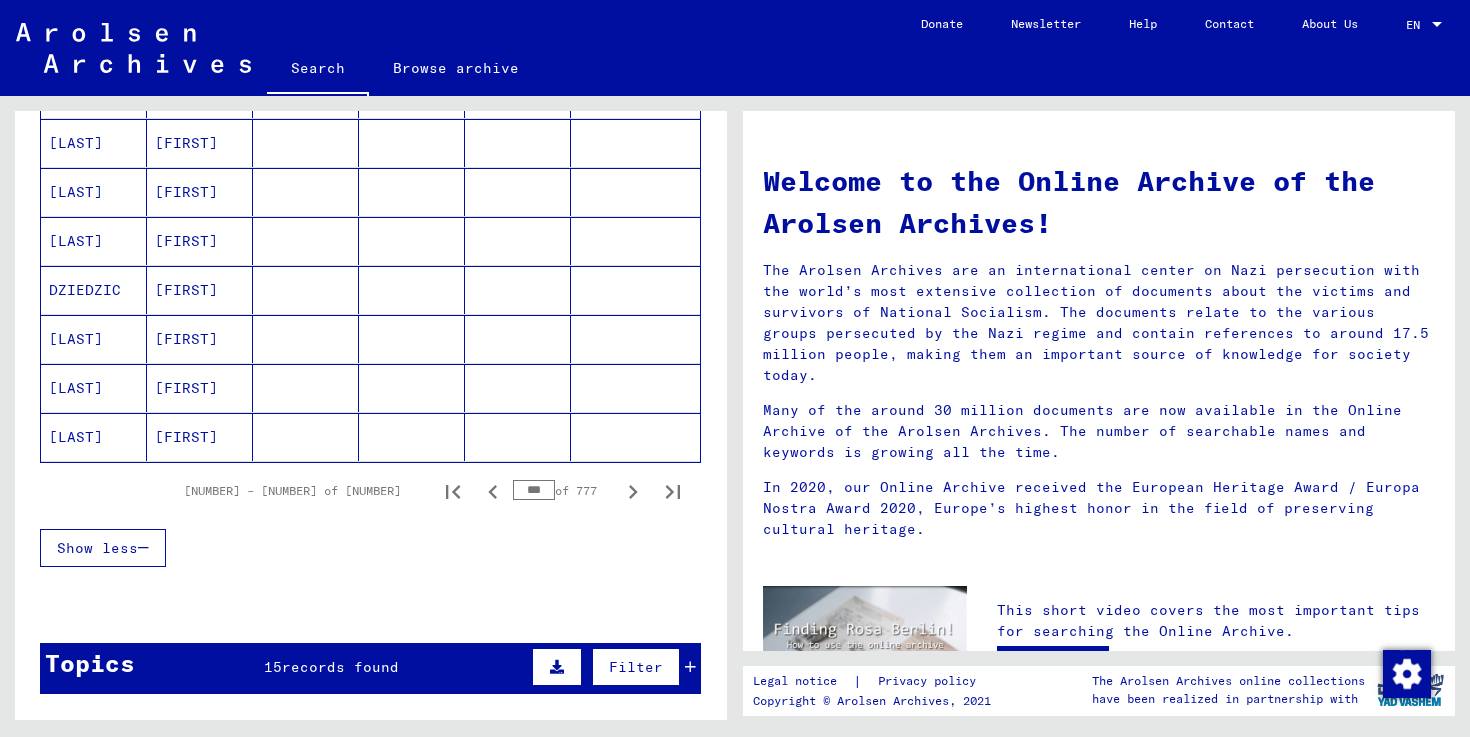 scroll, scrollTop: 1164, scrollLeft: 0, axis: vertical 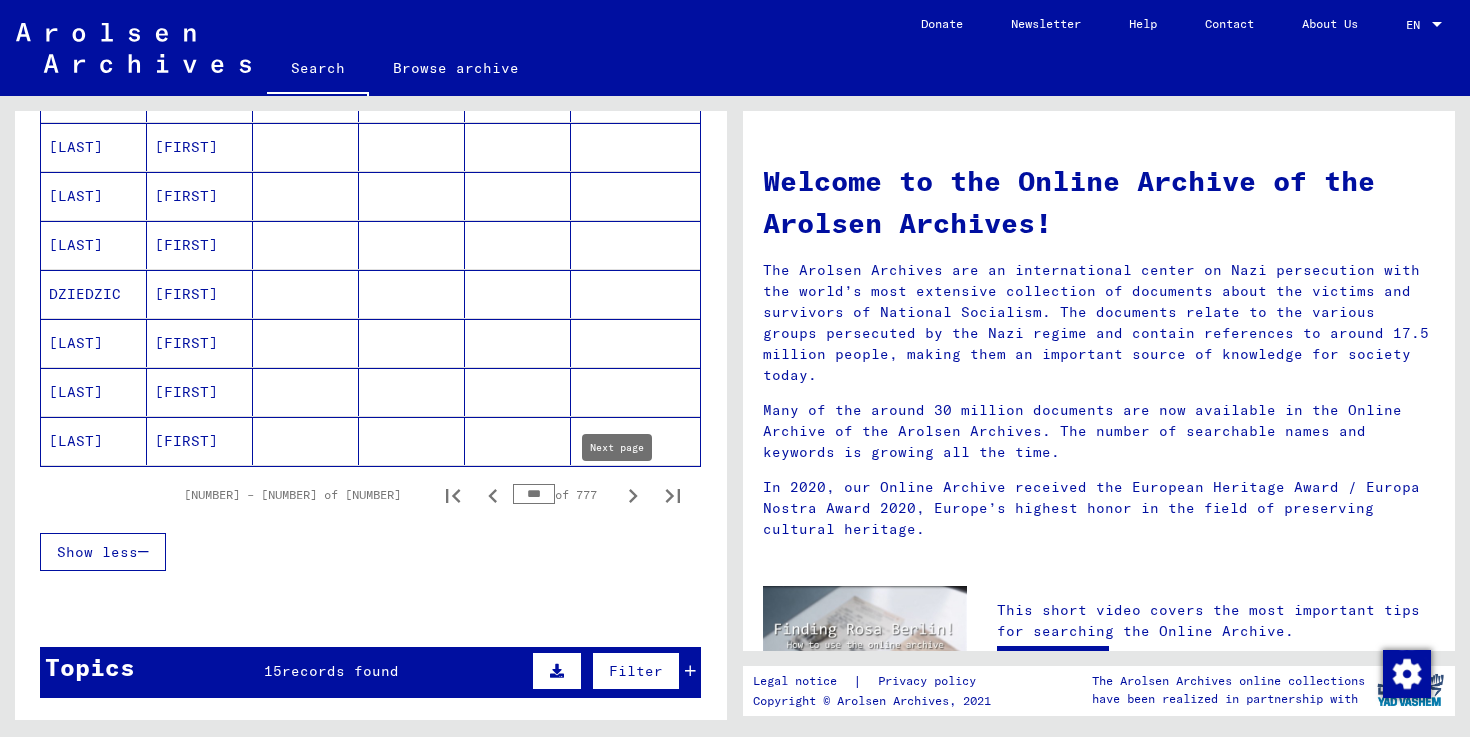 click at bounding box center [633, 496] 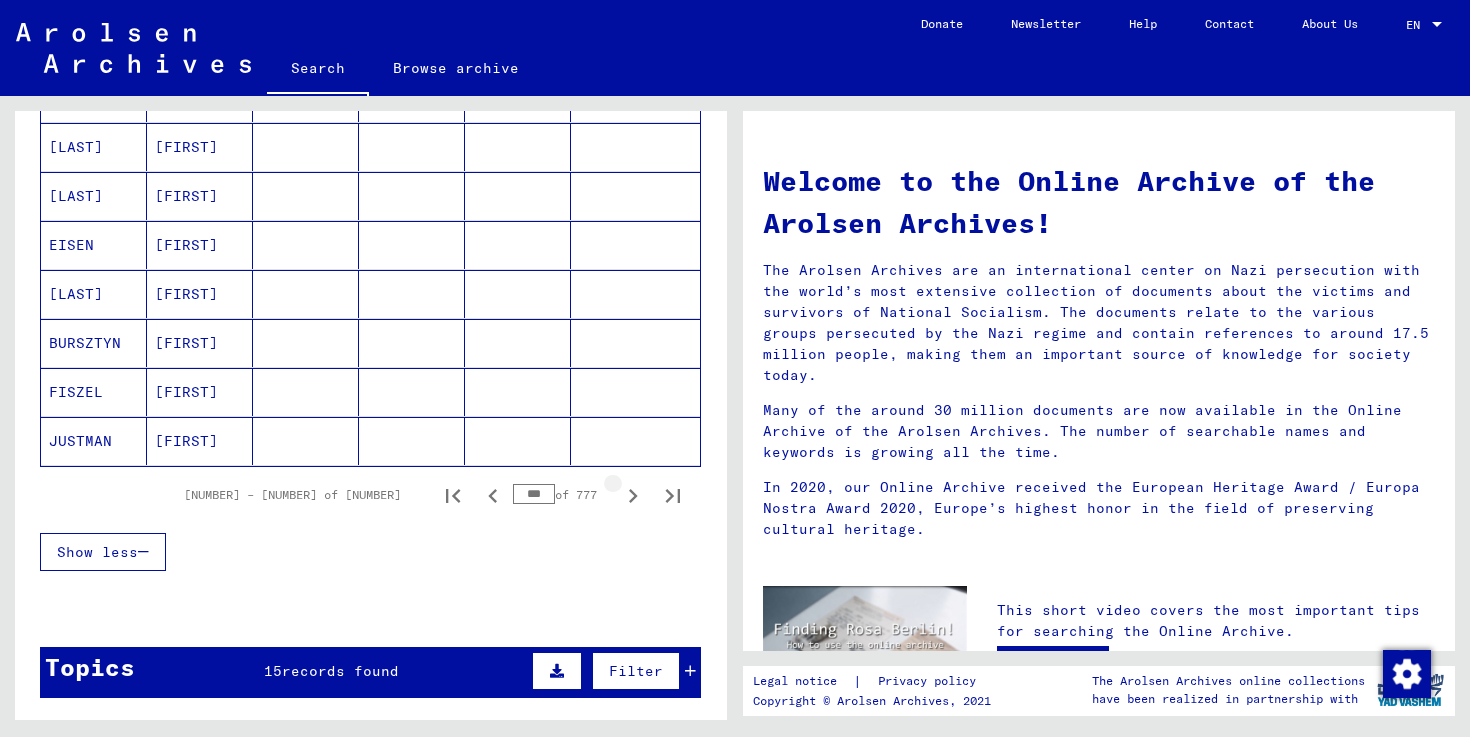 click at bounding box center [633, 496] 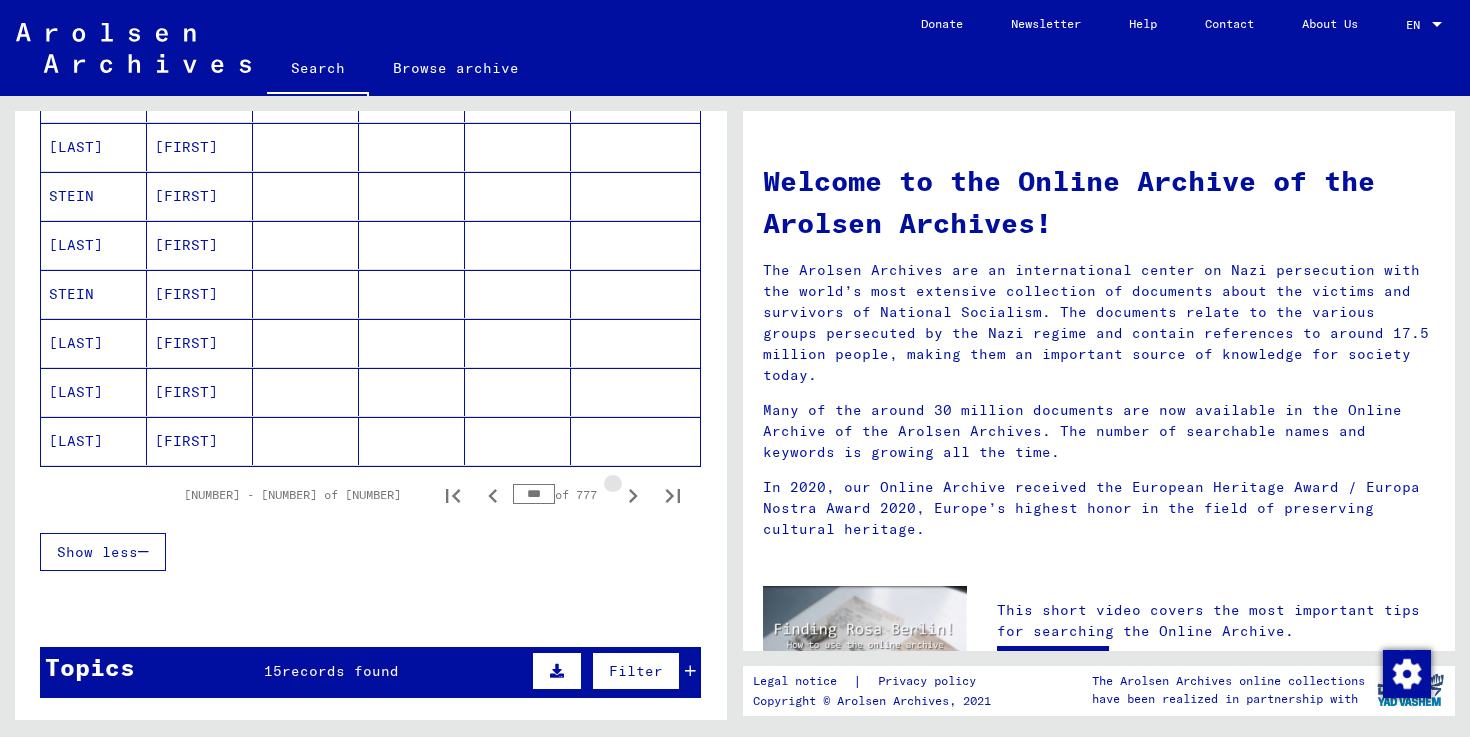 click at bounding box center (633, 496) 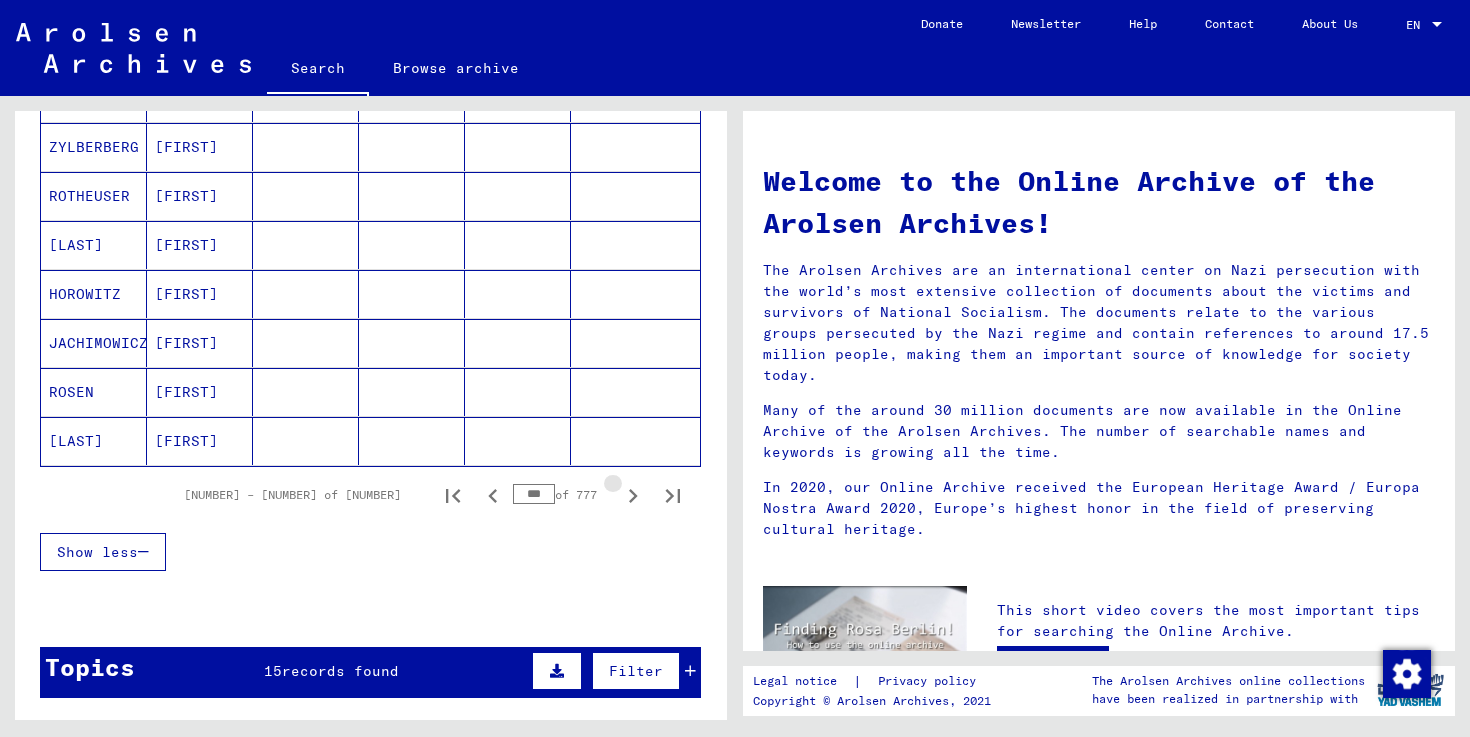 click at bounding box center [633, 496] 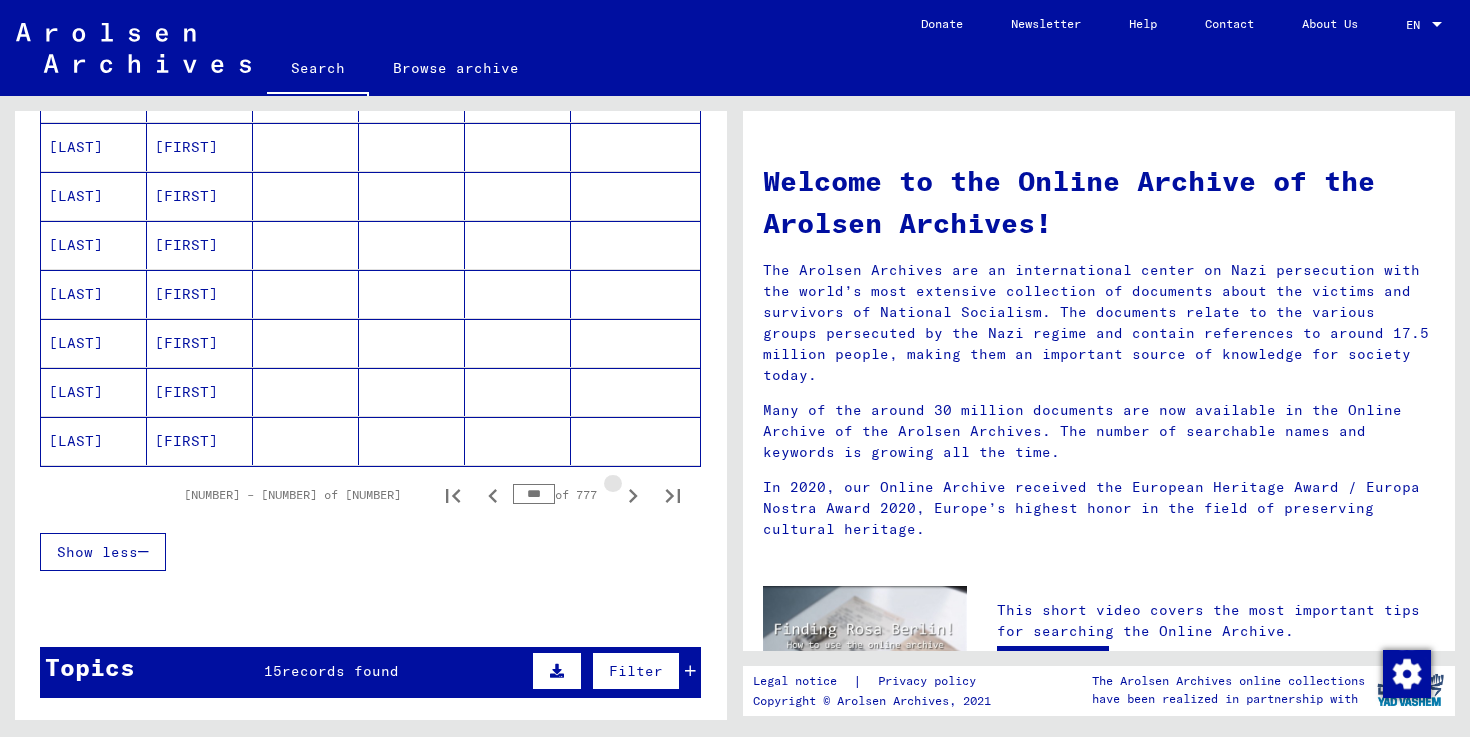 click at bounding box center (633, 496) 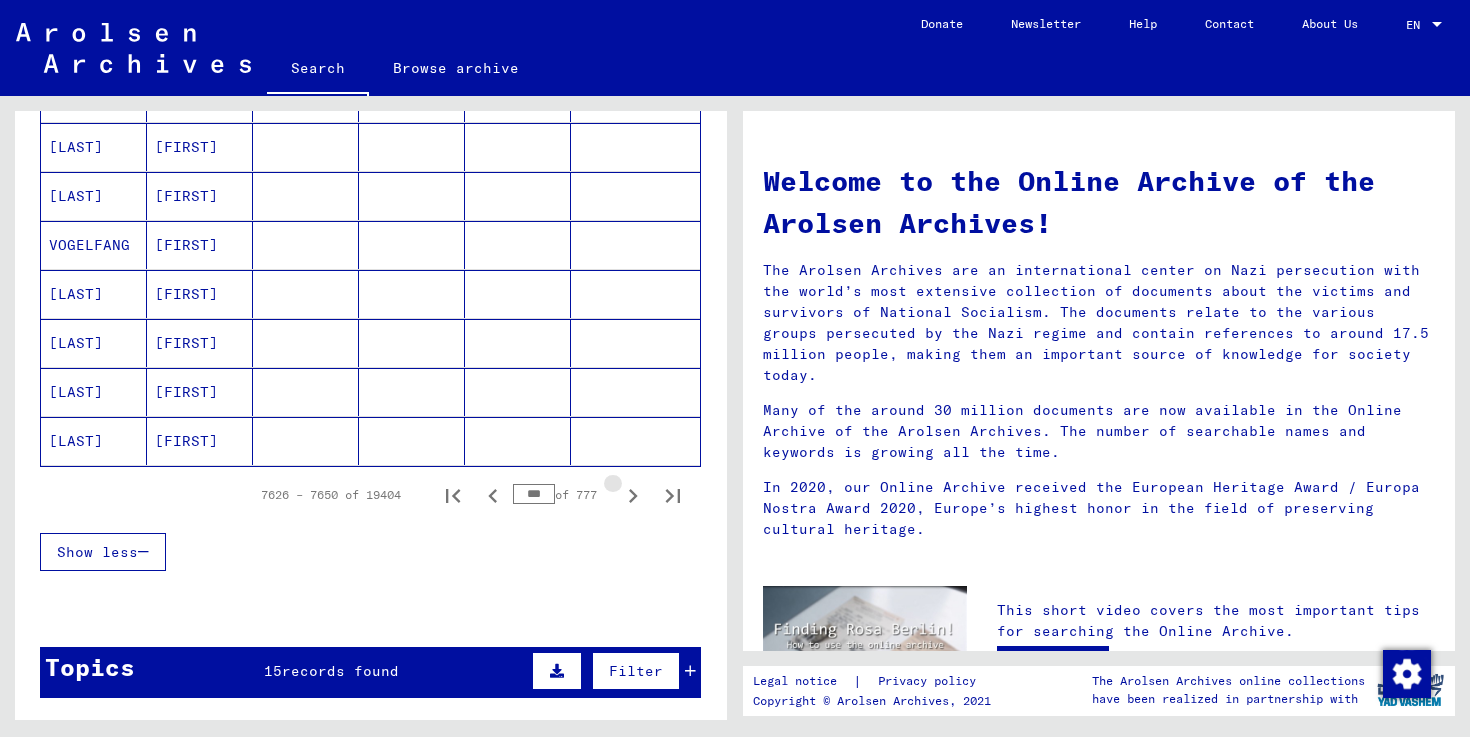 click at bounding box center [633, 496] 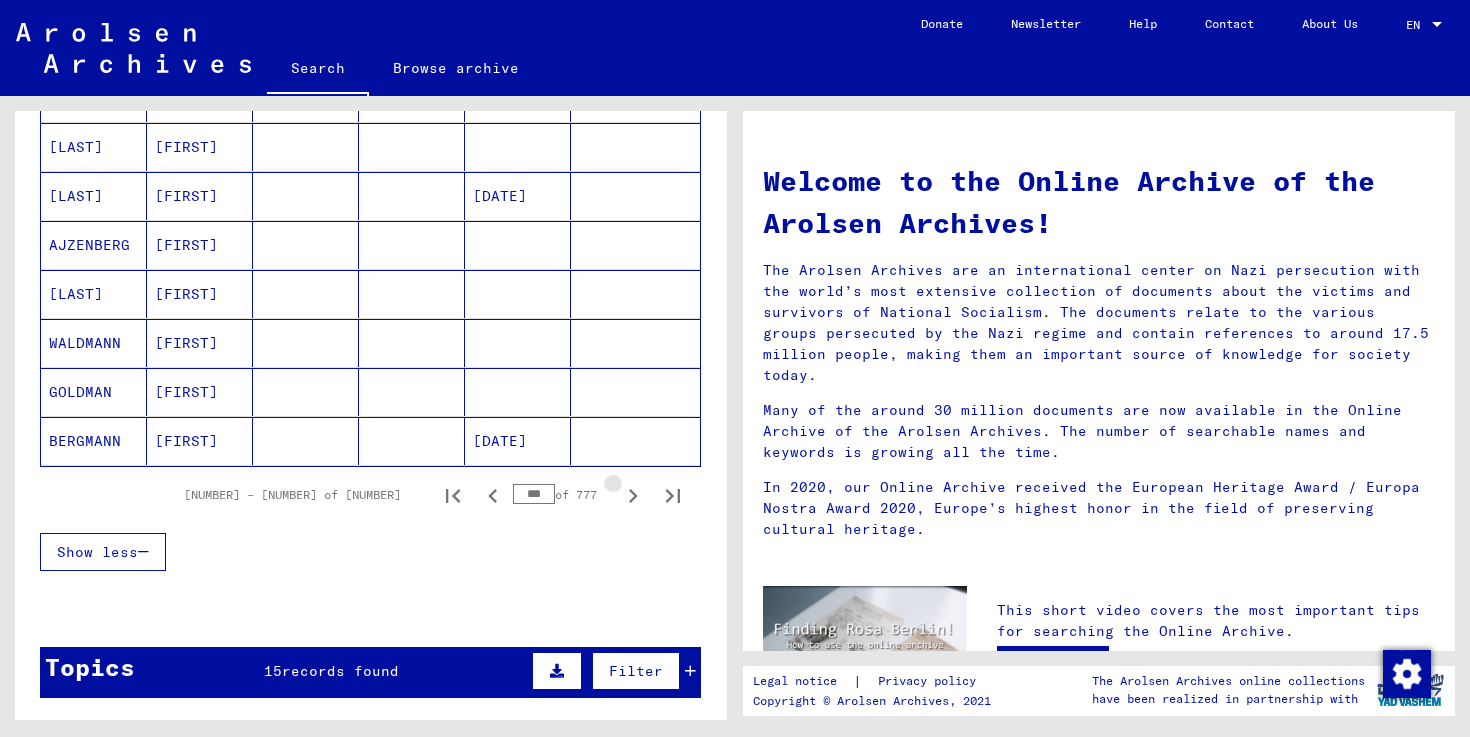 click at bounding box center [633, 496] 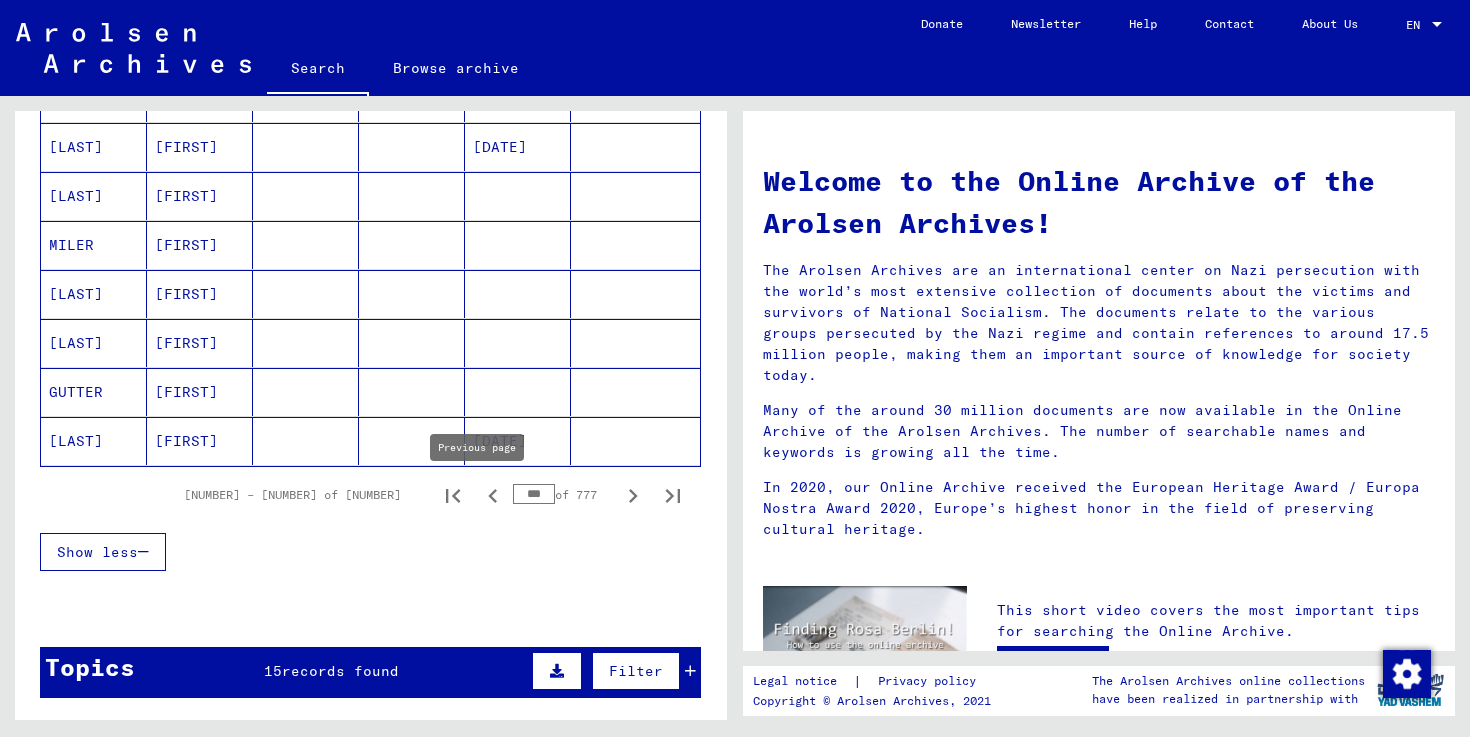 drag, startPoint x: 515, startPoint y: 499, endPoint x: 469, endPoint y: 499, distance: 46 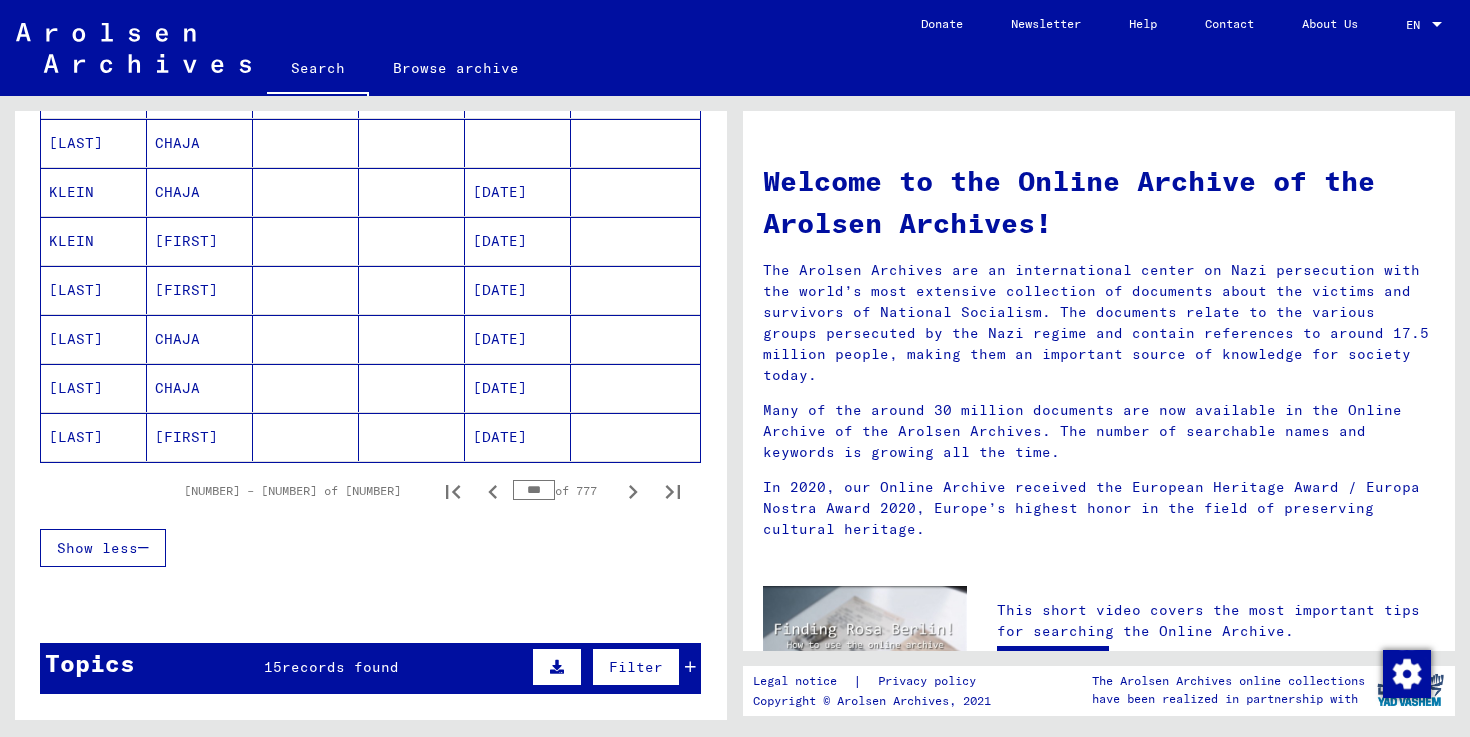 scroll, scrollTop: 1164, scrollLeft: 0, axis: vertical 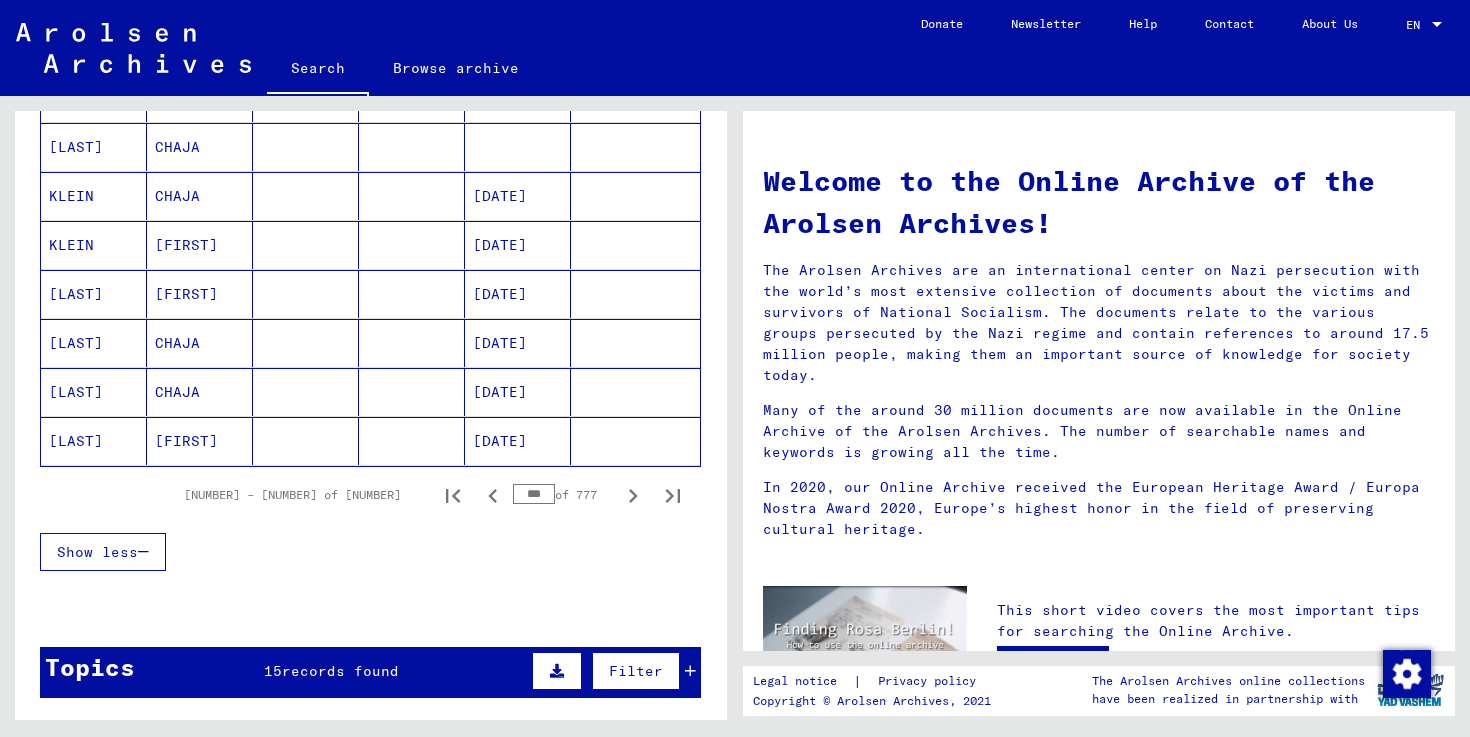drag, startPoint x: 513, startPoint y: 495, endPoint x: 503, endPoint y: 493, distance: 10.198039 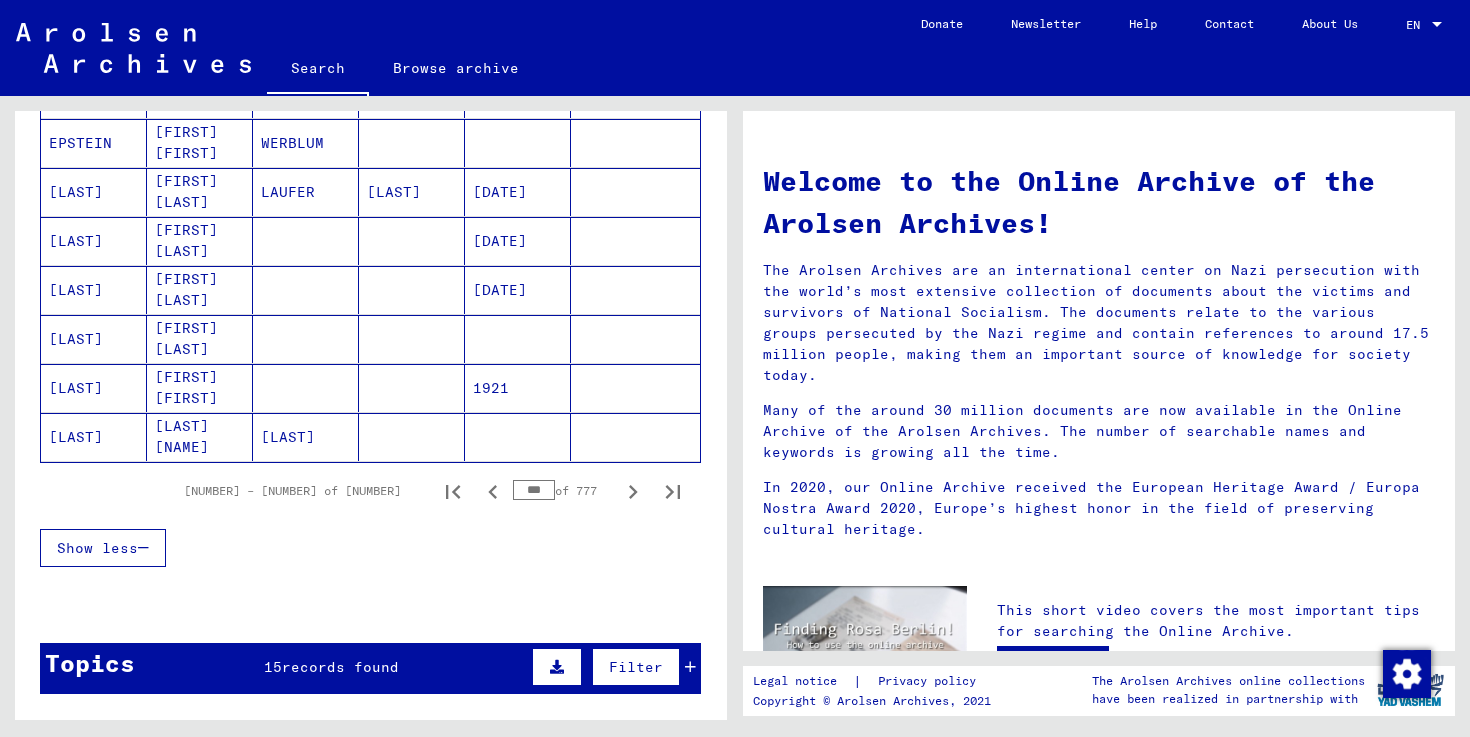 scroll, scrollTop: 1164, scrollLeft: 0, axis: vertical 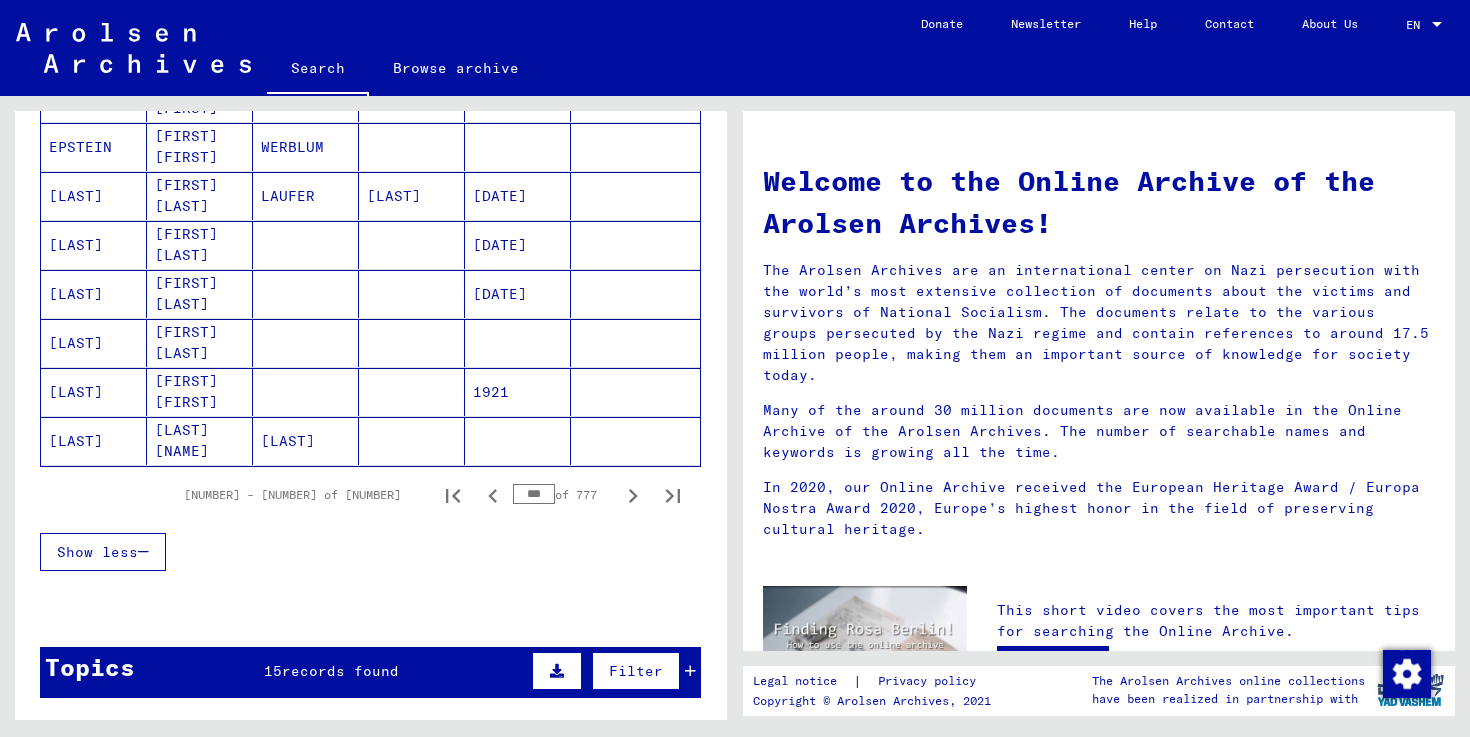drag, startPoint x: 514, startPoint y: 489, endPoint x: 497, endPoint y: 488, distance: 17.029387 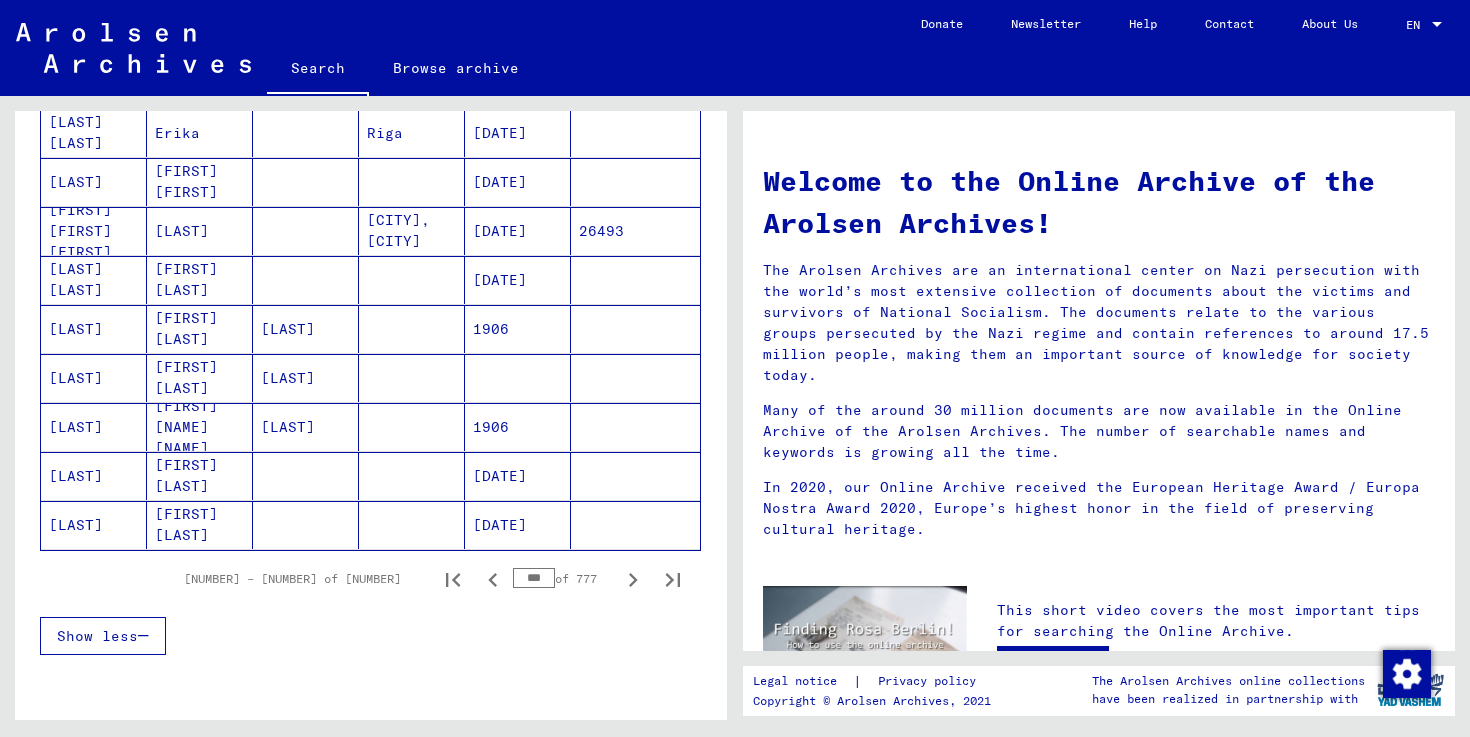 scroll, scrollTop: 1336, scrollLeft: 0, axis: vertical 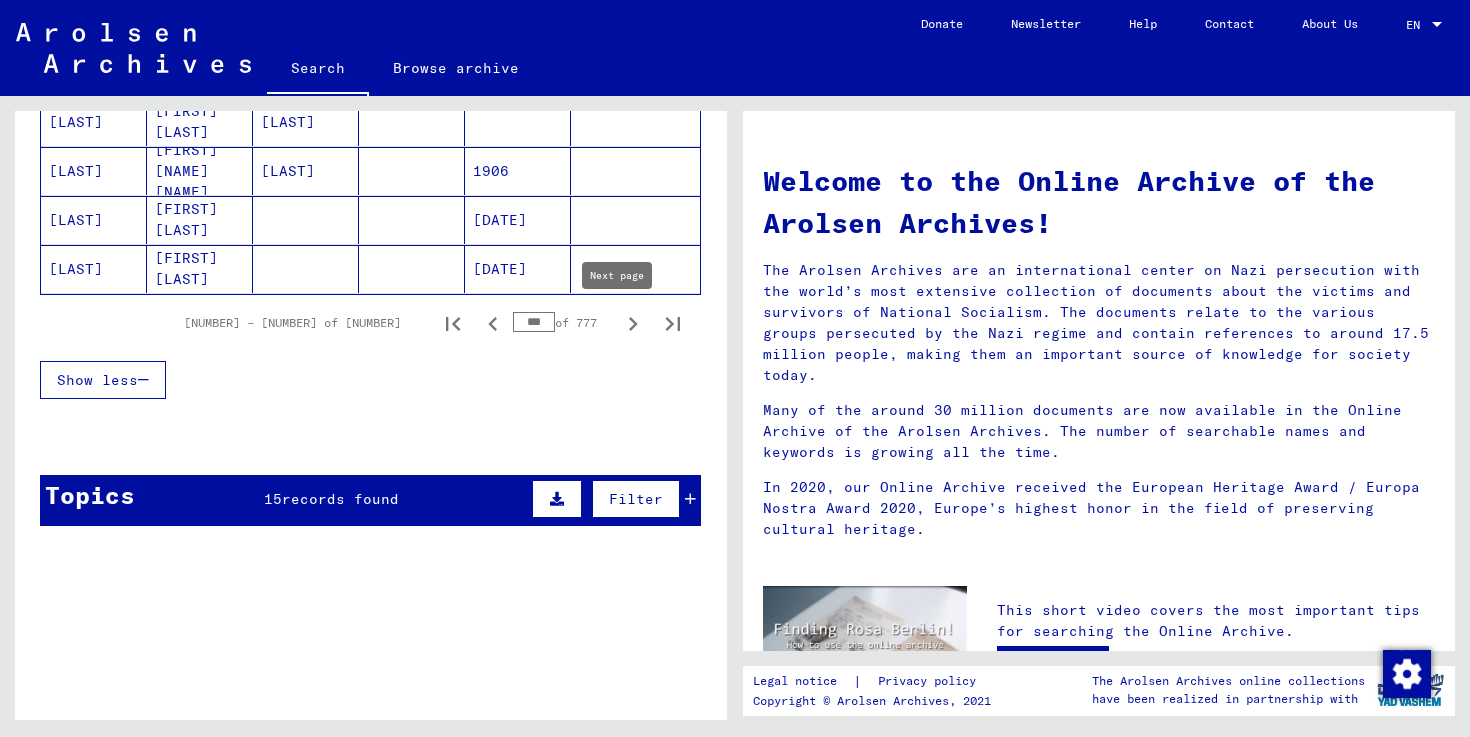 click at bounding box center [633, 324] 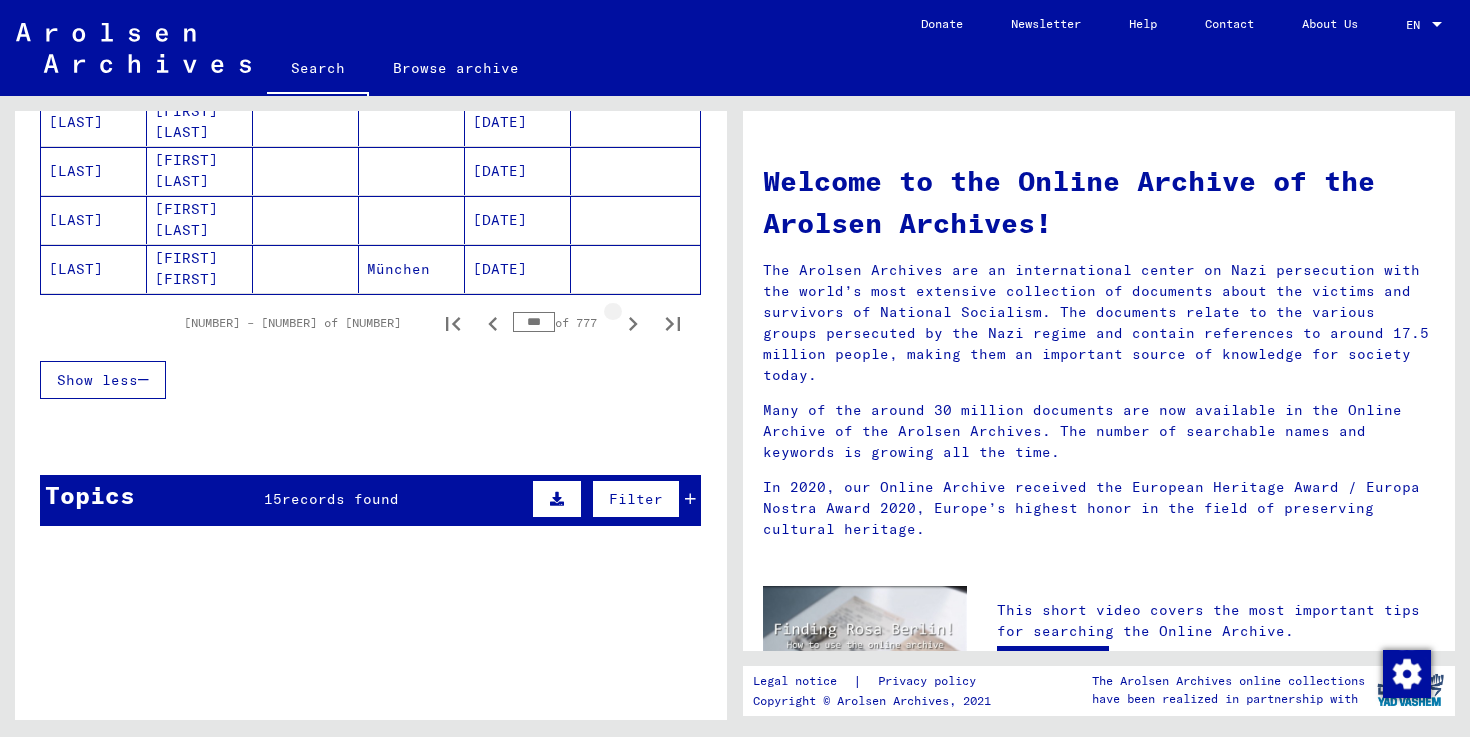 click at bounding box center (633, 324) 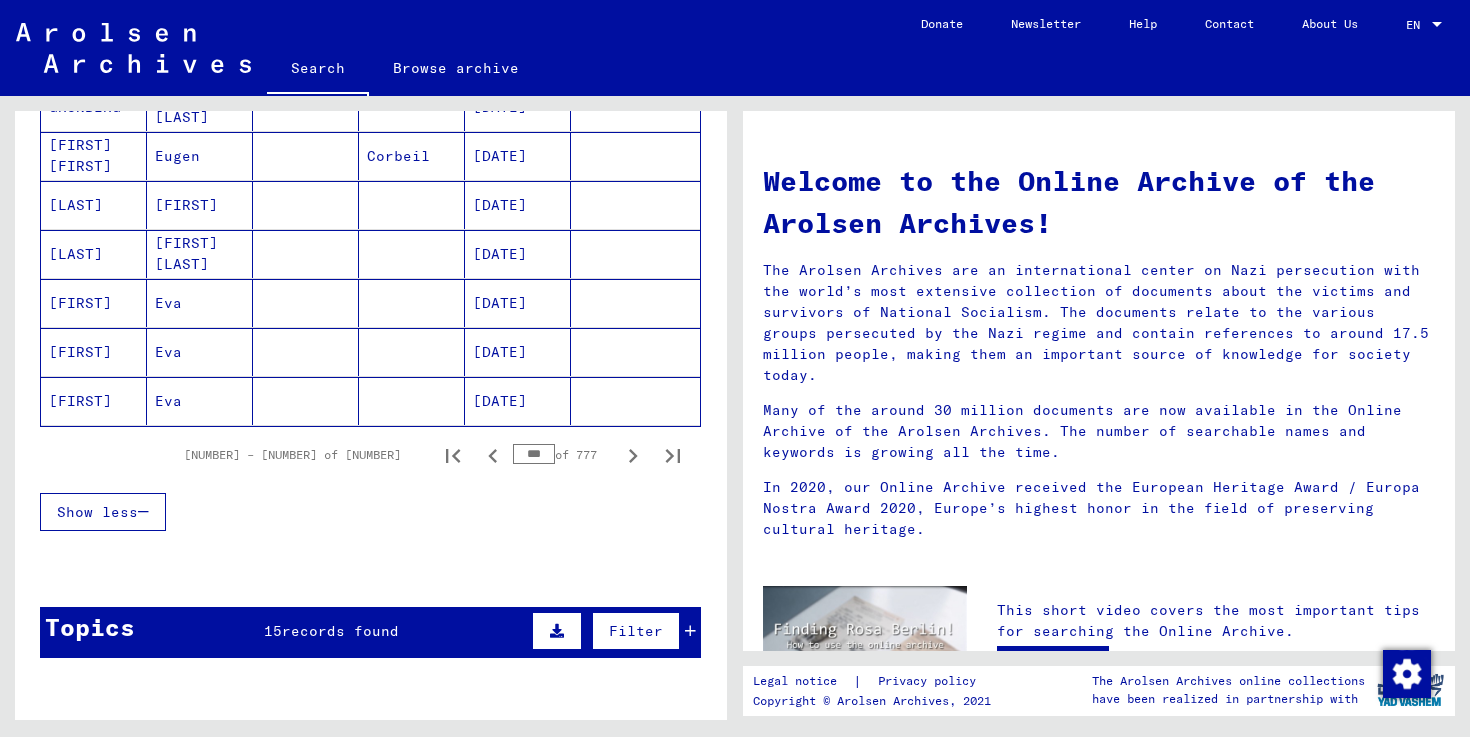 scroll, scrollTop: 1236, scrollLeft: 0, axis: vertical 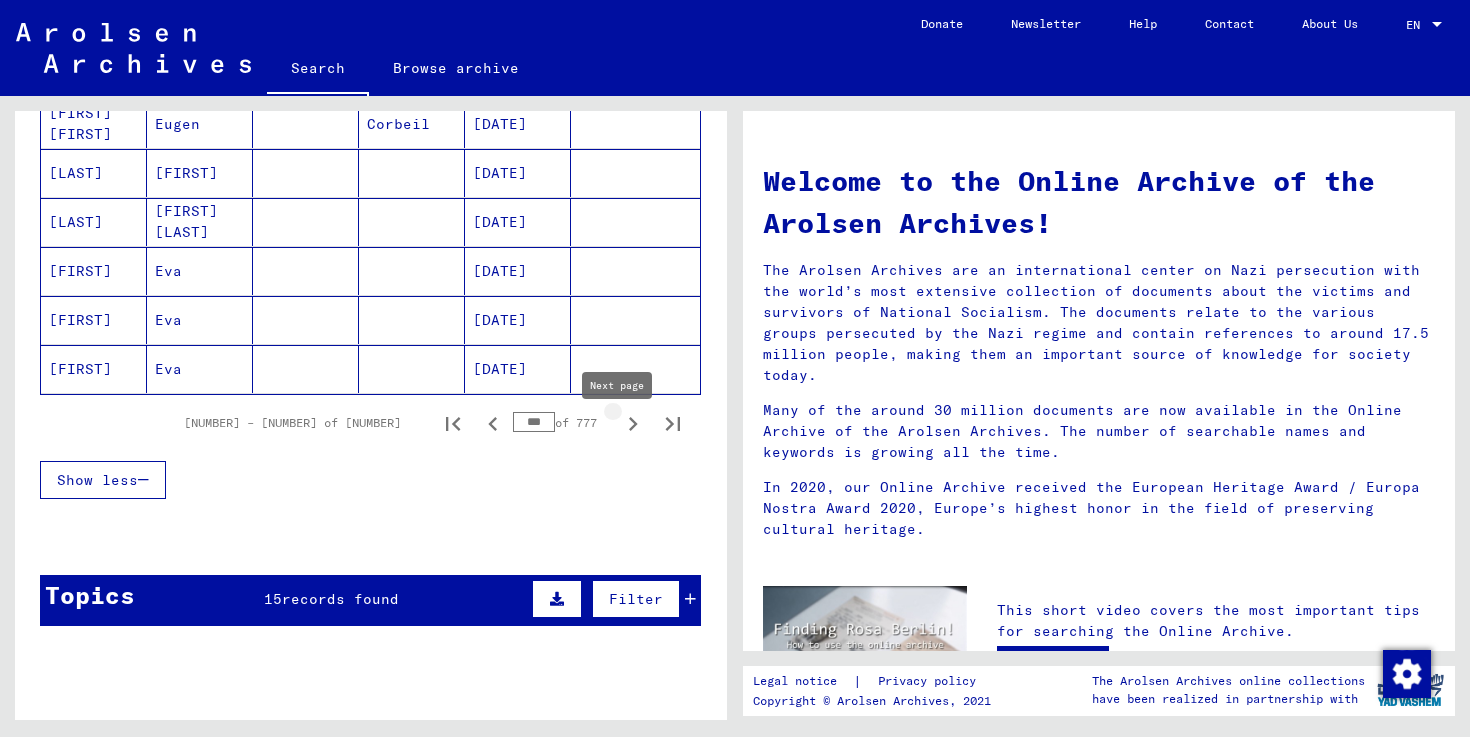 click at bounding box center [633, 424] 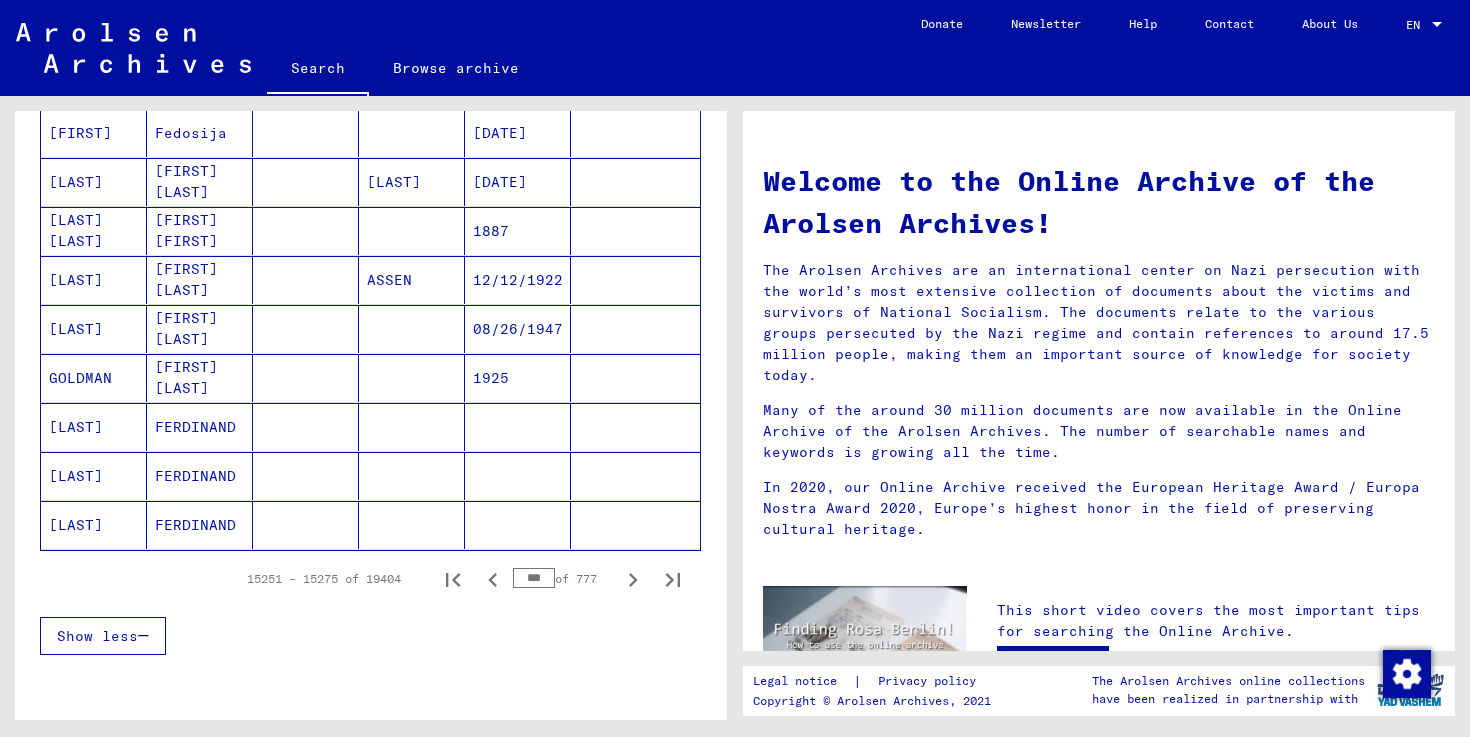 scroll, scrollTop: 1112, scrollLeft: 0, axis: vertical 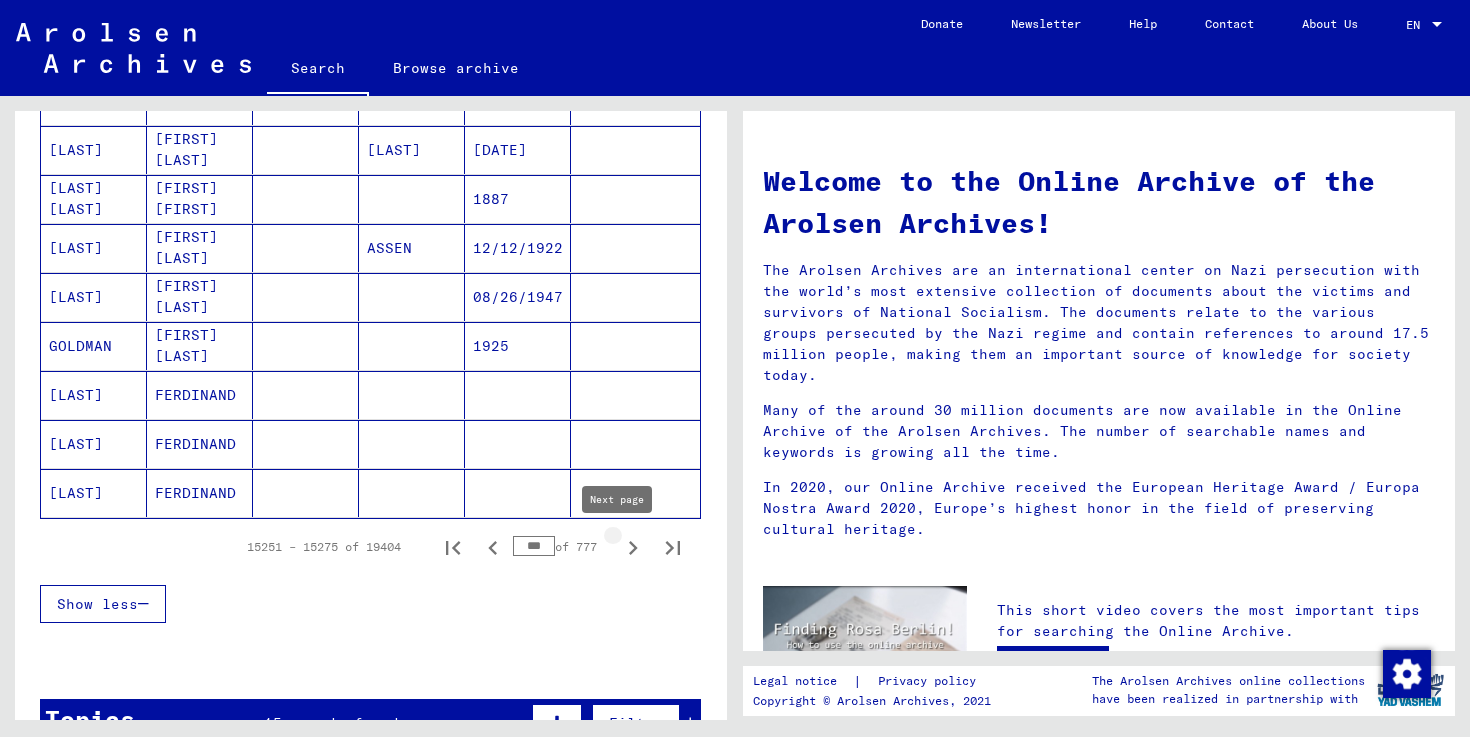 click at bounding box center [633, 548] 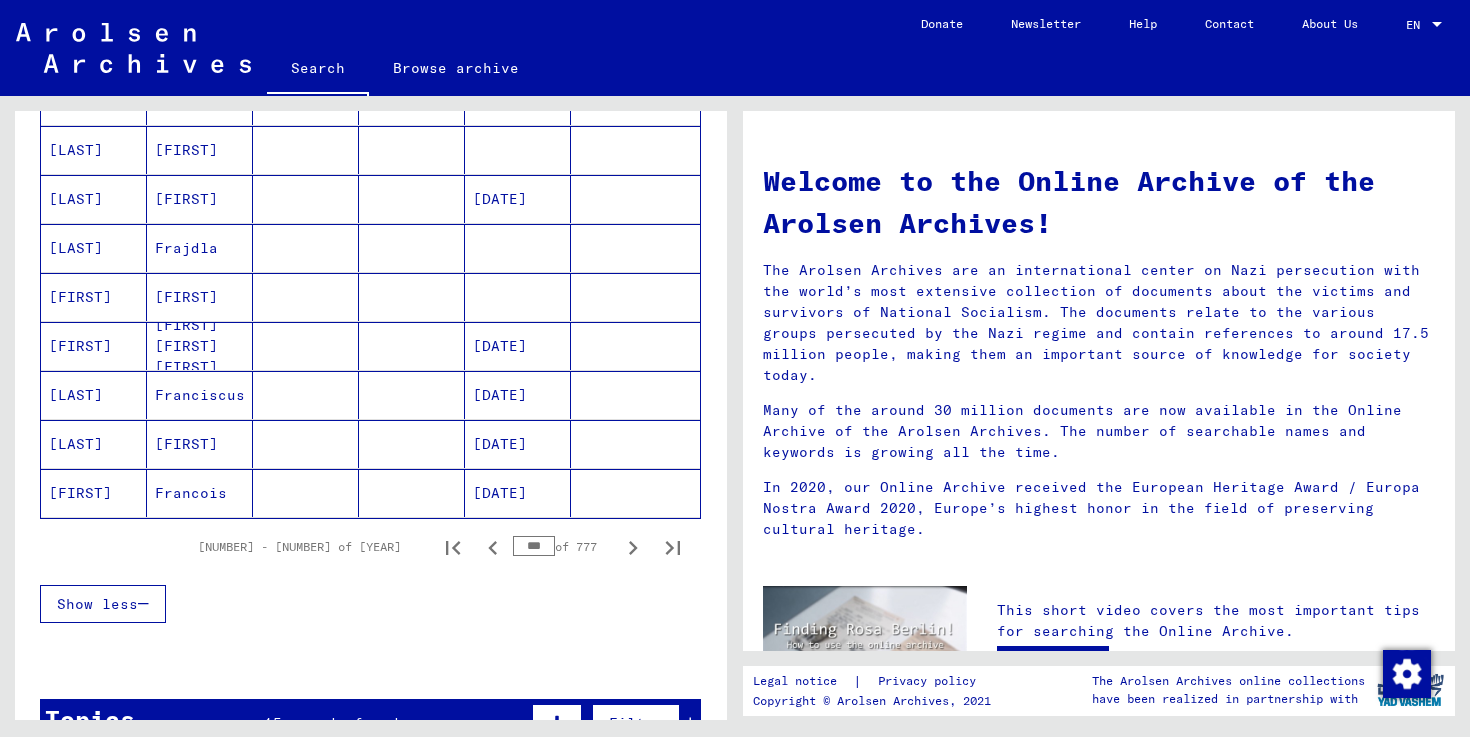 click at bounding box center [633, 548] 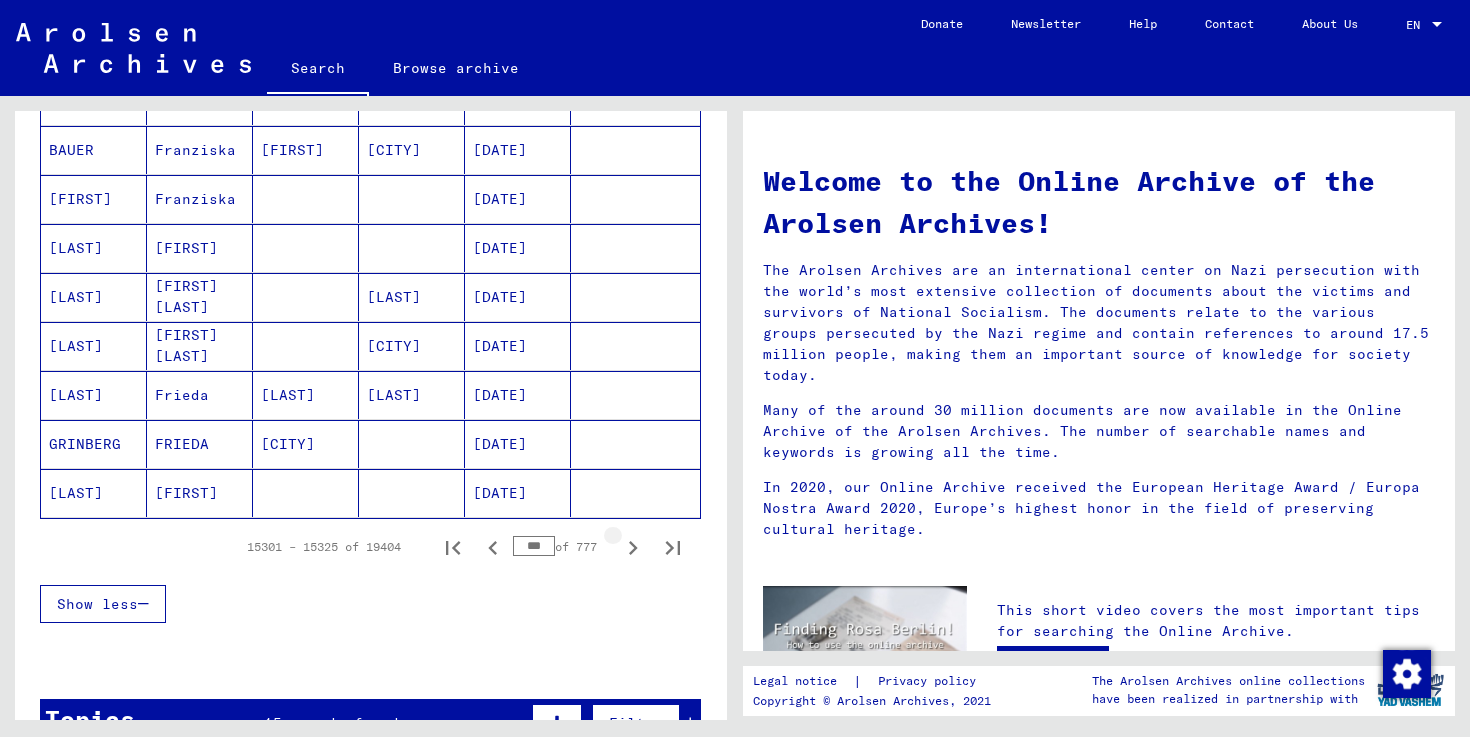 click at bounding box center (633, 548) 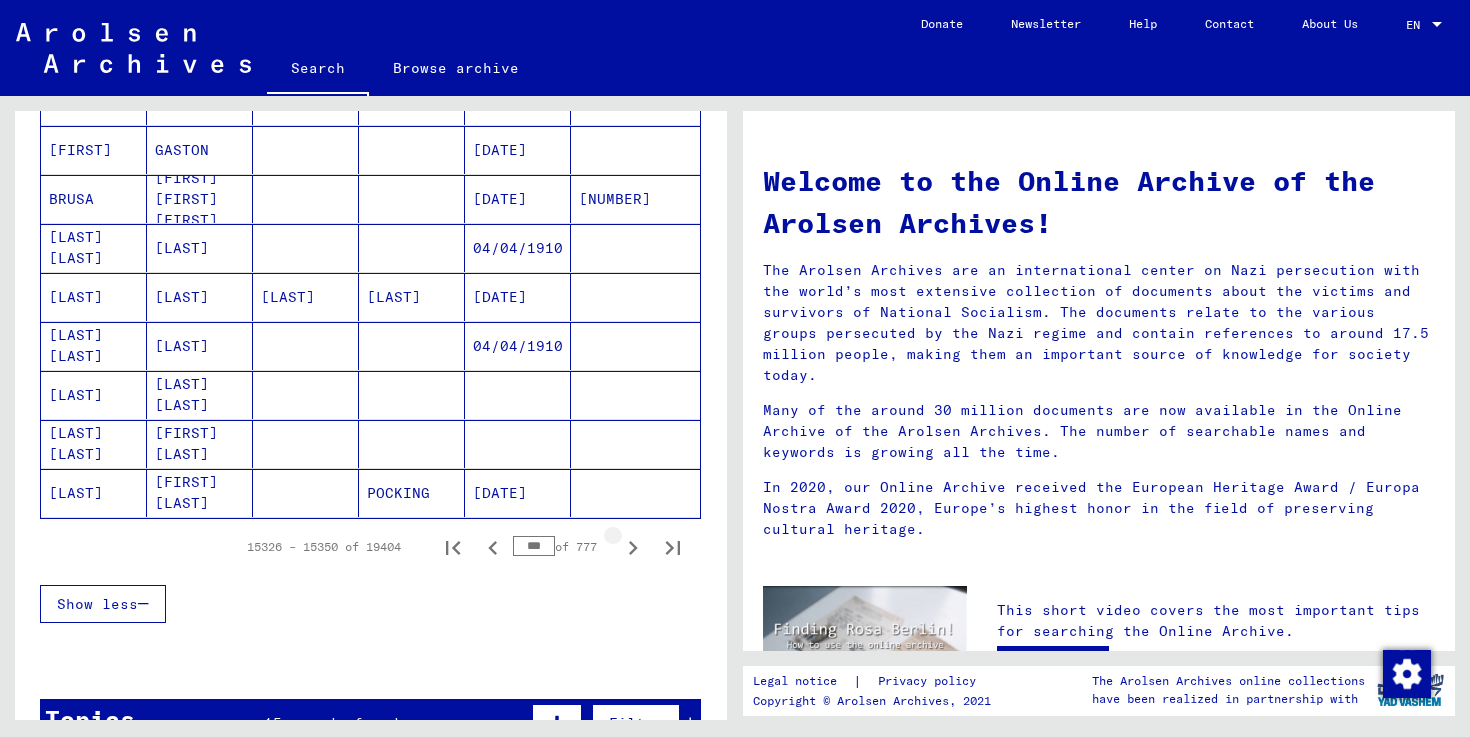 click at bounding box center (633, 548) 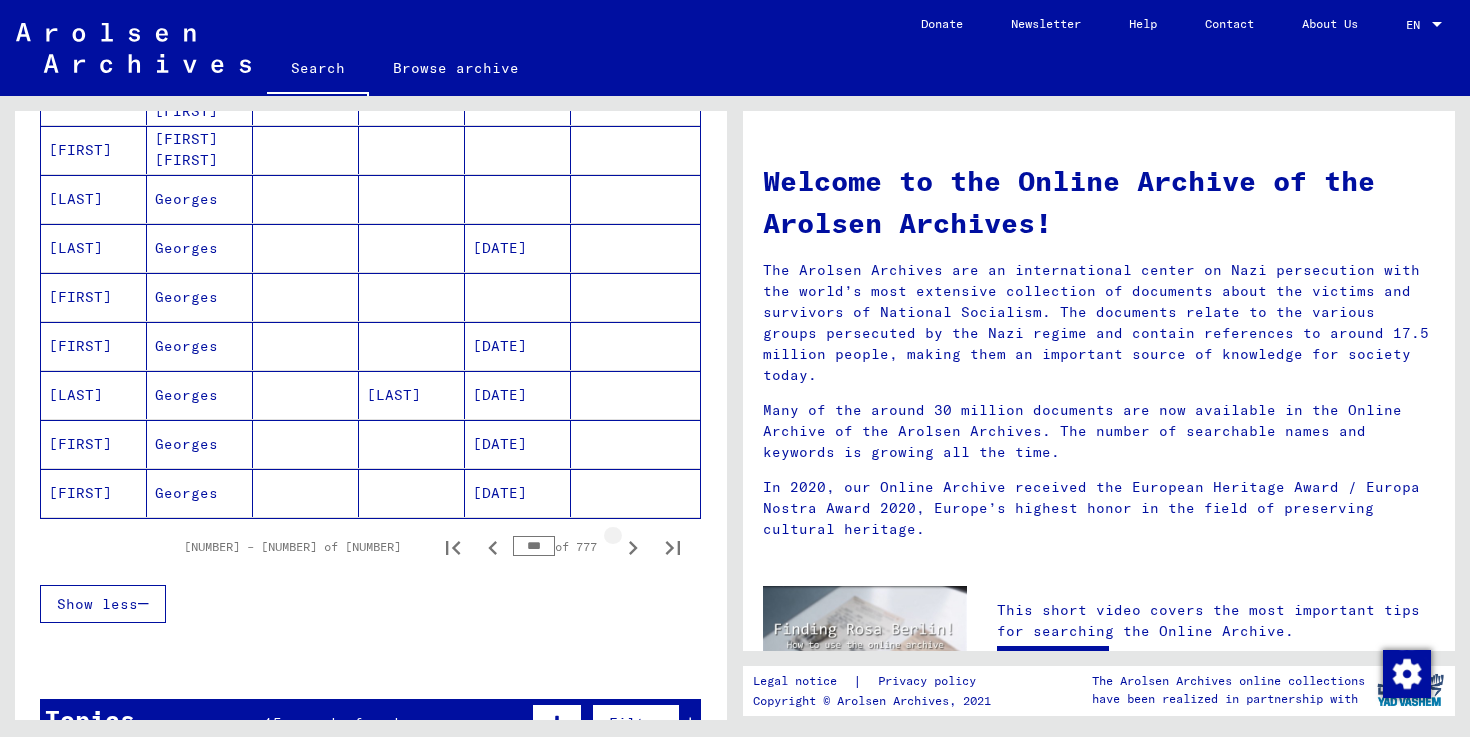click at bounding box center (633, 548) 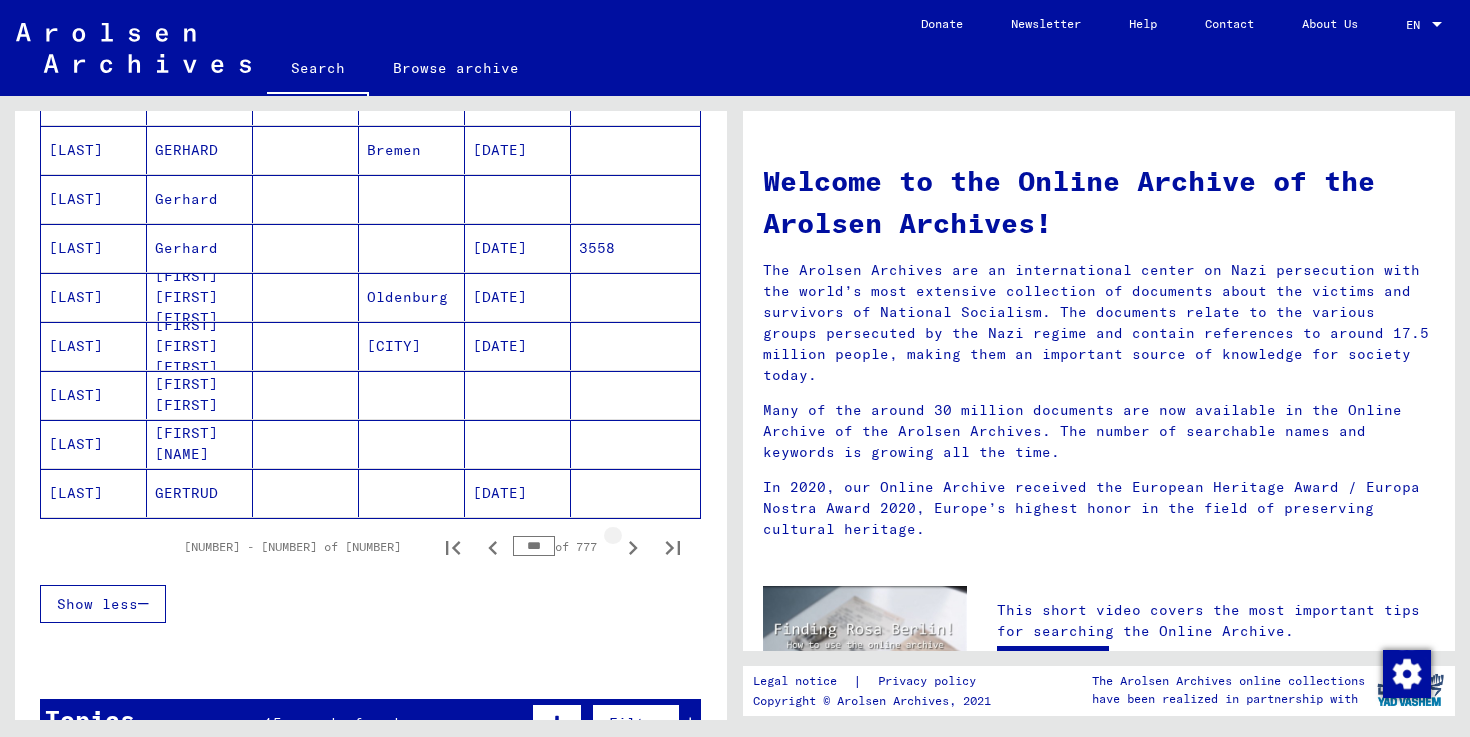 click at bounding box center [633, 548] 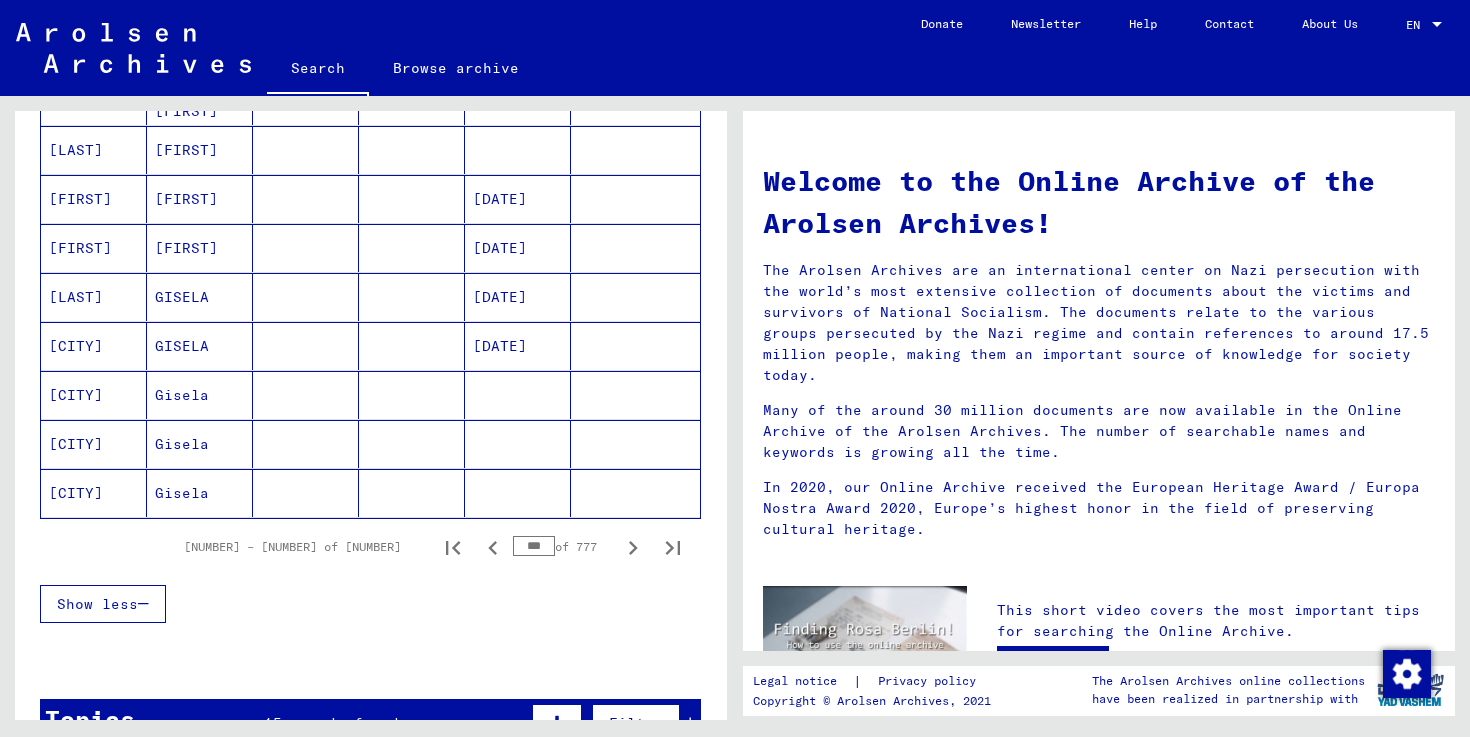 click at bounding box center (633, 548) 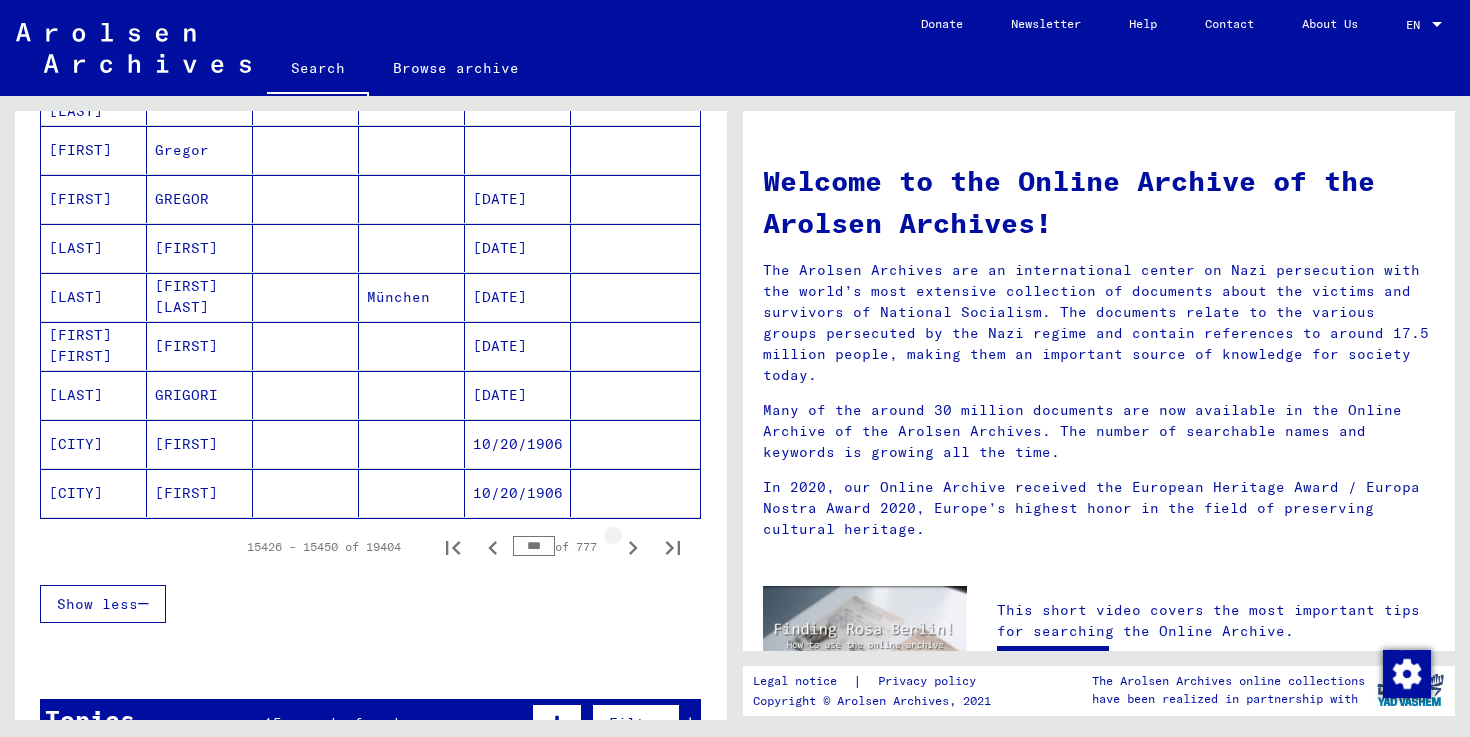 click at bounding box center [633, 548] 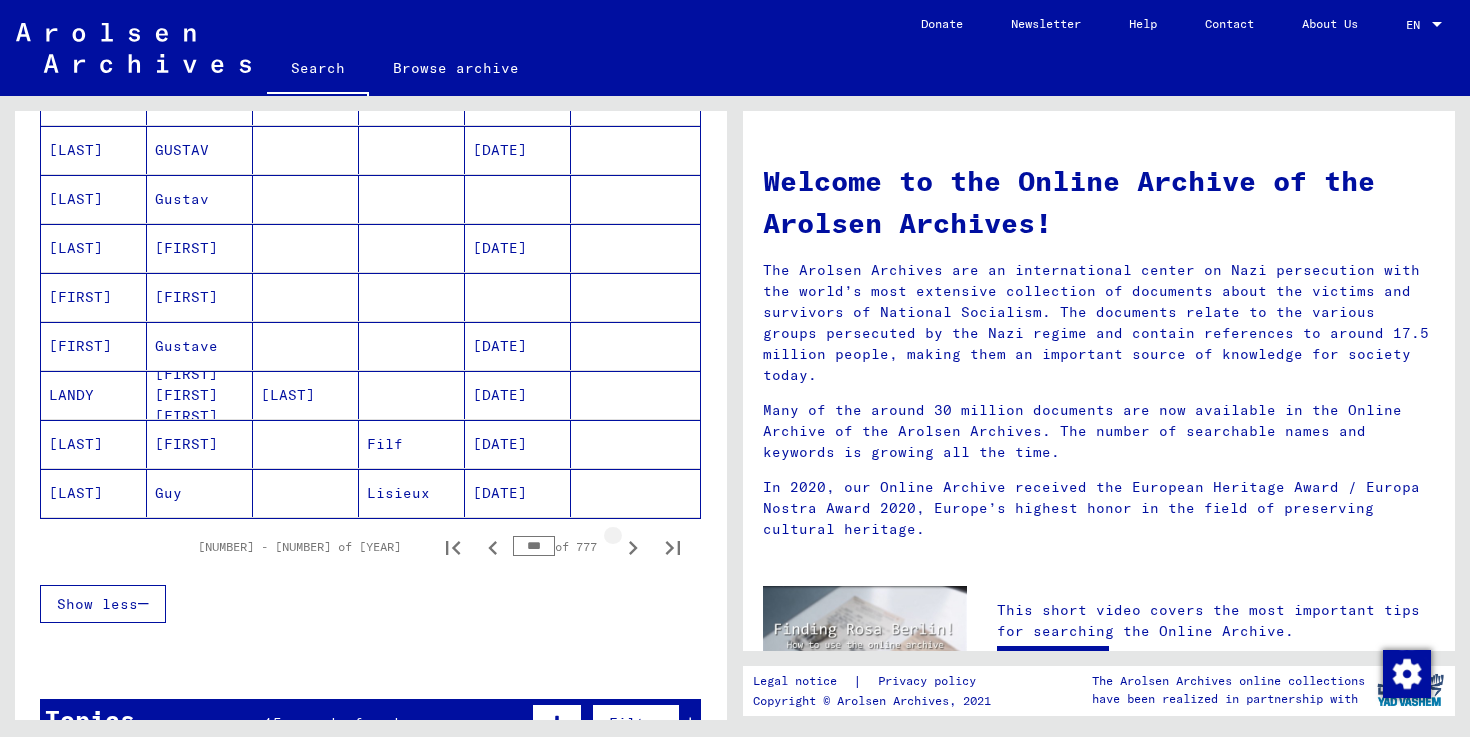 click at bounding box center [633, 548] 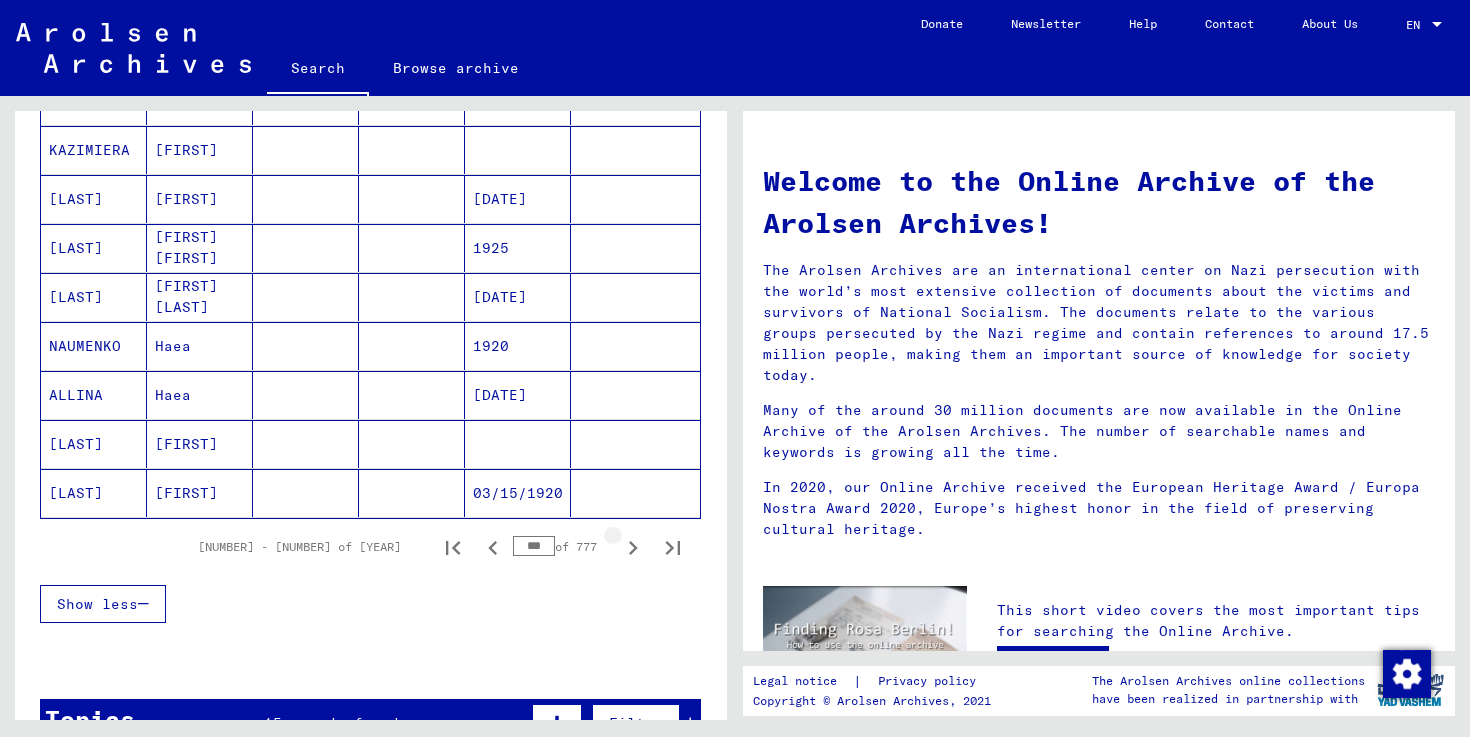 click at bounding box center (633, 548) 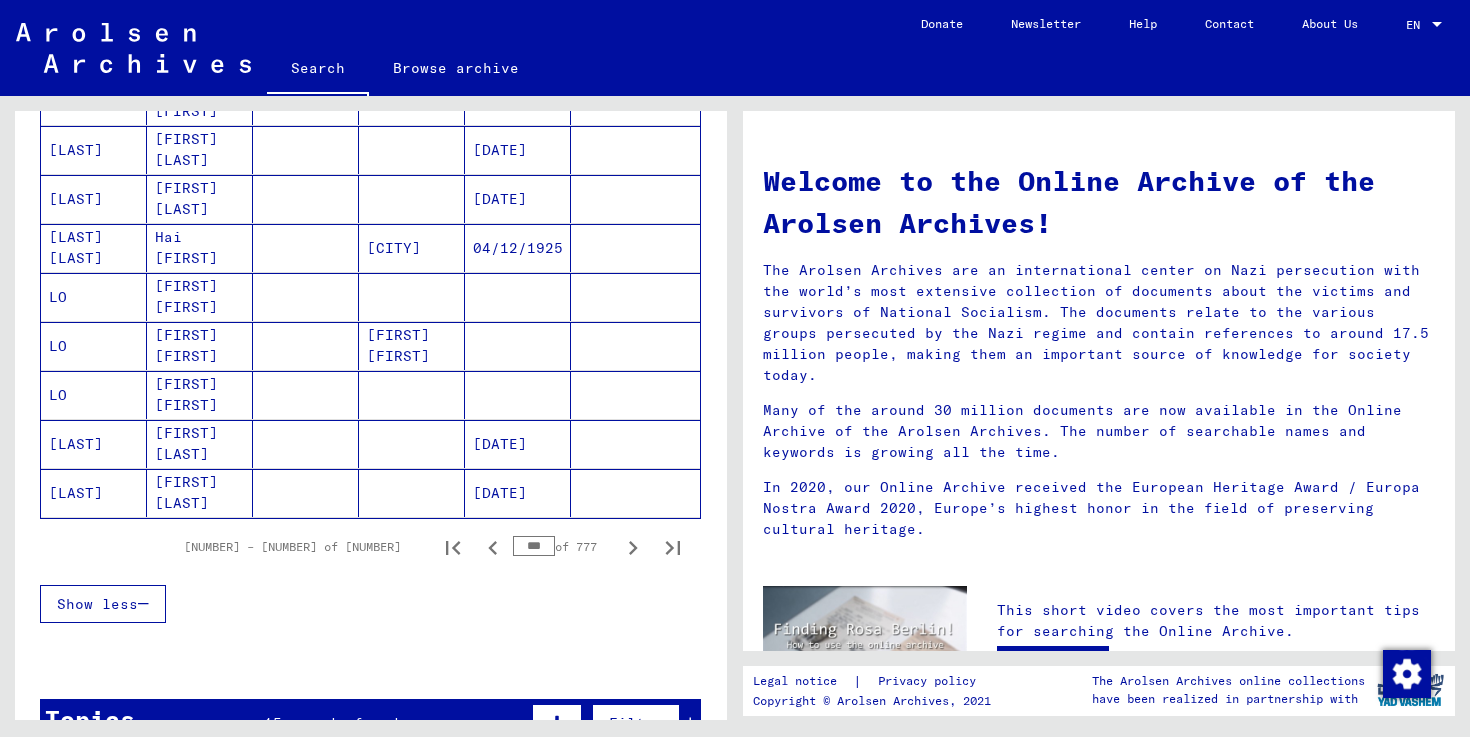 click at bounding box center (633, 548) 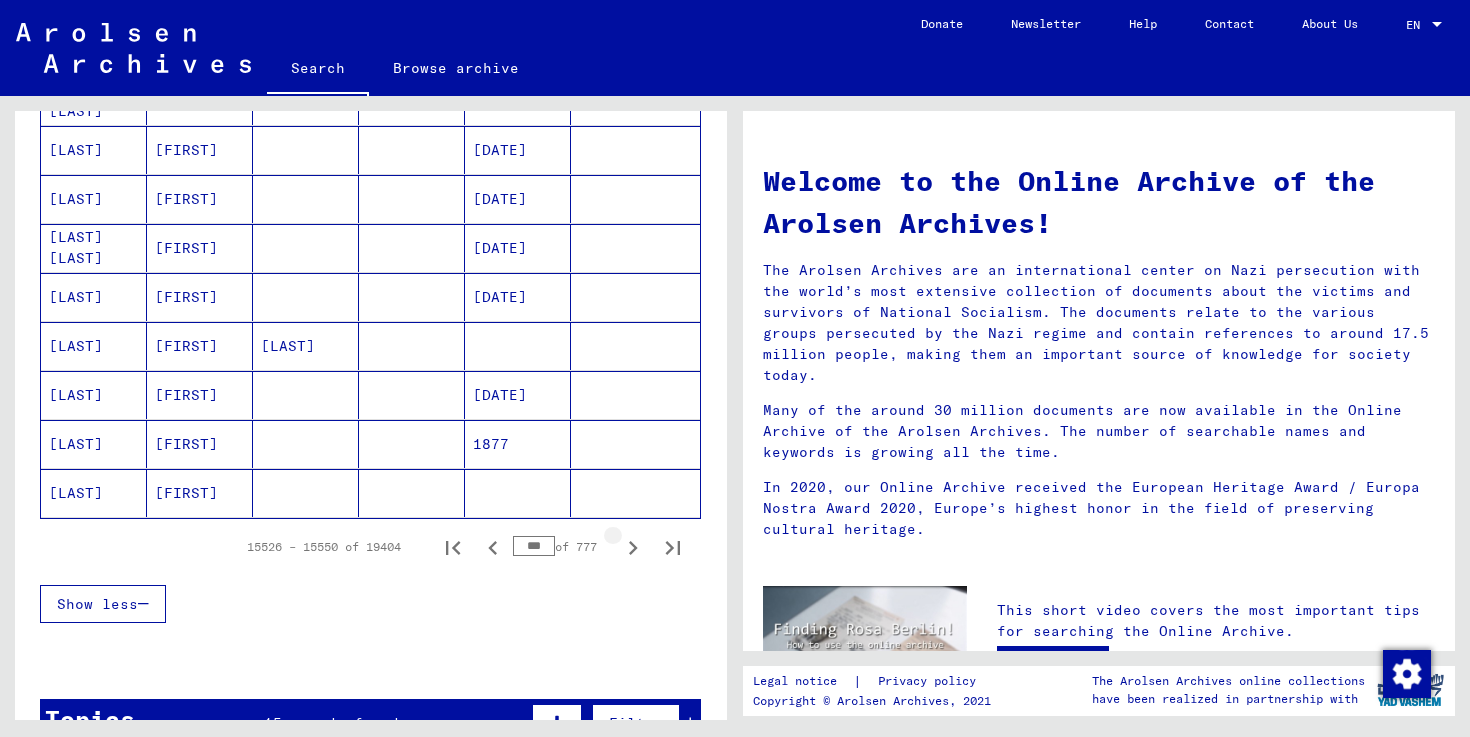 click at bounding box center [633, 548] 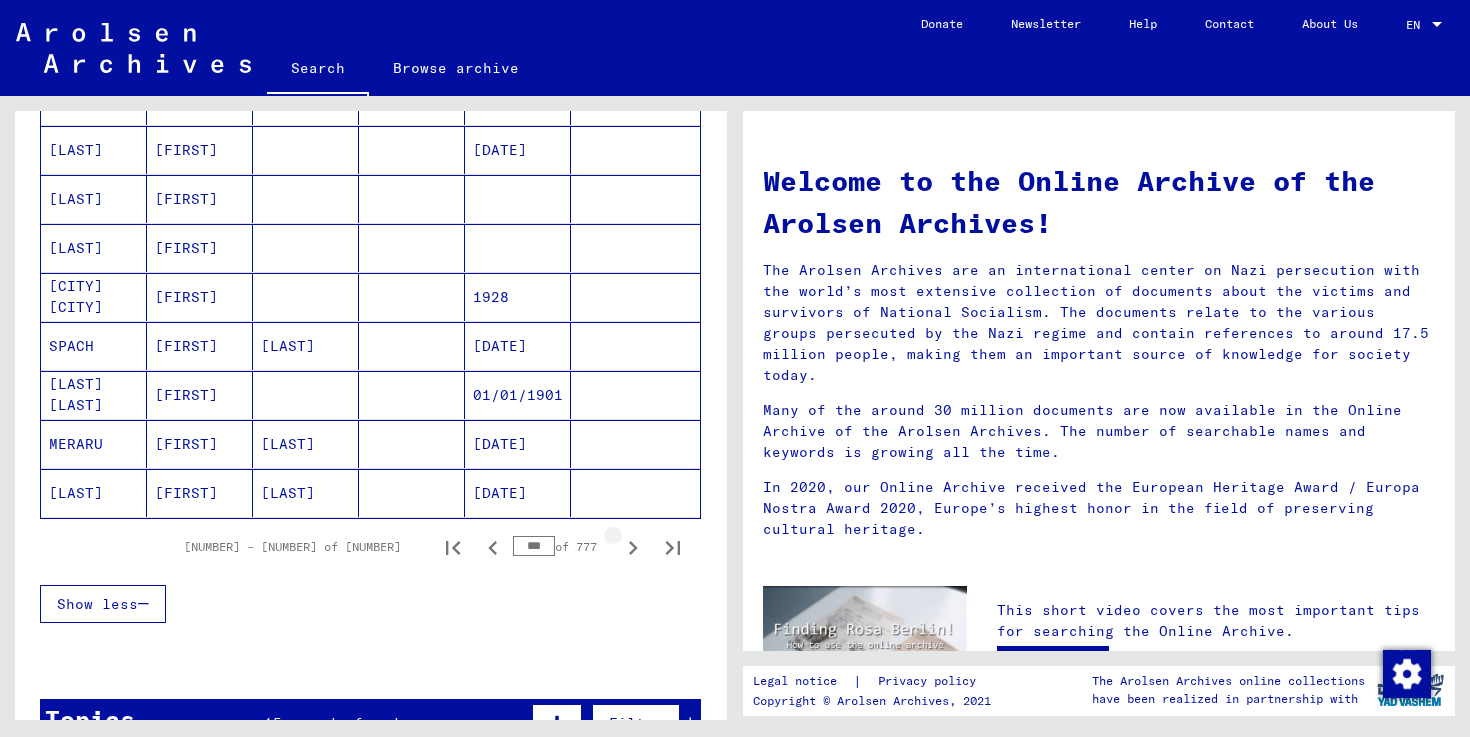 click at bounding box center [633, 548] 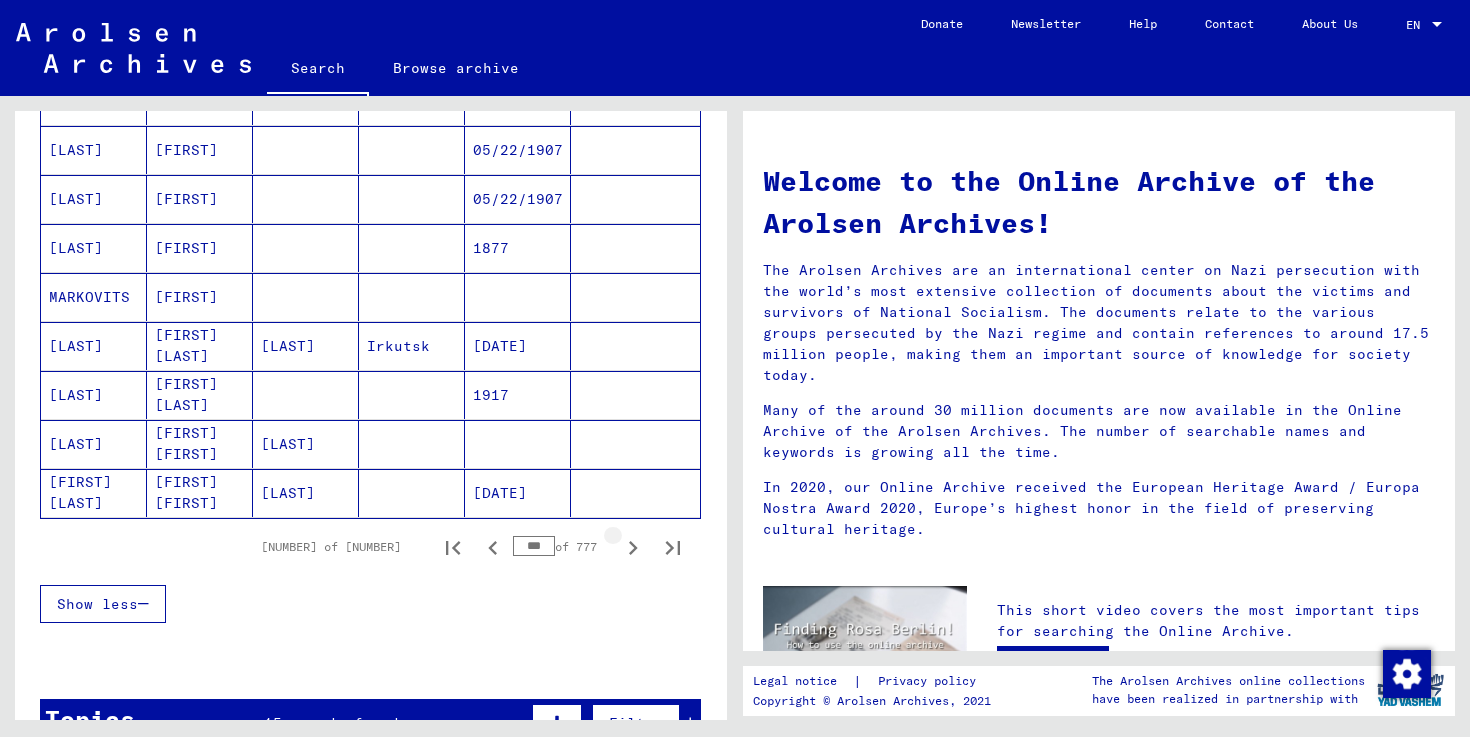 click at bounding box center (633, 548) 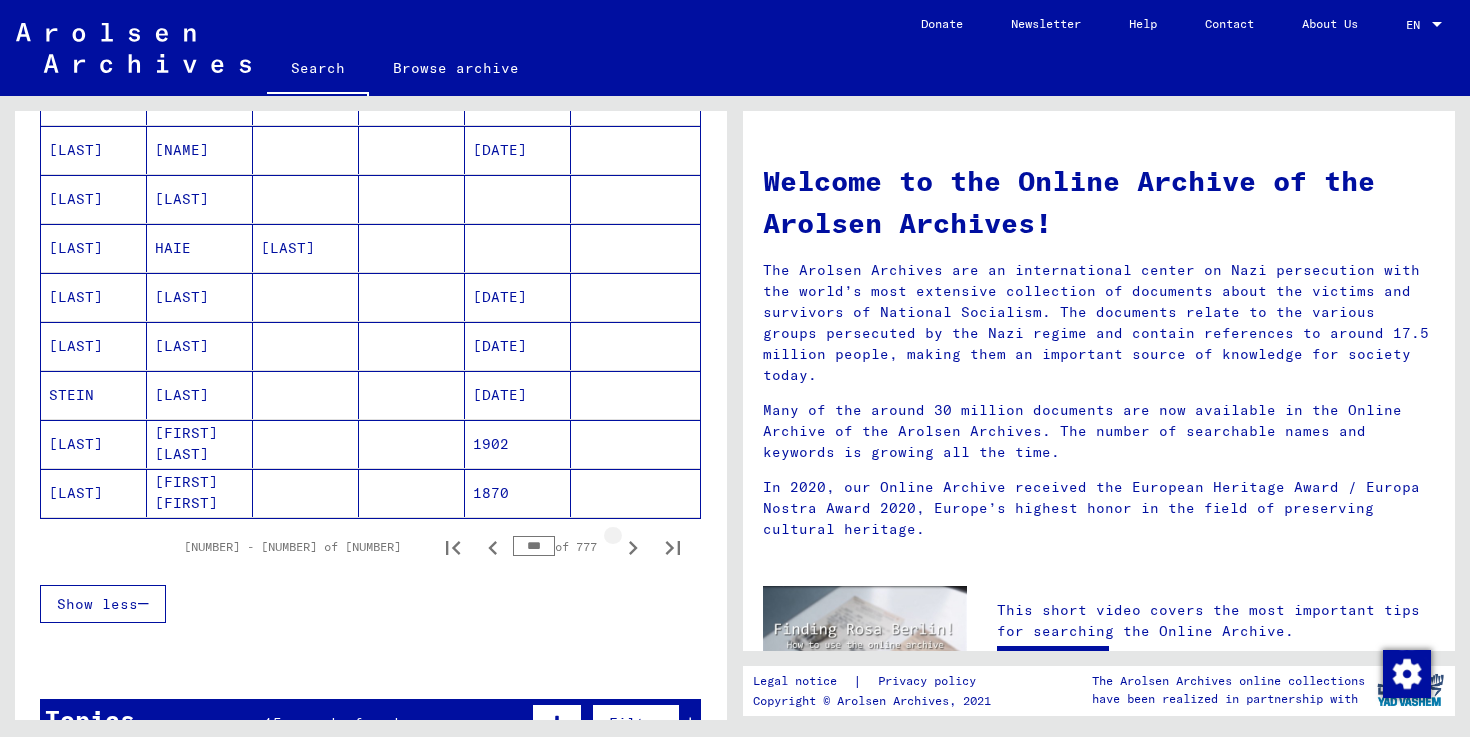 click at bounding box center (633, 548) 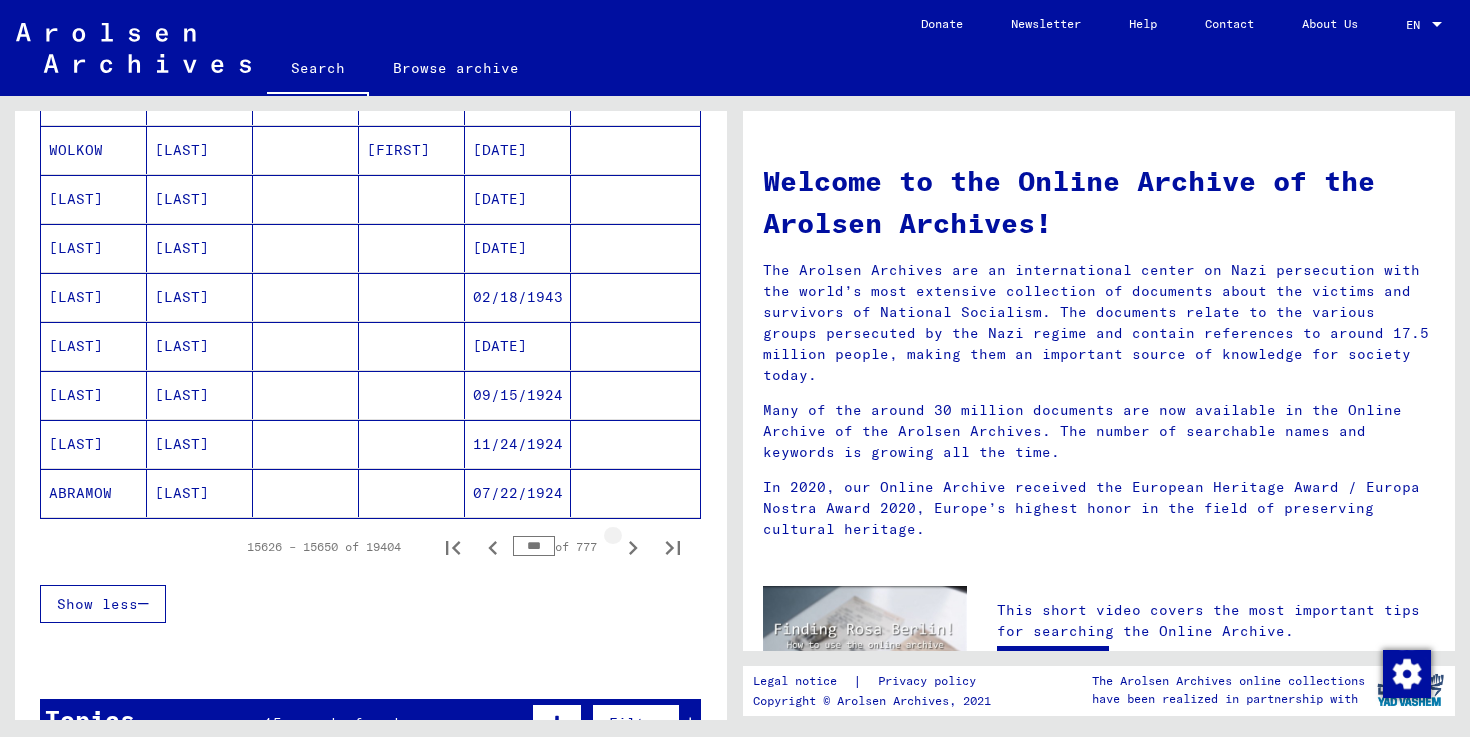 click at bounding box center [633, 548] 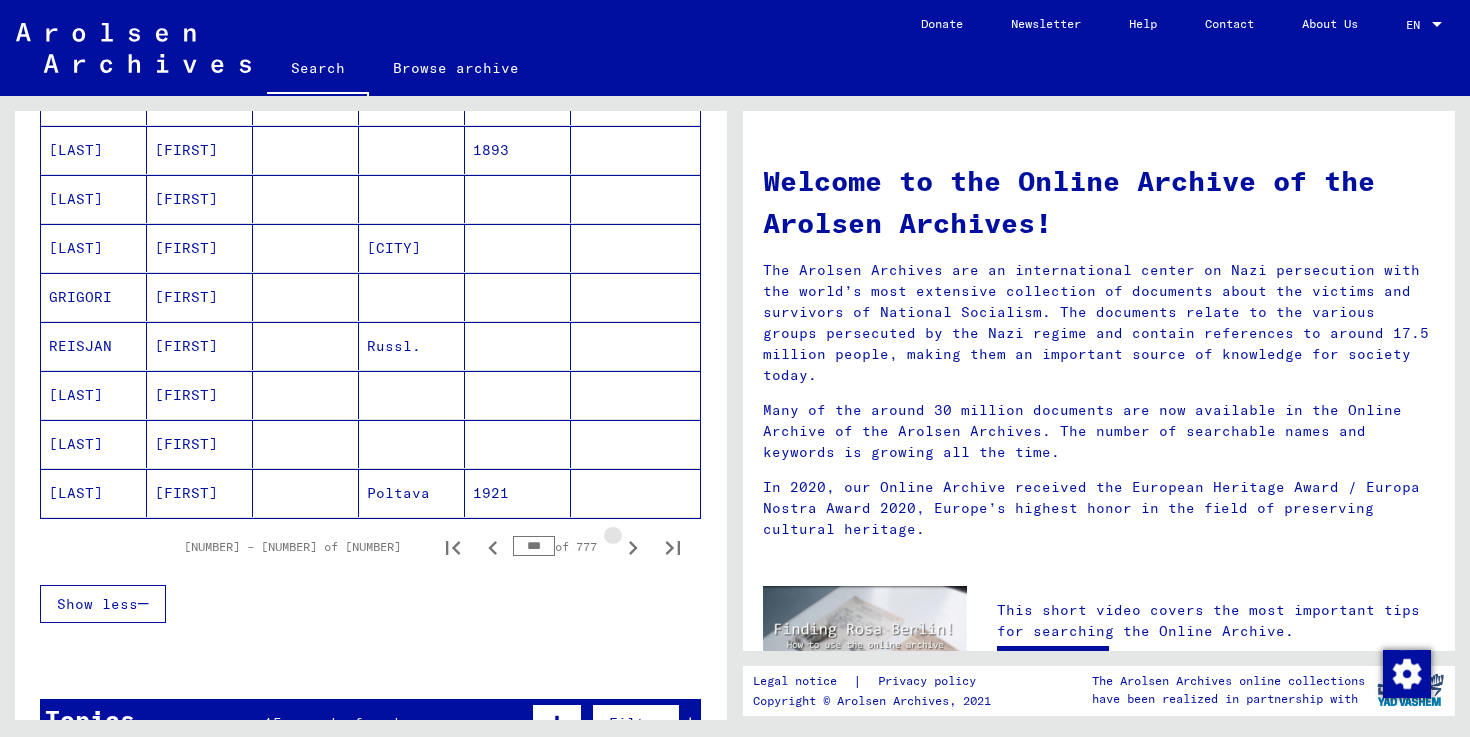 click at bounding box center [633, 548] 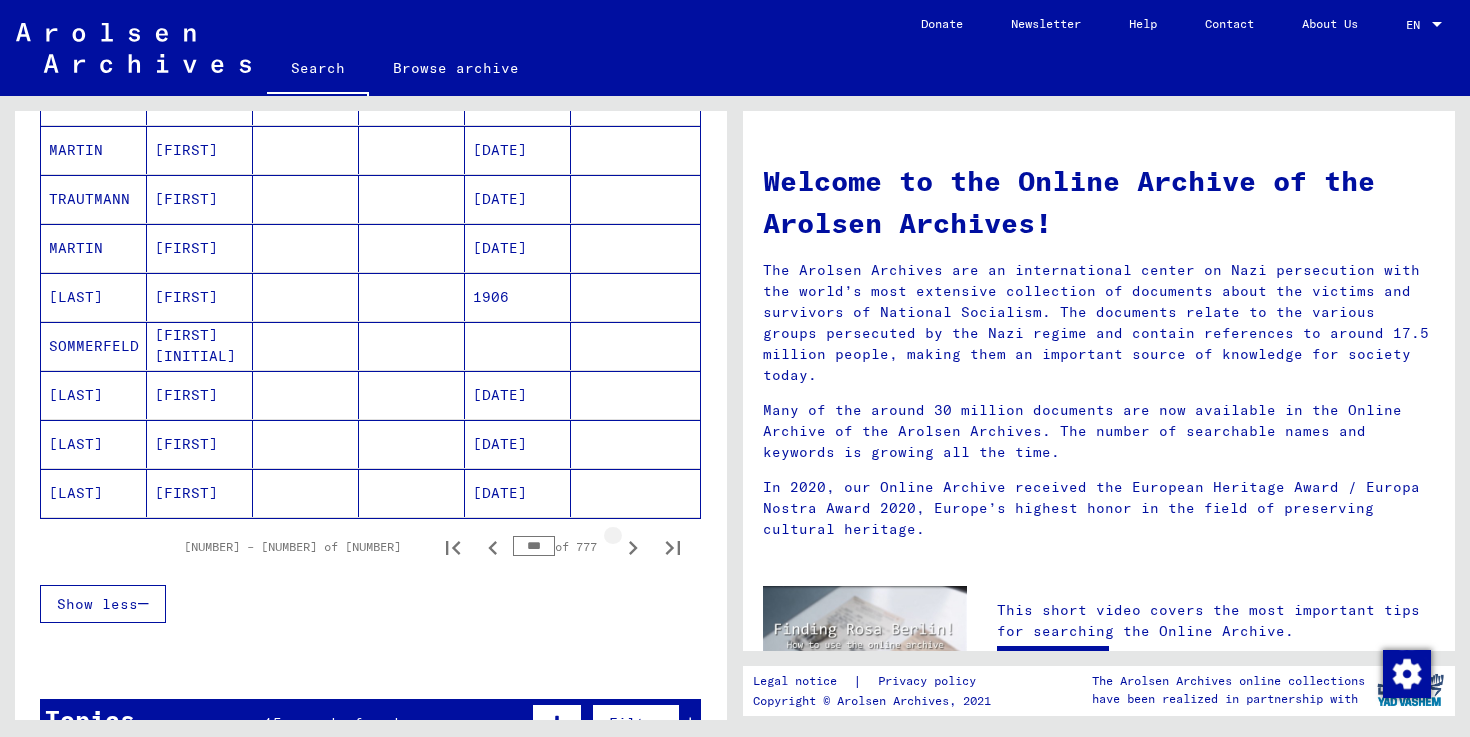 click at bounding box center [633, 548] 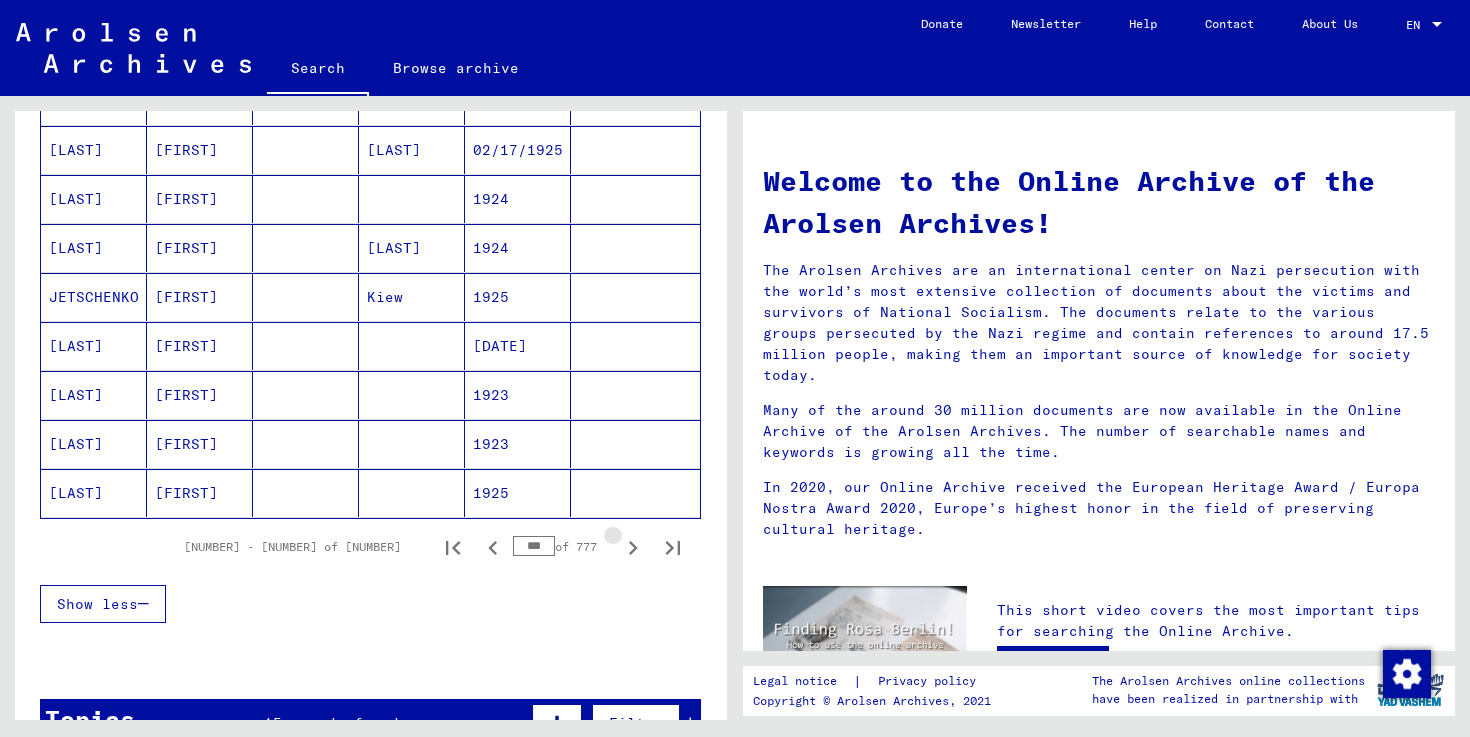 click at bounding box center [633, 548] 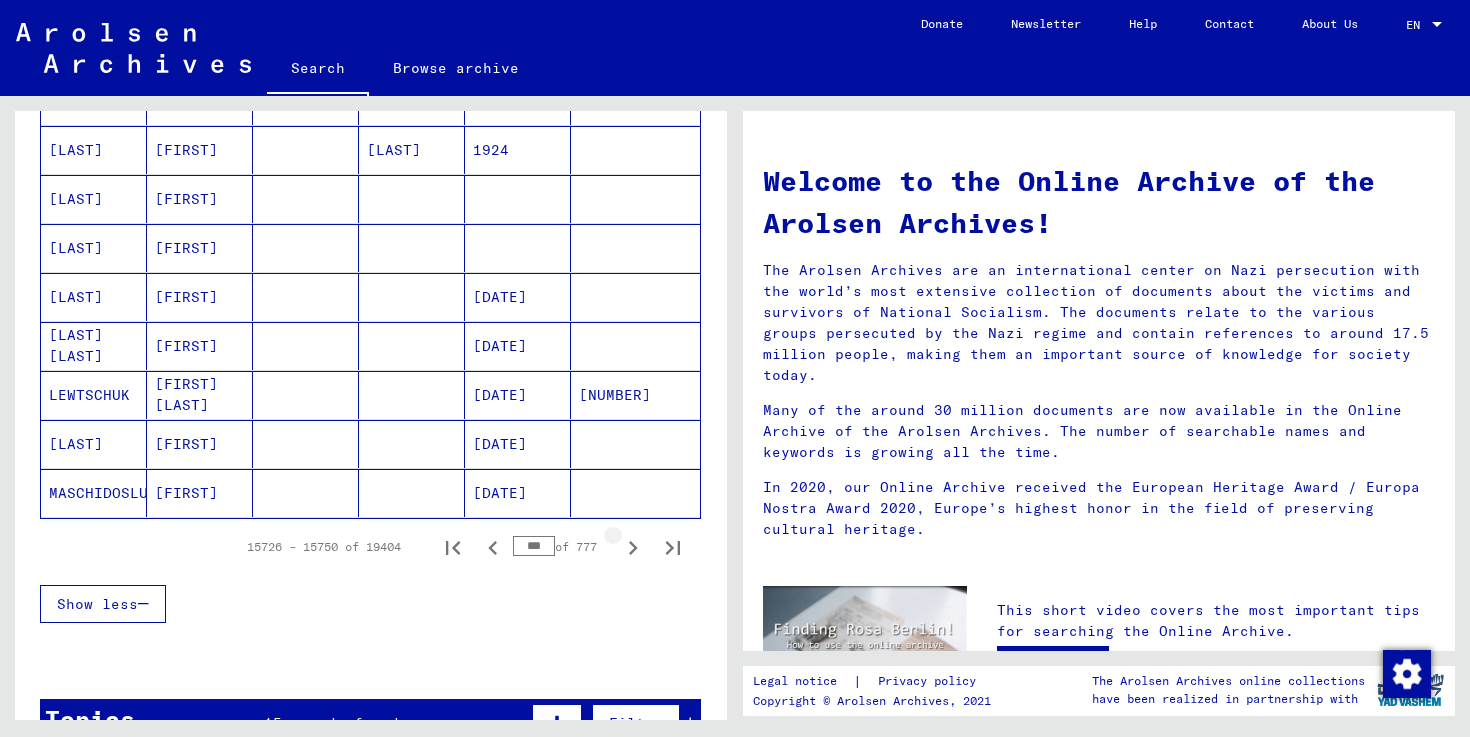 click at bounding box center (633, 548) 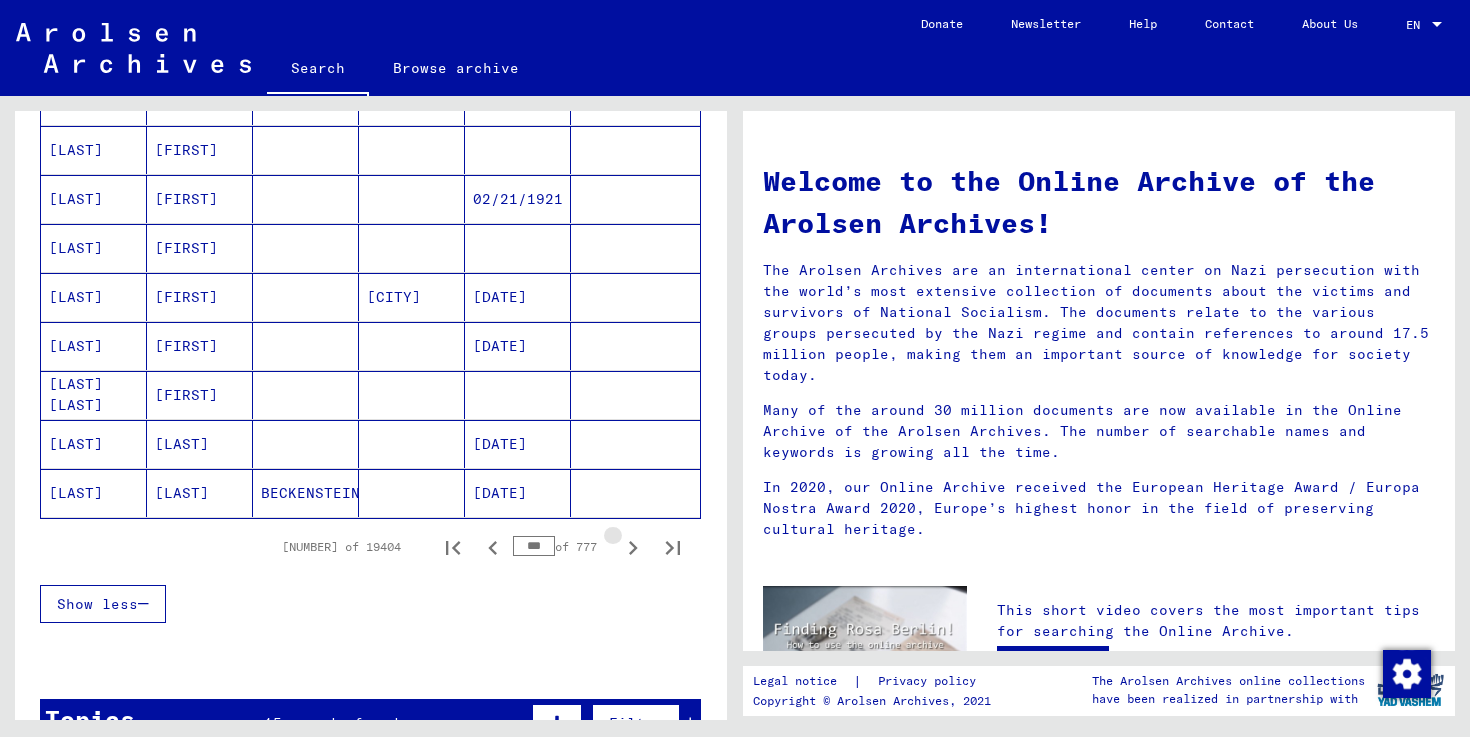 click at bounding box center (633, 548) 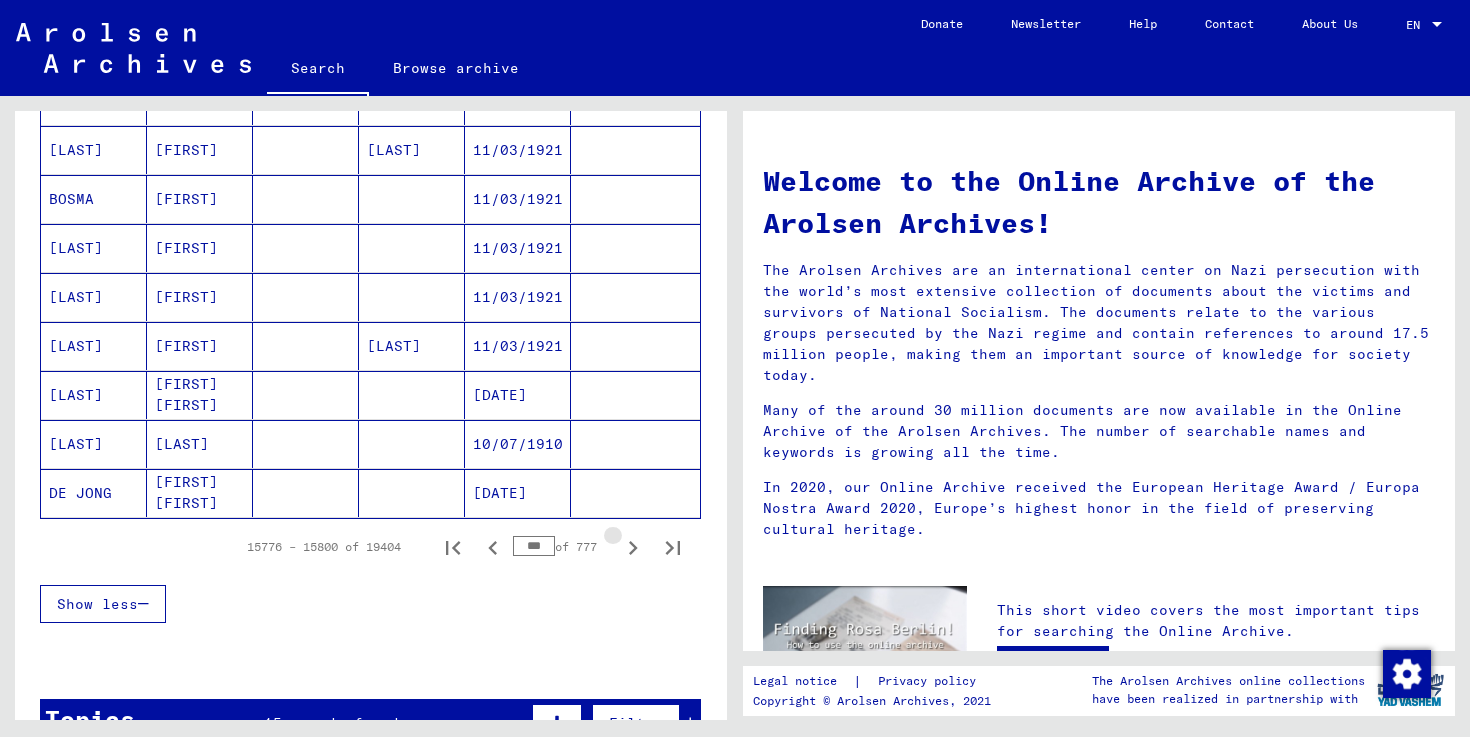 click at bounding box center [633, 548] 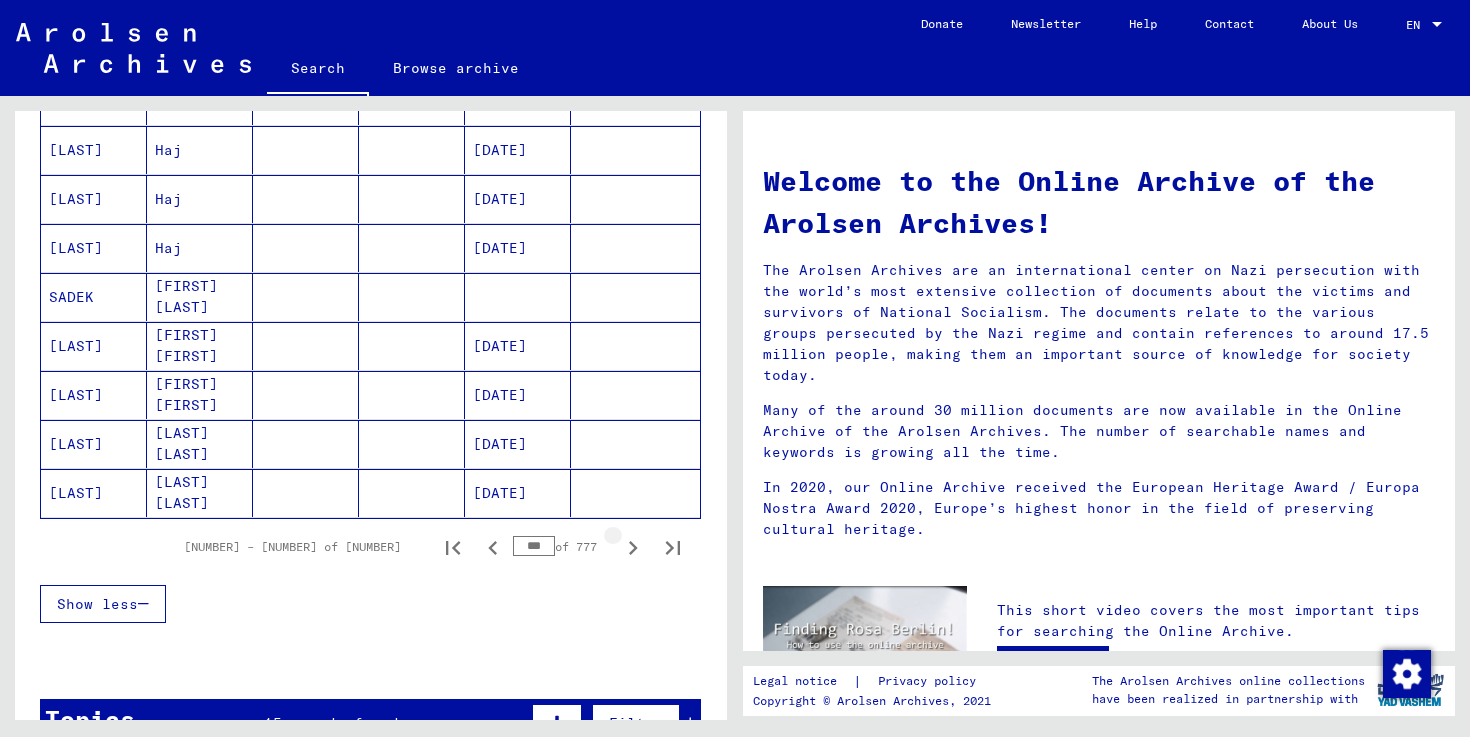 click at bounding box center [633, 548] 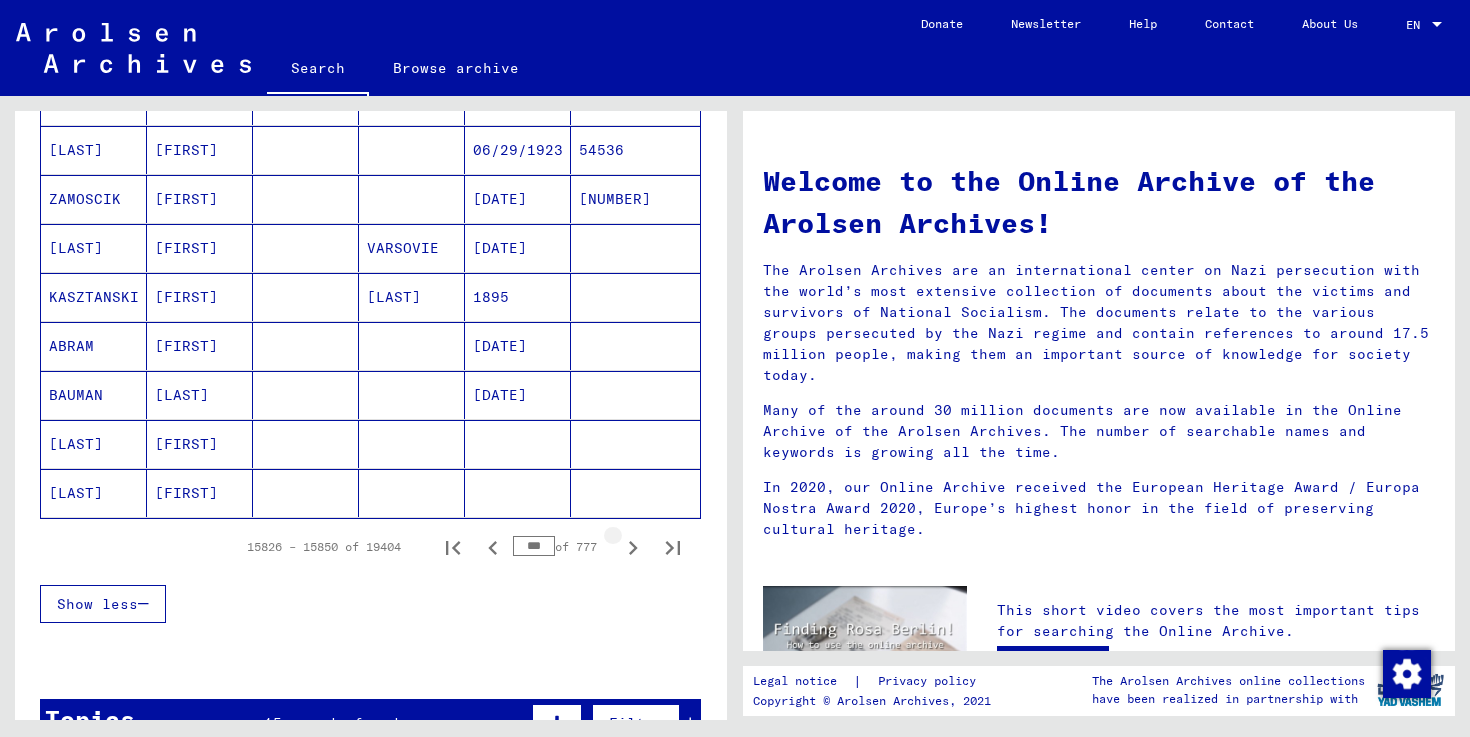 click at bounding box center [633, 548] 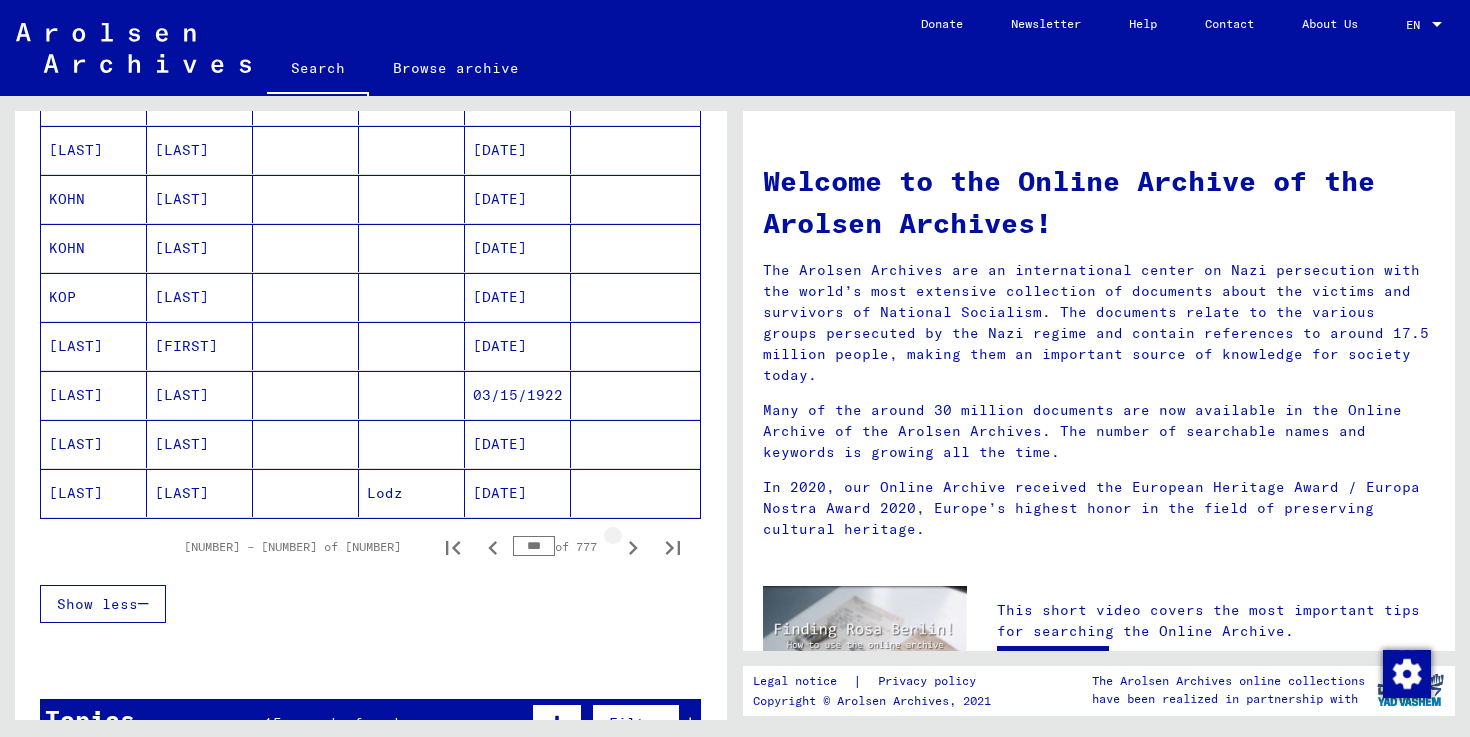 click at bounding box center (633, 548) 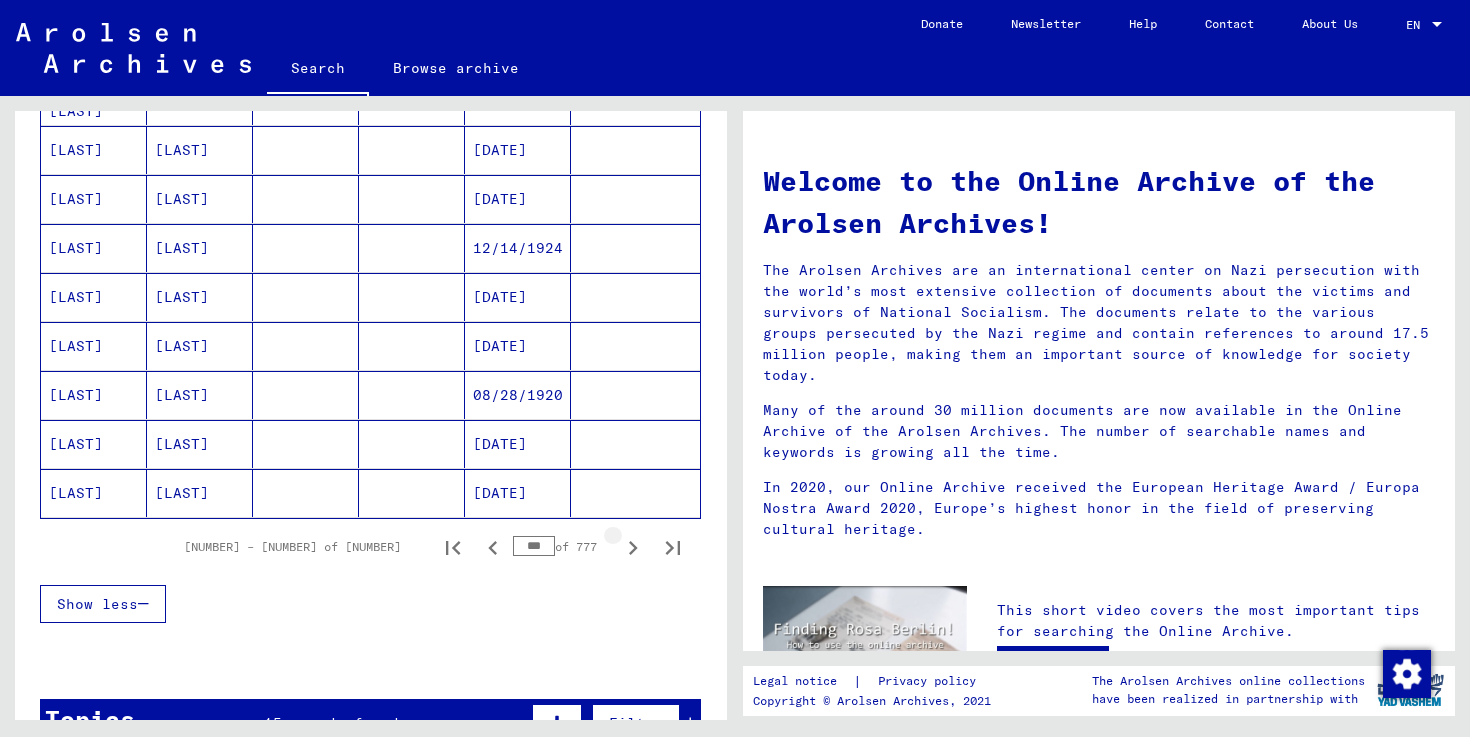 click at bounding box center (633, 548) 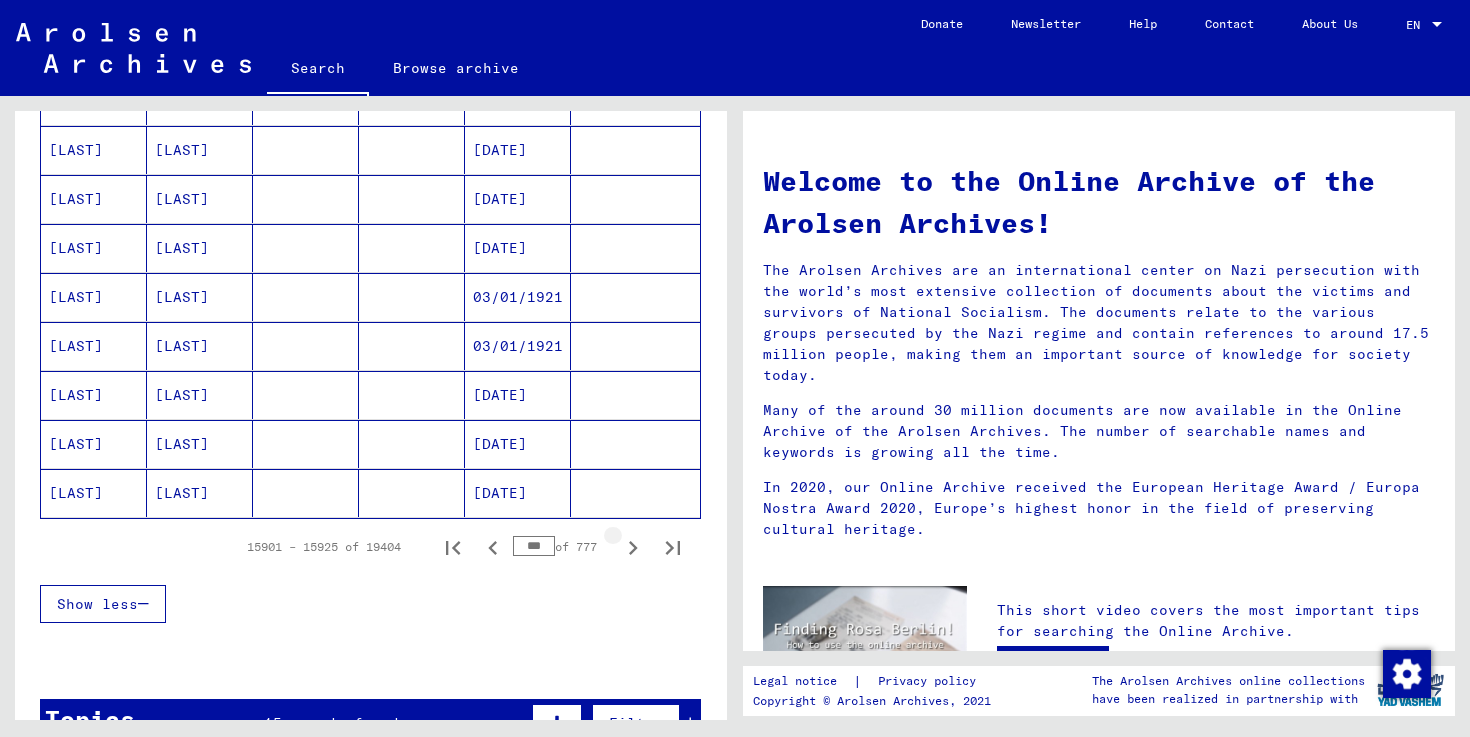 click at bounding box center (633, 548) 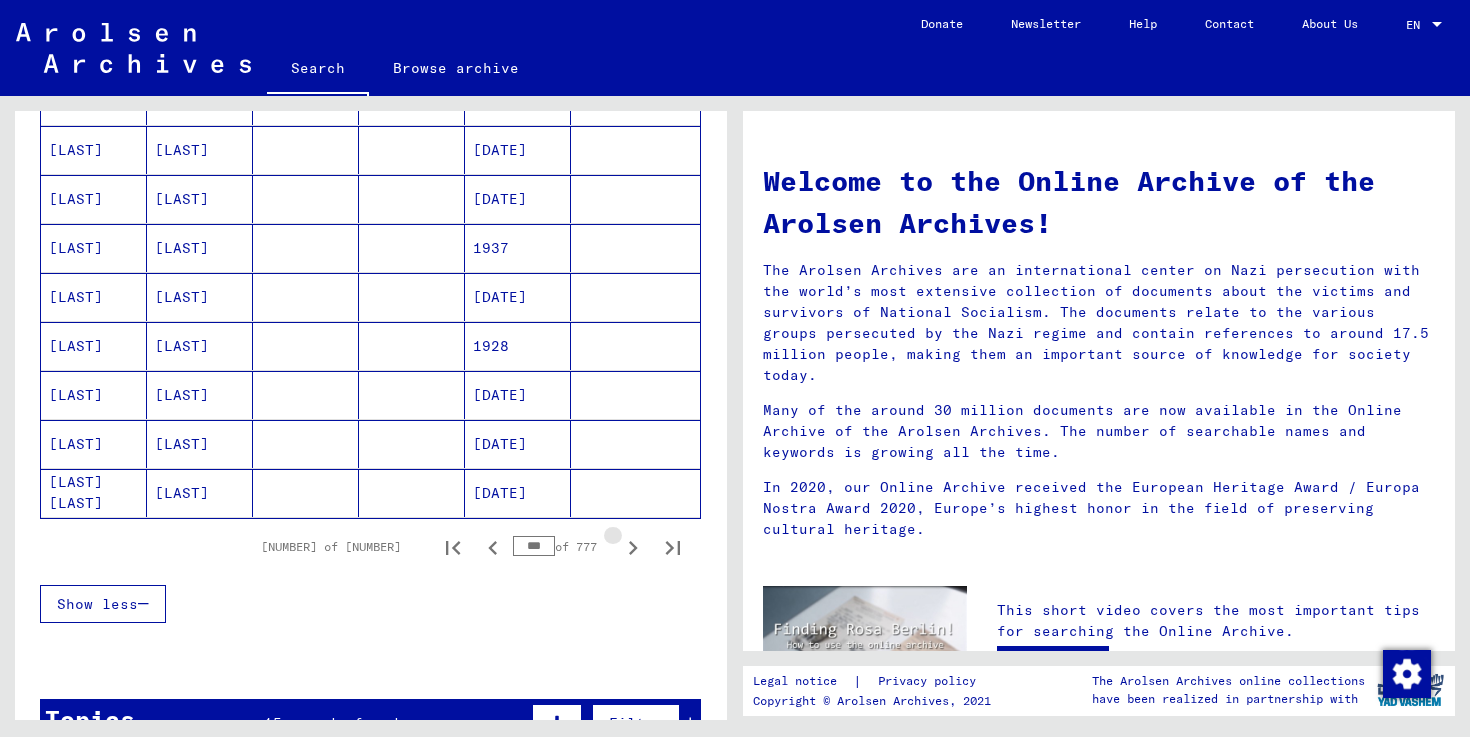 click at bounding box center [633, 548] 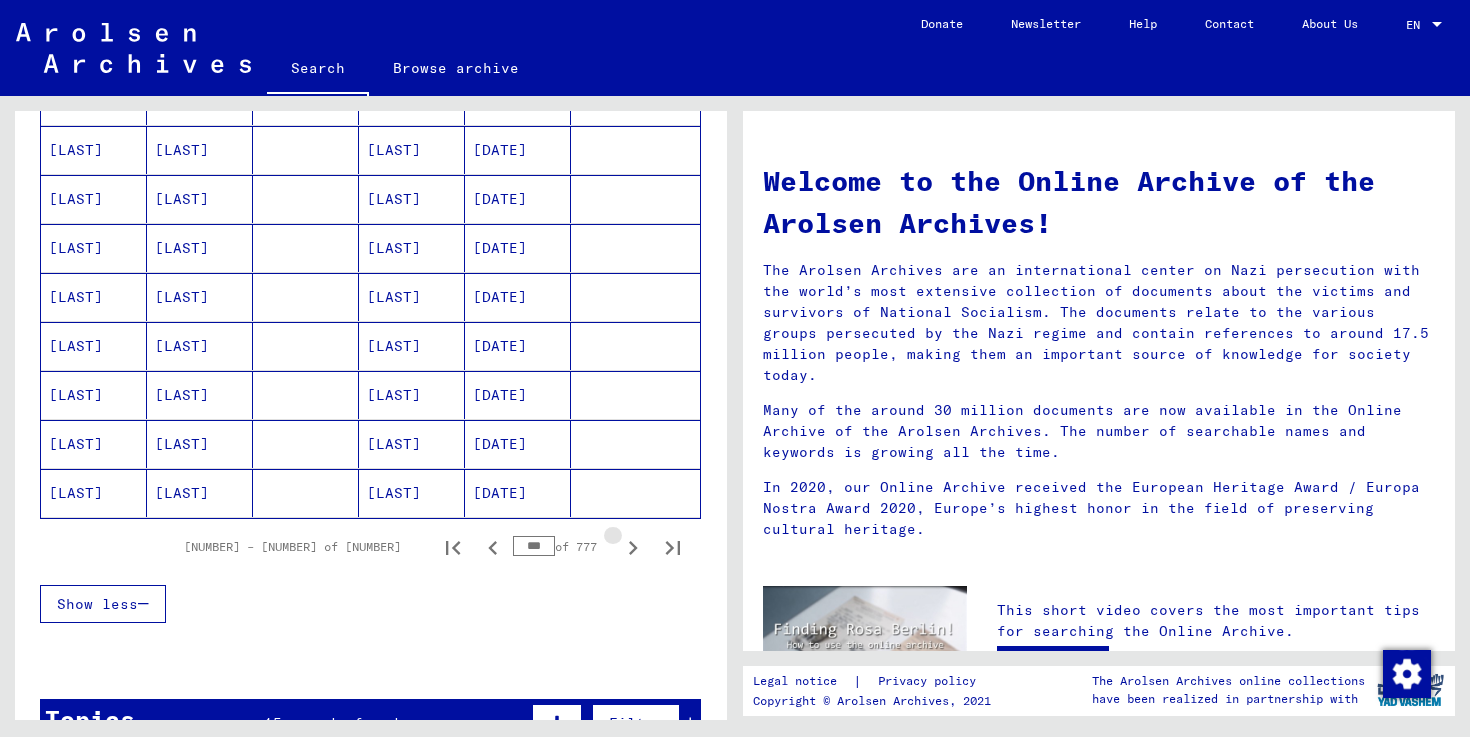 click at bounding box center (633, 548) 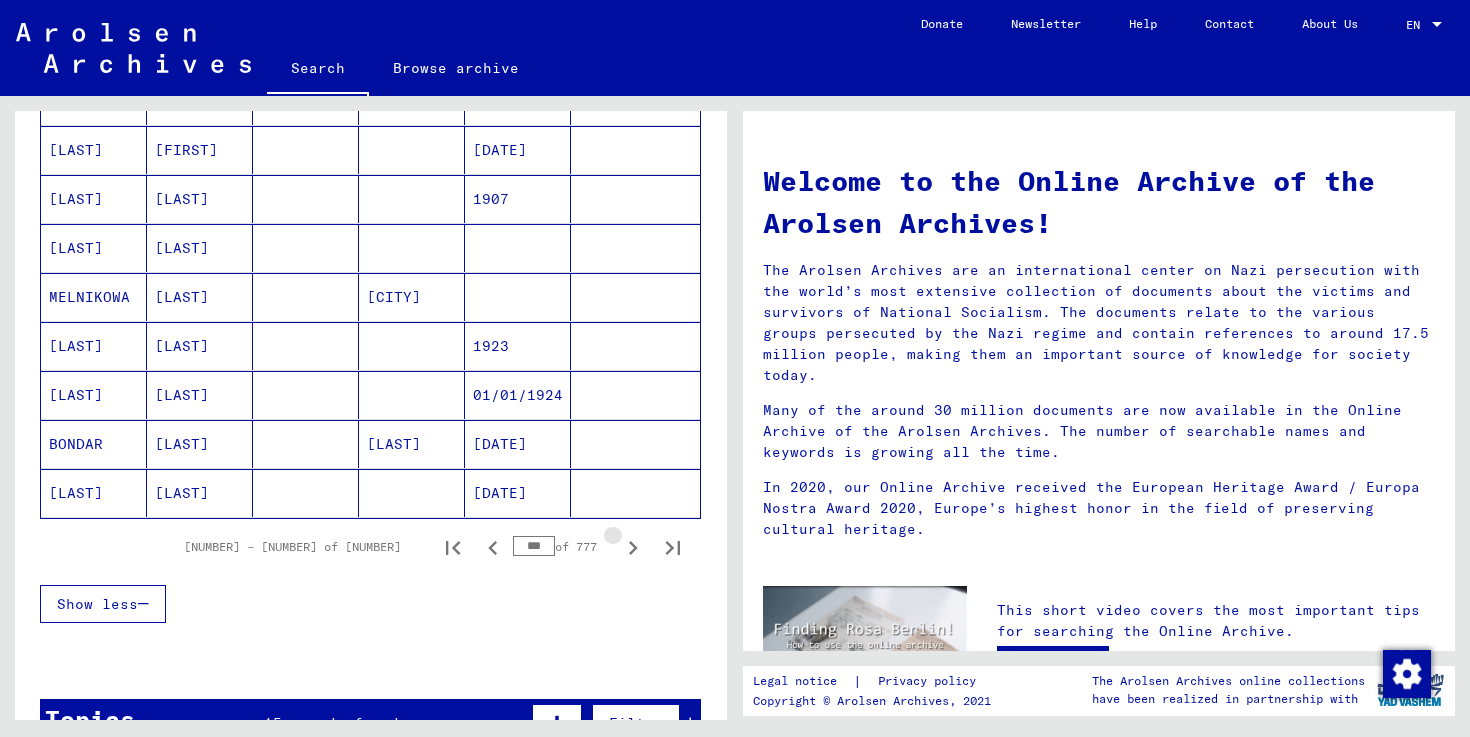 click at bounding box center (633, 548) 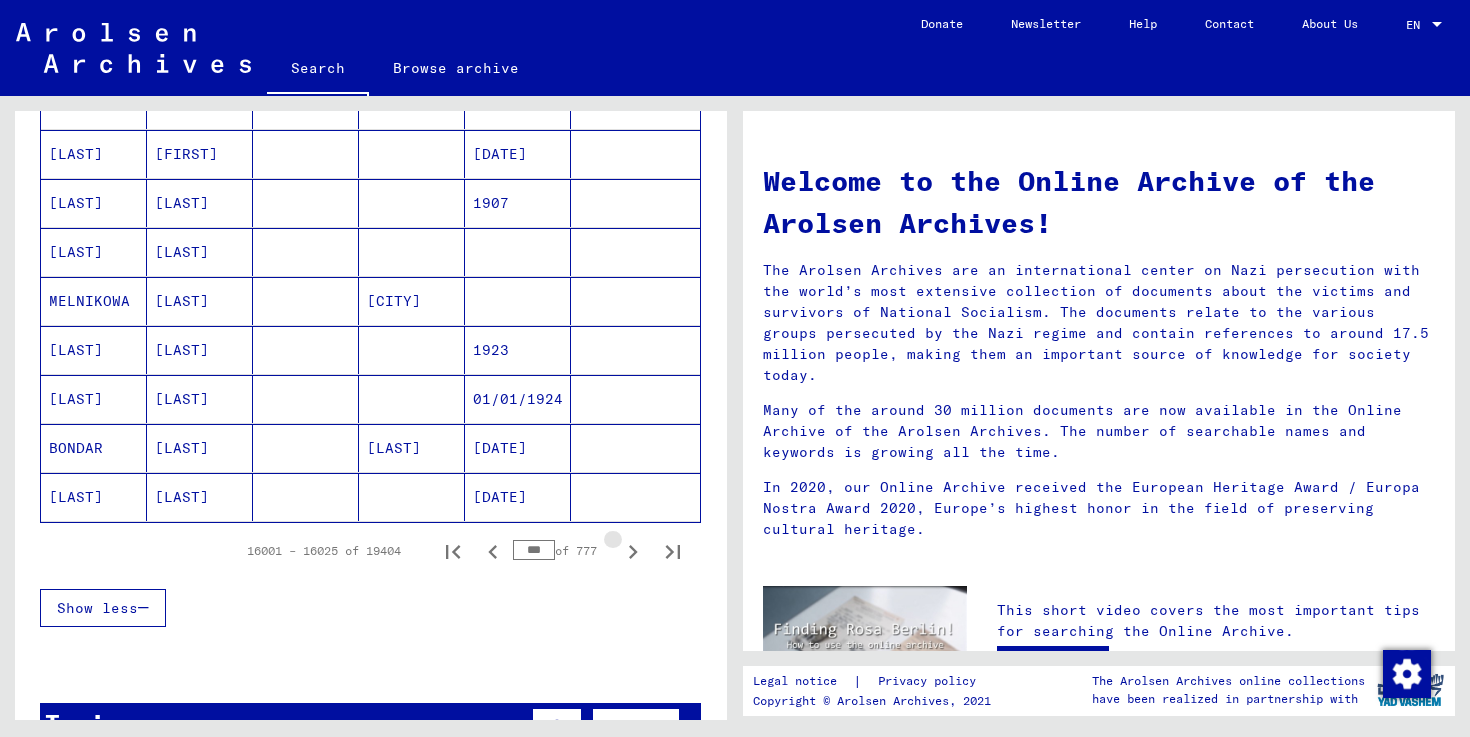 scroll, scrollTop: 1116, scrollLeft: 0, axis: vertical 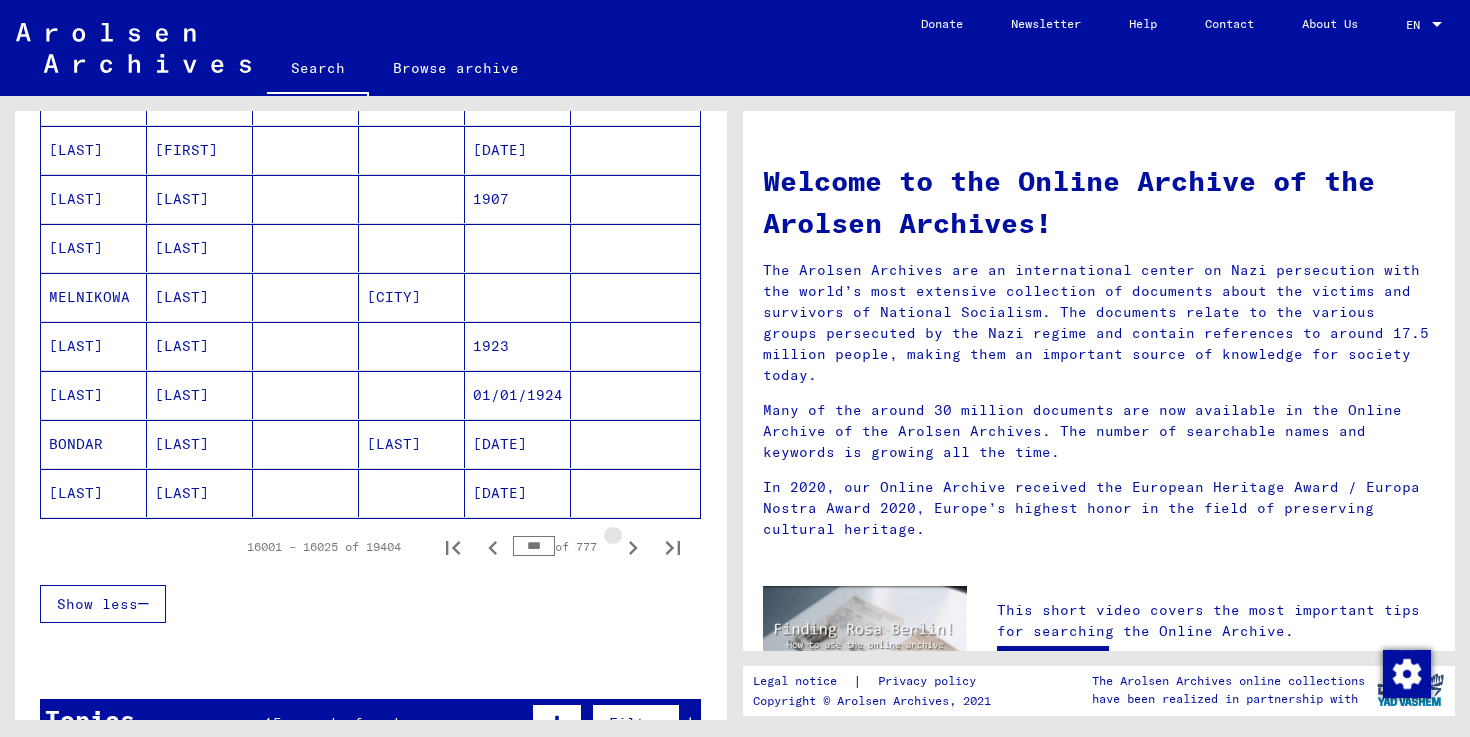 click at bounding box center [633, 548] 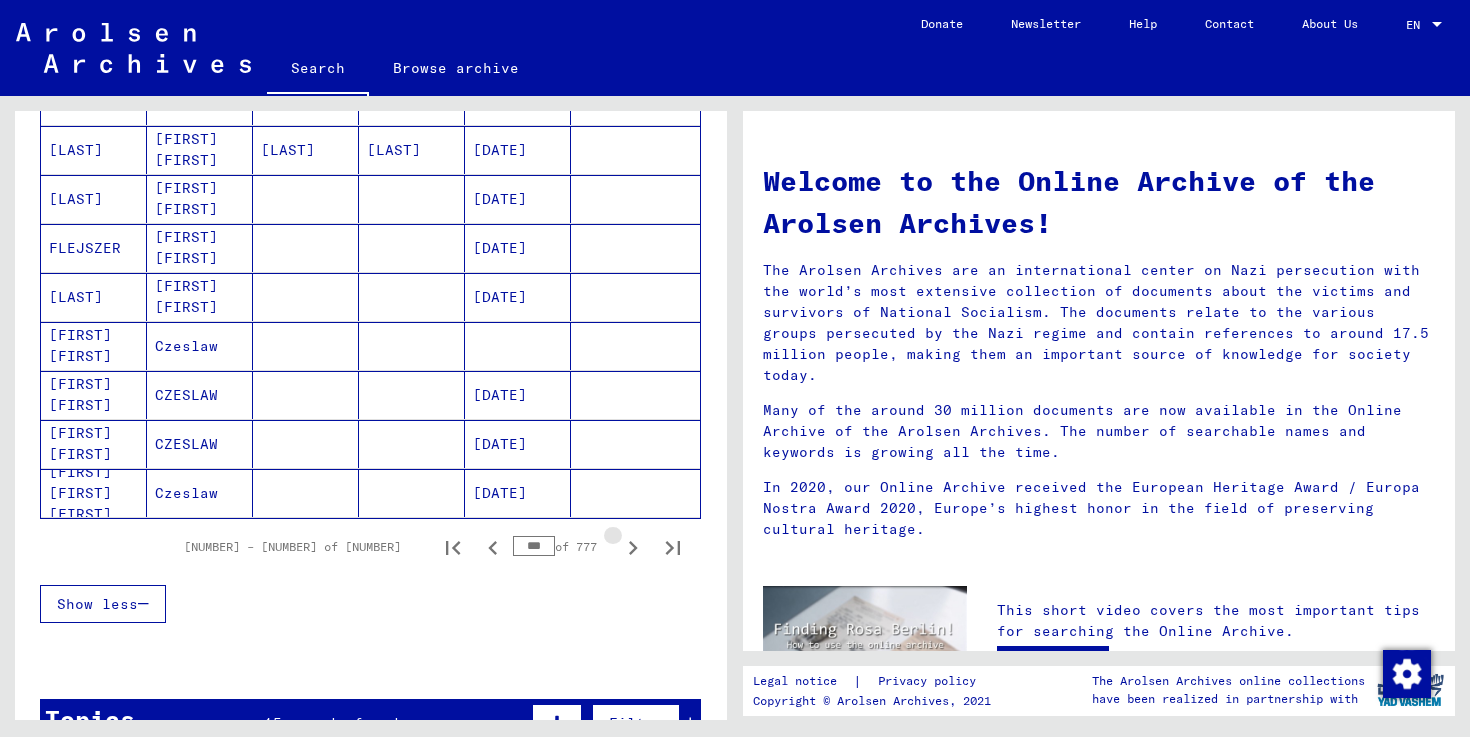 click at bounding box center [633, 548] 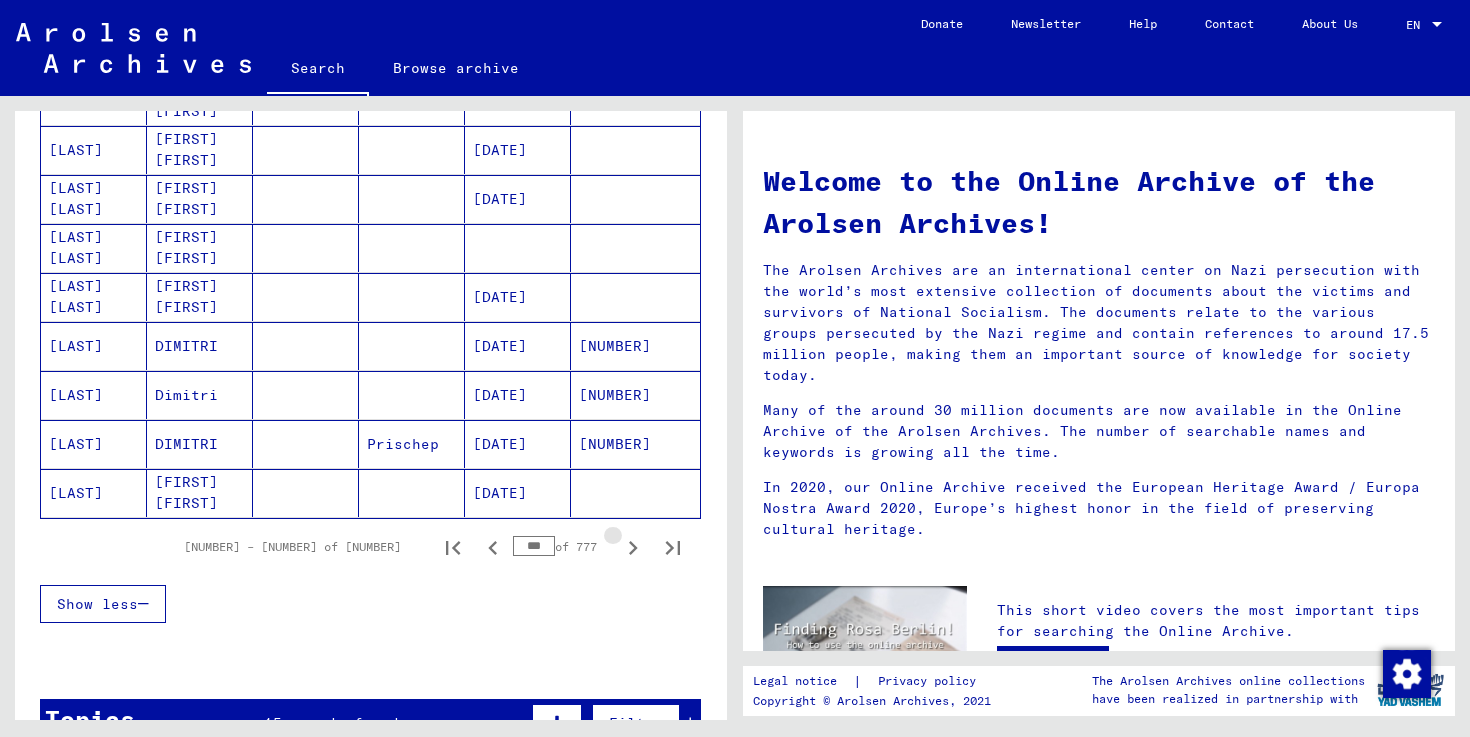 click at bounding box center [633, 548] 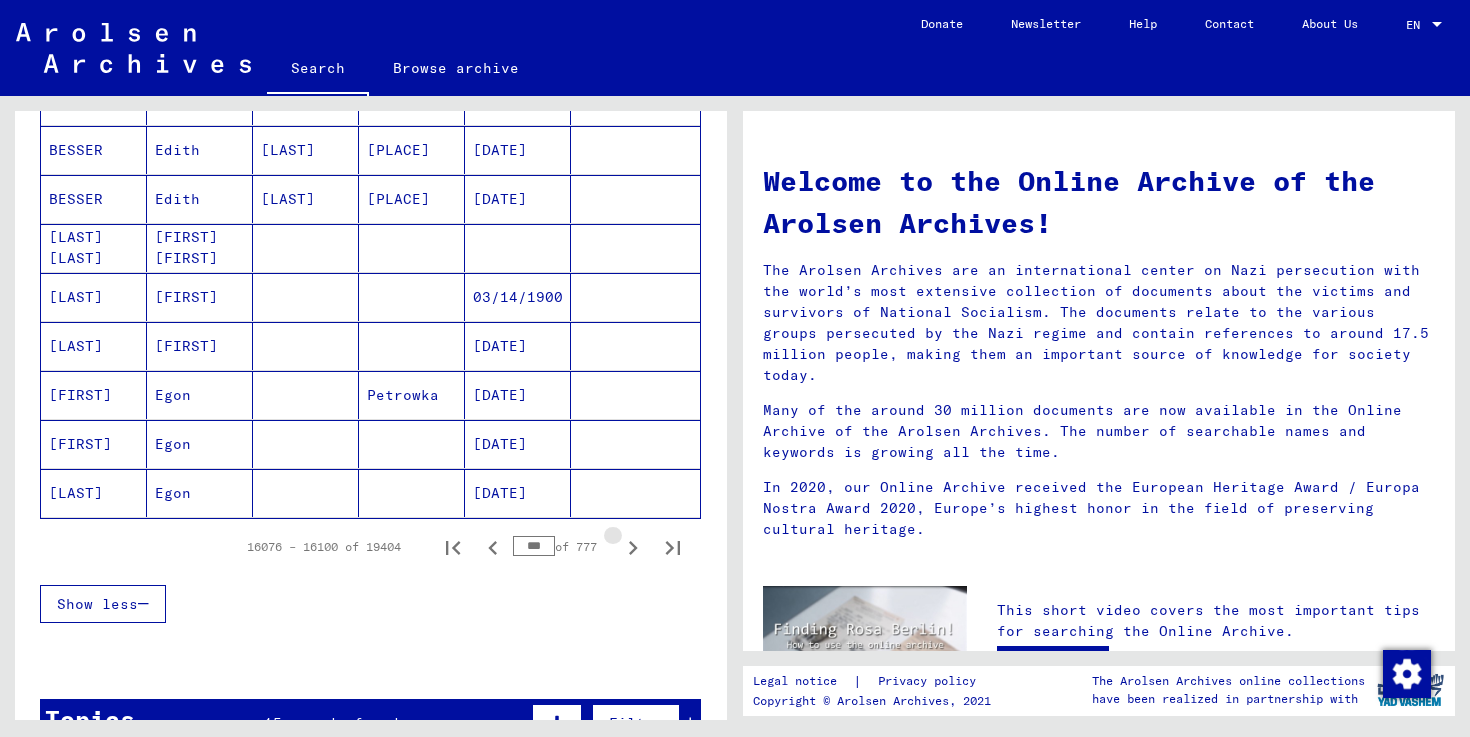 click at bounding box center (633, 548) 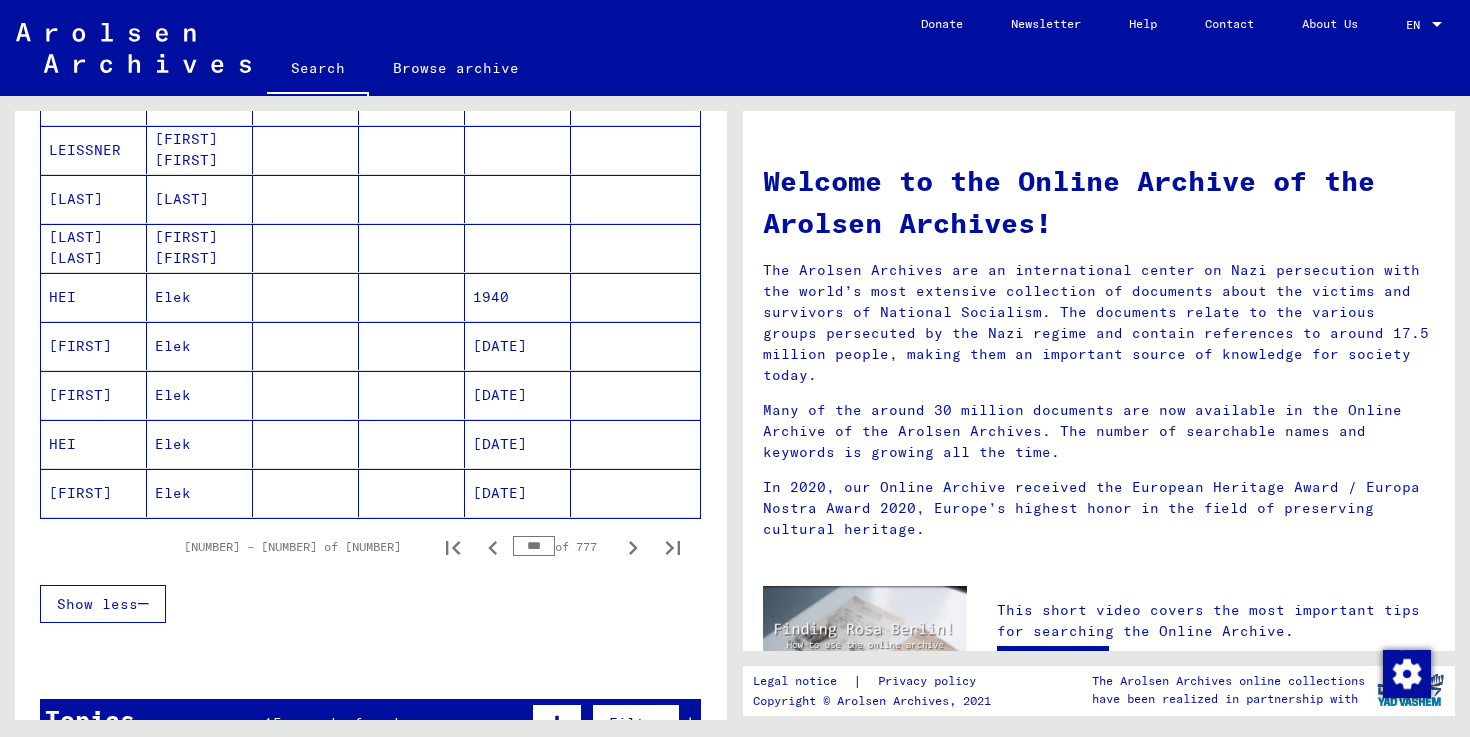 click at bounding box center [633, 548] 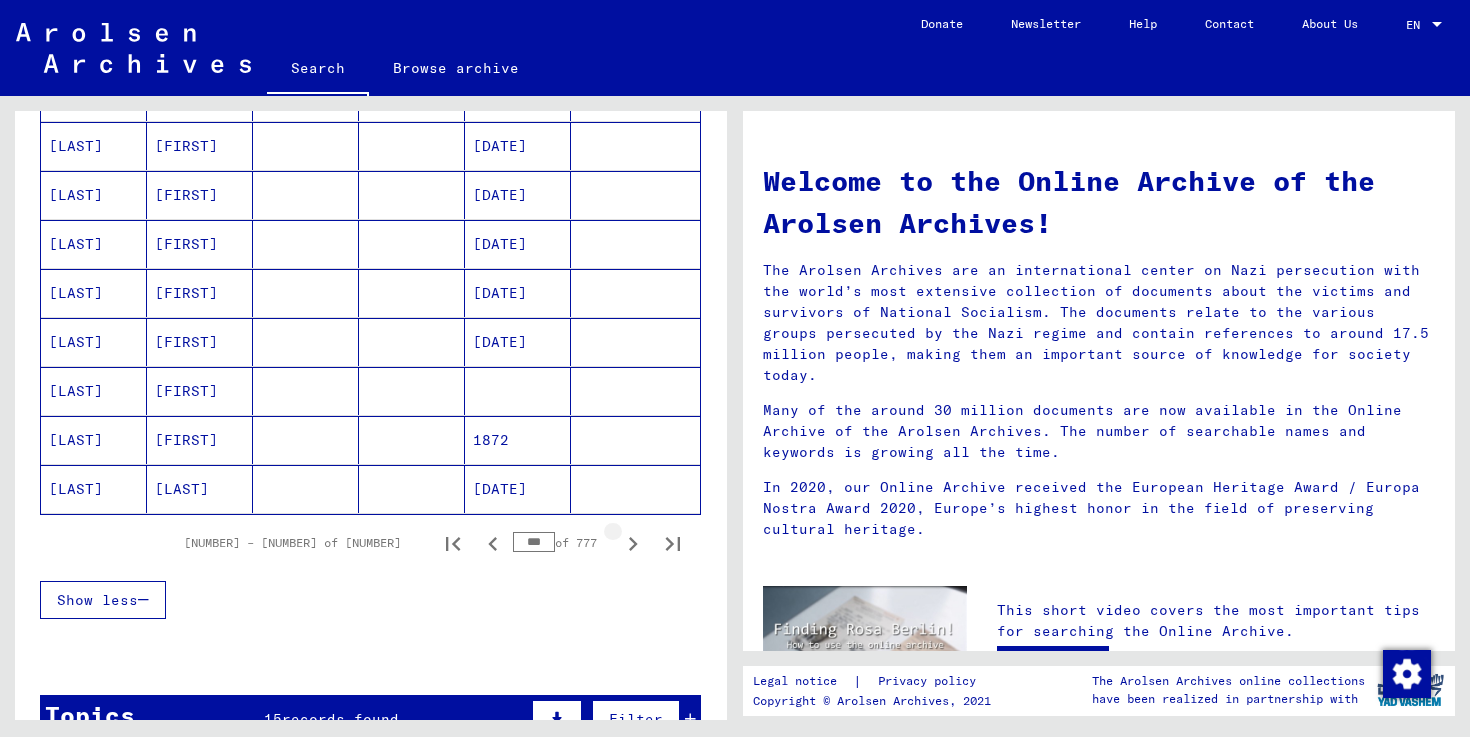 click at bounding box center (633, 544) 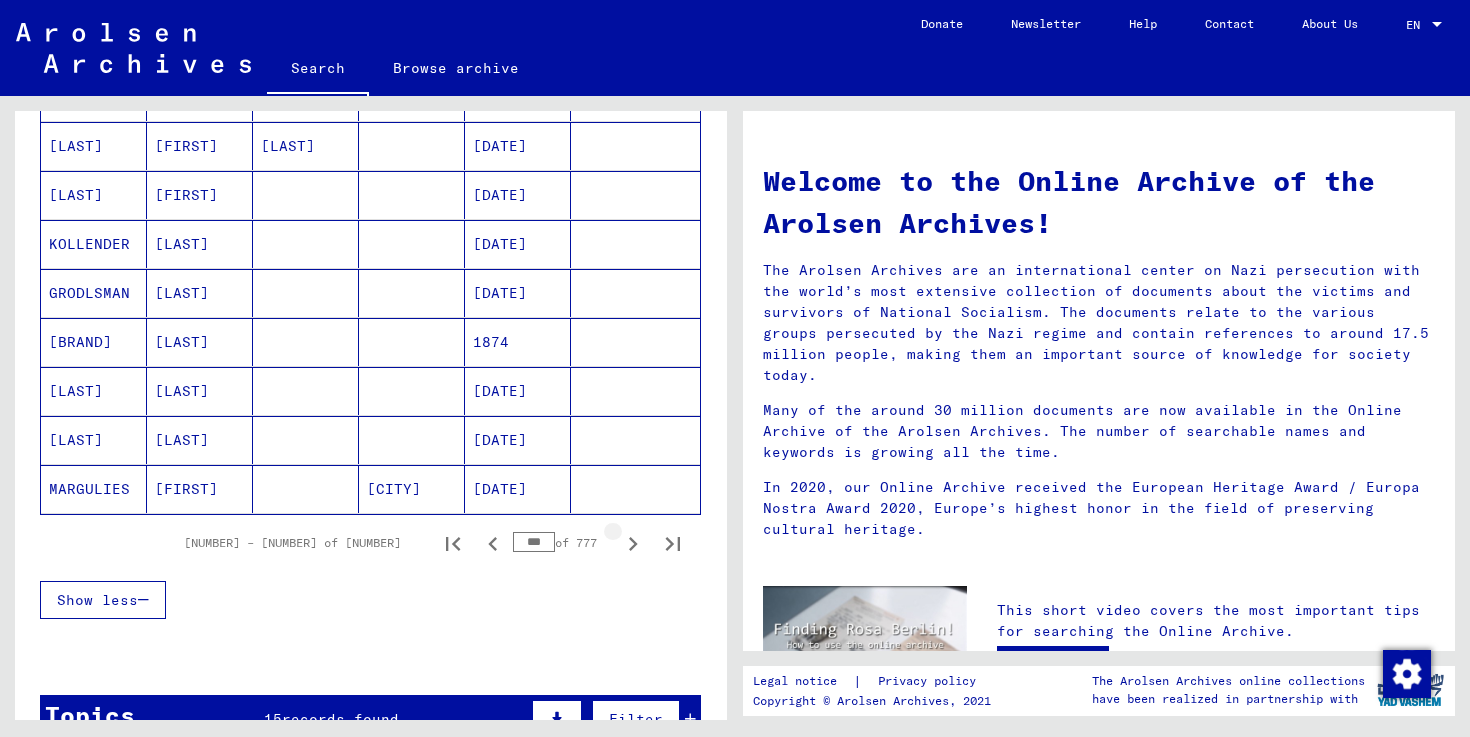 scroll, scrollTop: 1112, scrollLeft: 0, axis: vertical 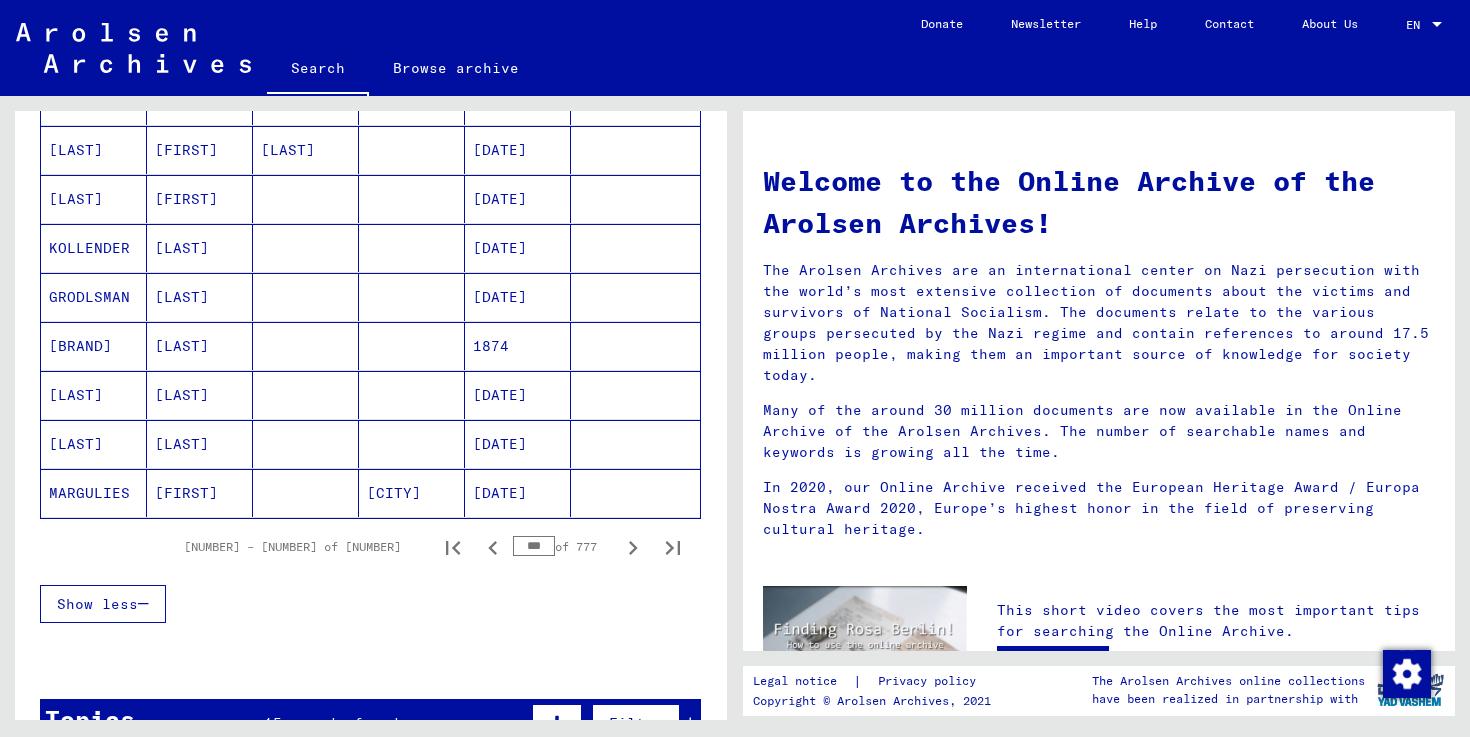 click at bounding box center (633, 548) 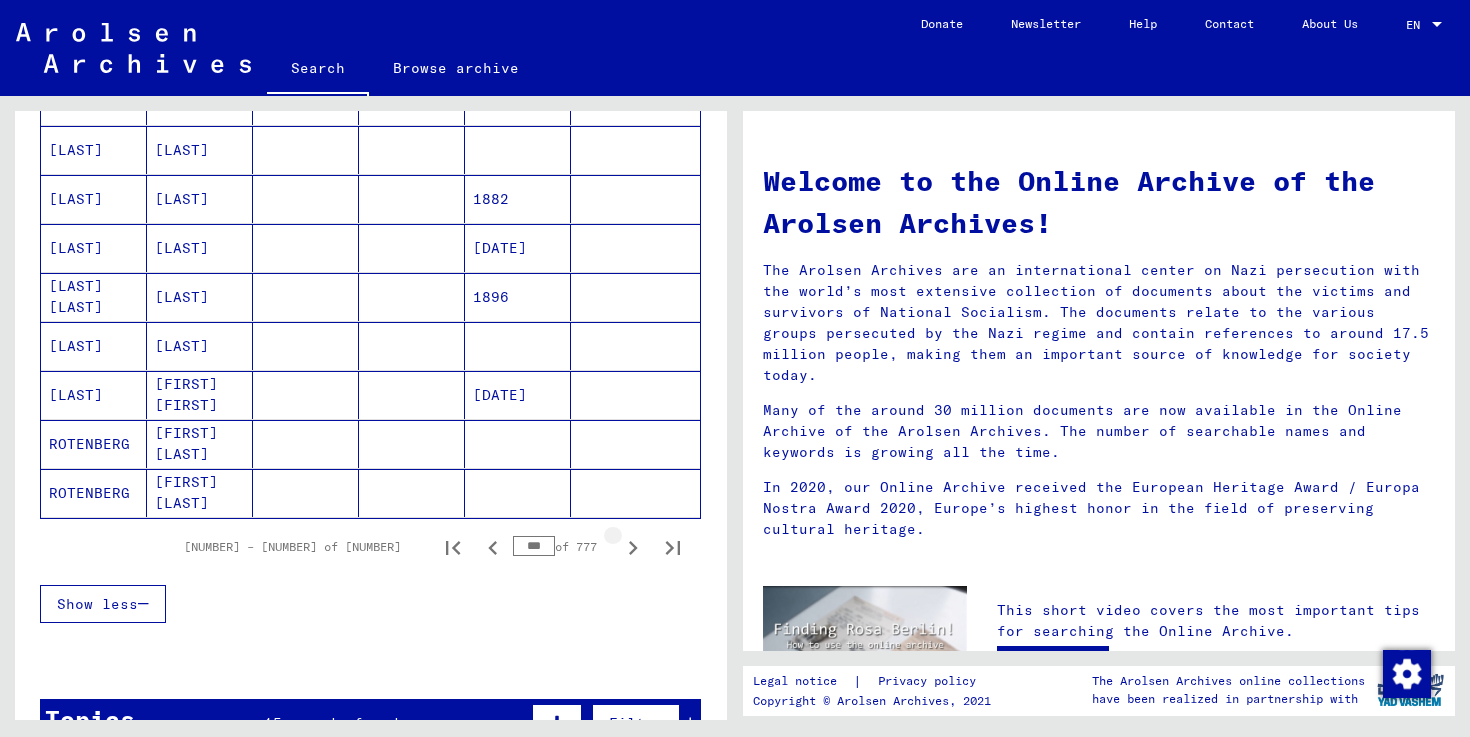click at bounding box center (633, 548) 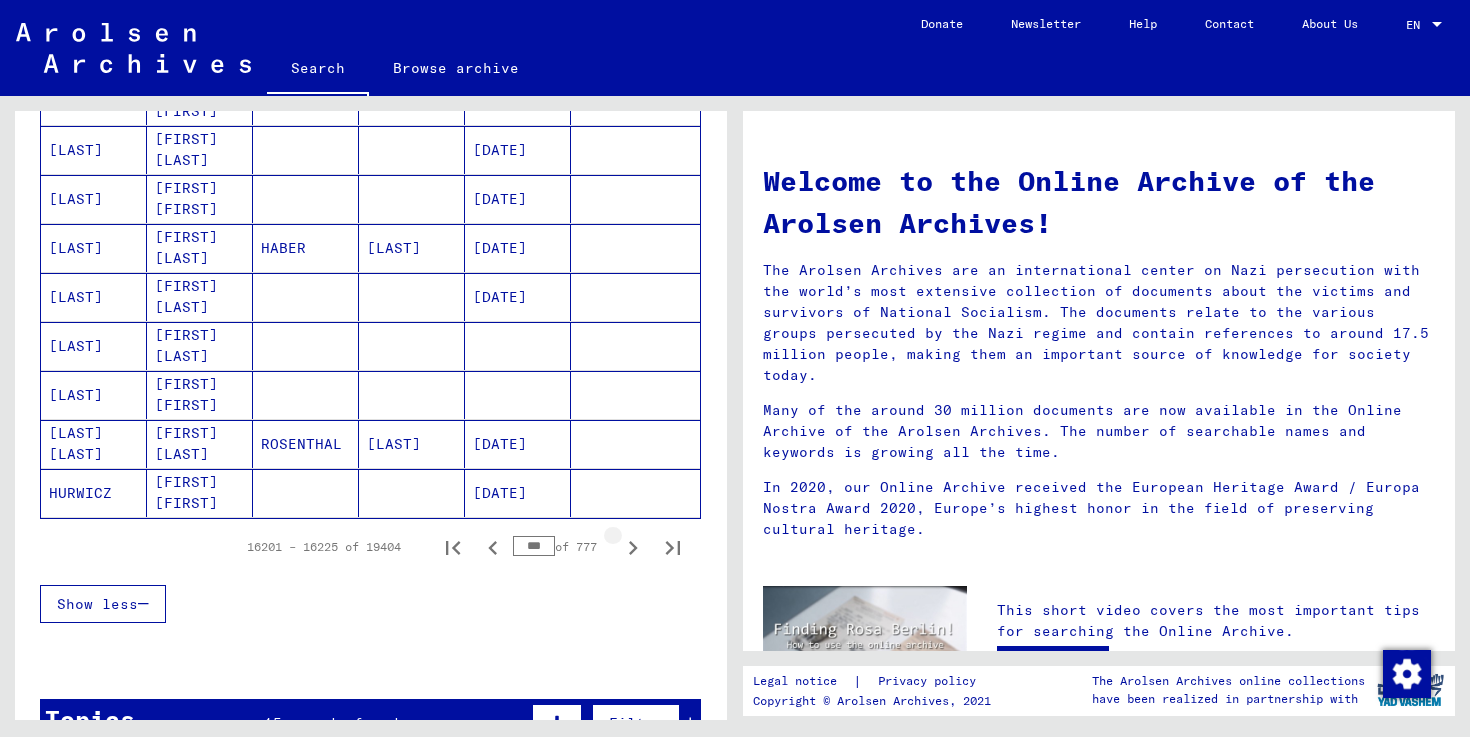 click at bounding box center [633, 548] 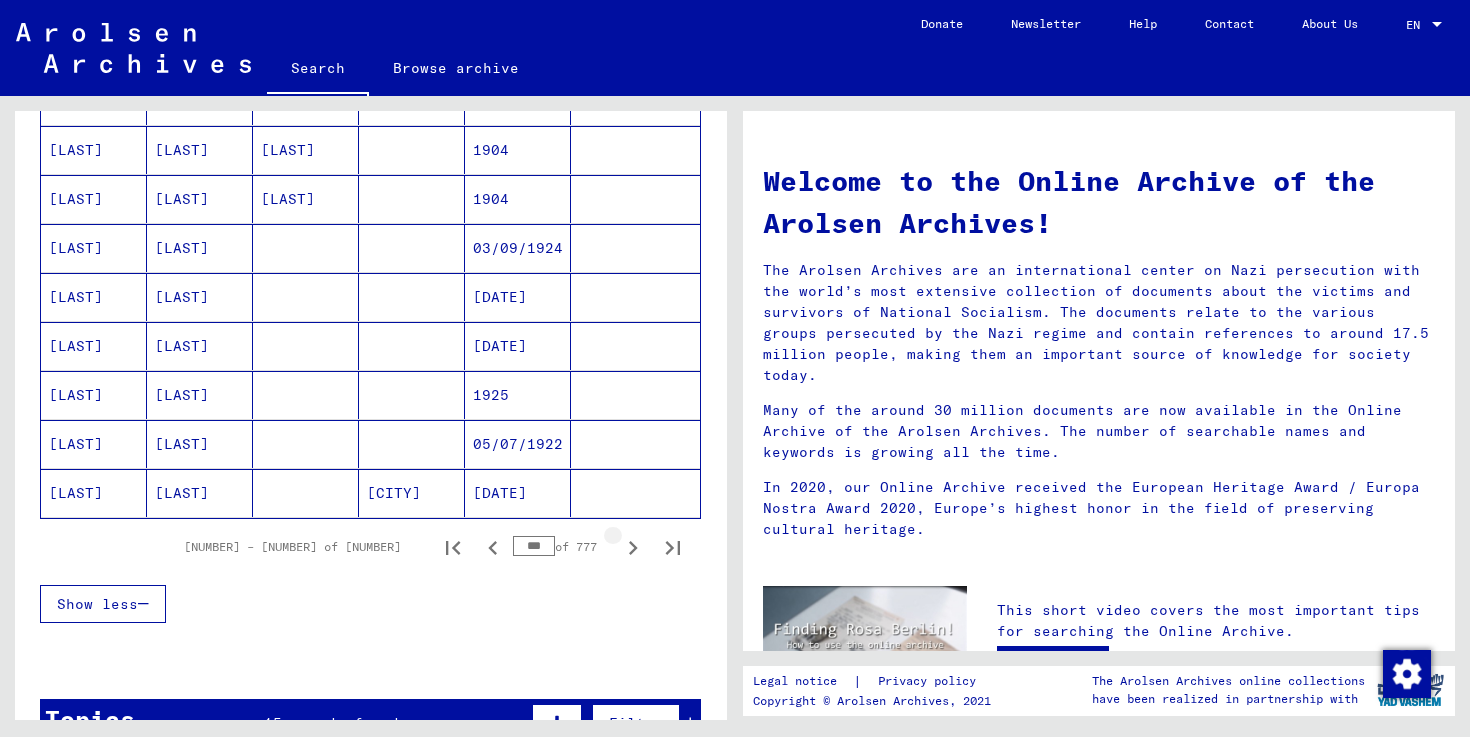 click at bounding box center (633, 548) 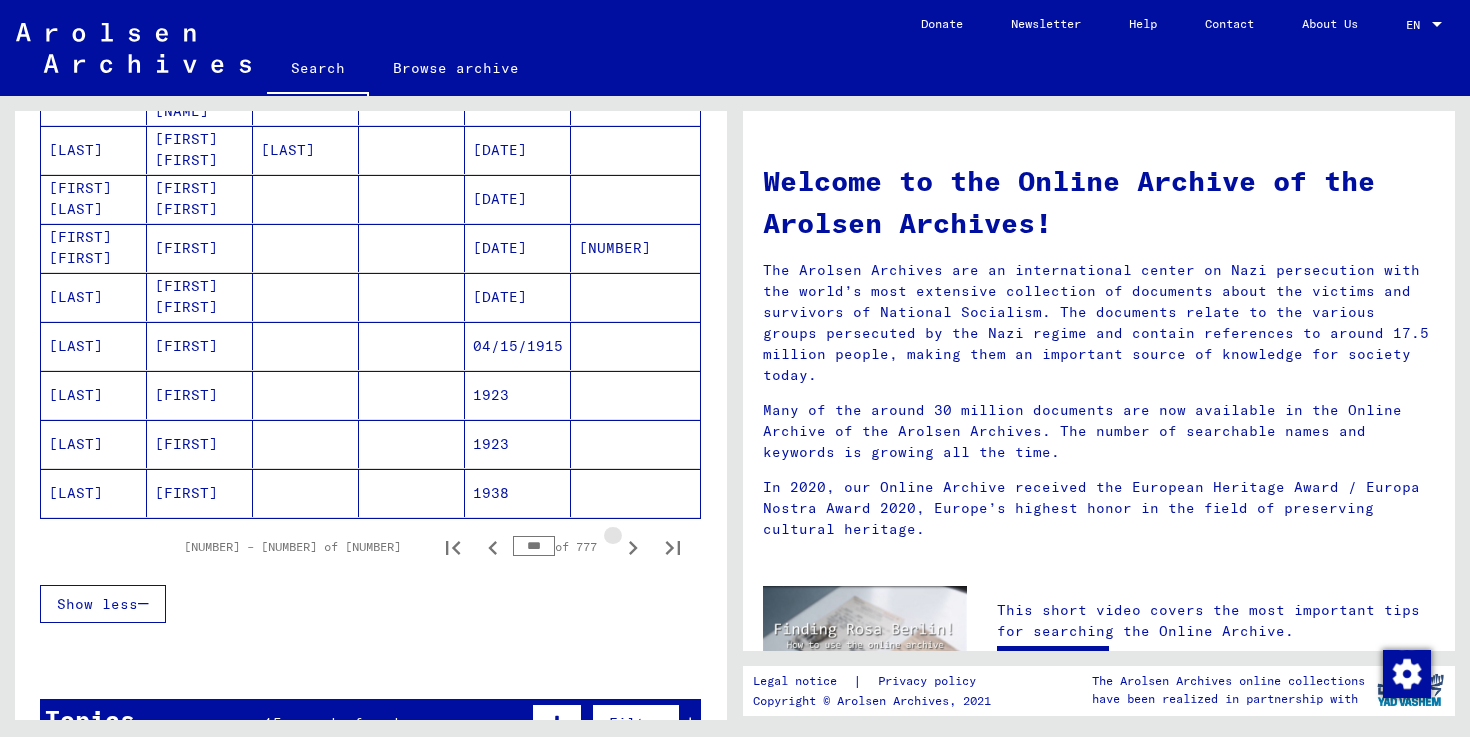 click at bounding box center [633, 548] 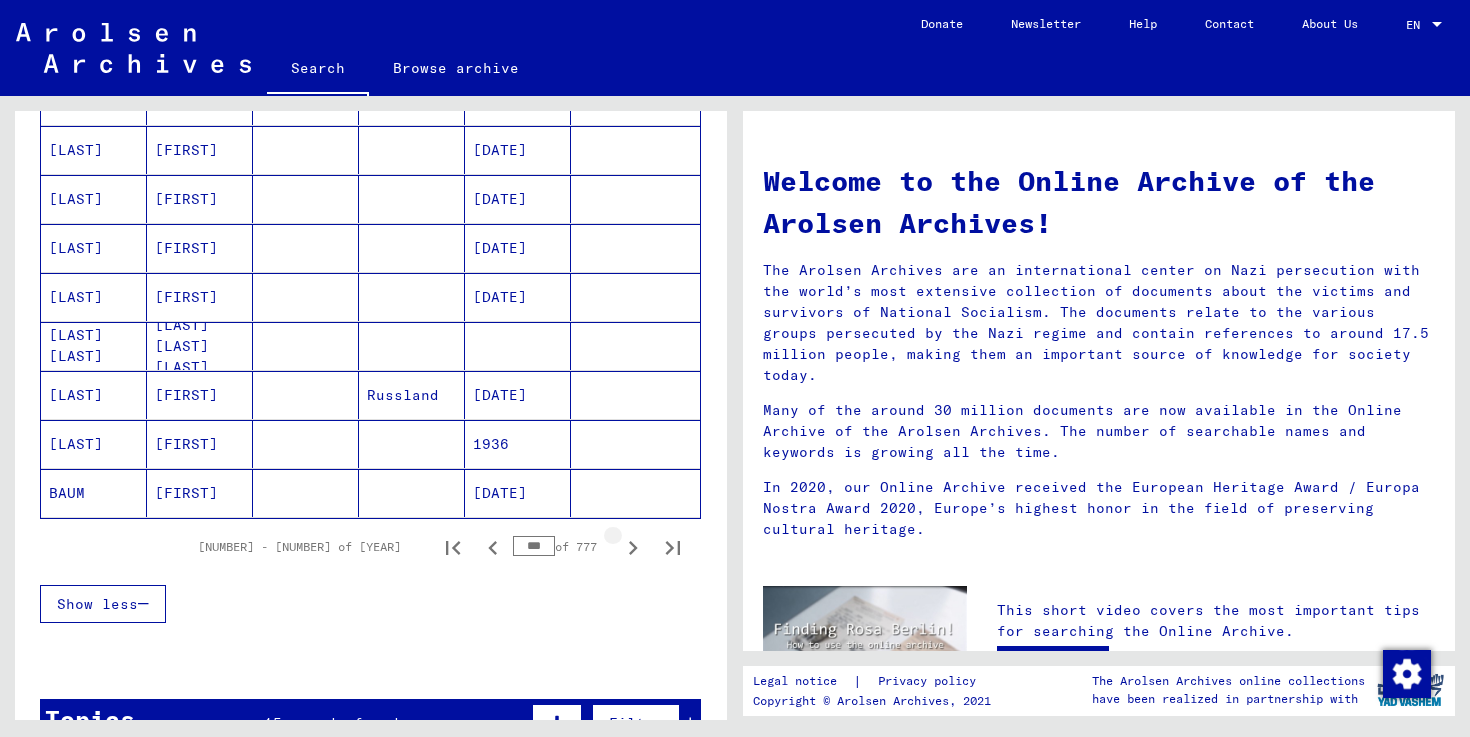 click at bounding box center (633, 548) 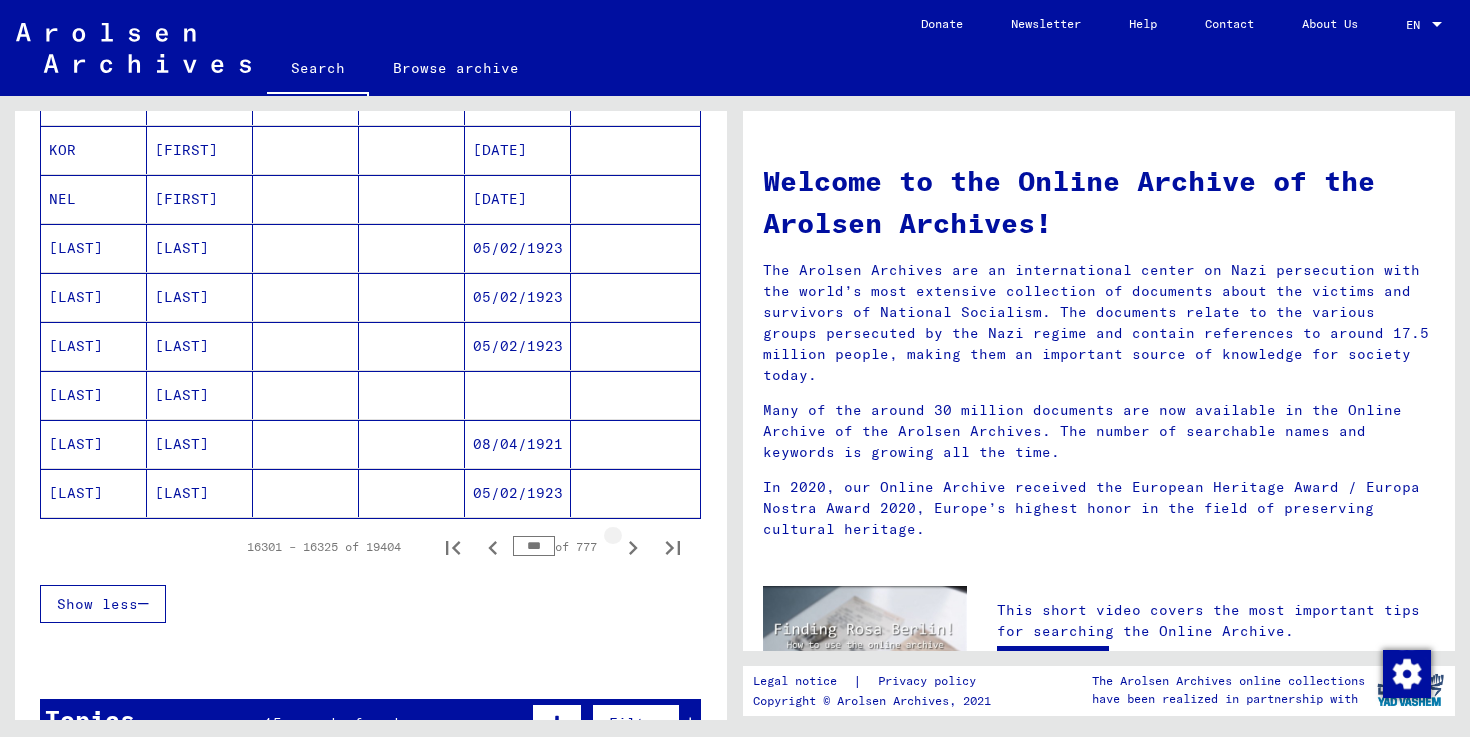 click at bounding box center (633, 548) 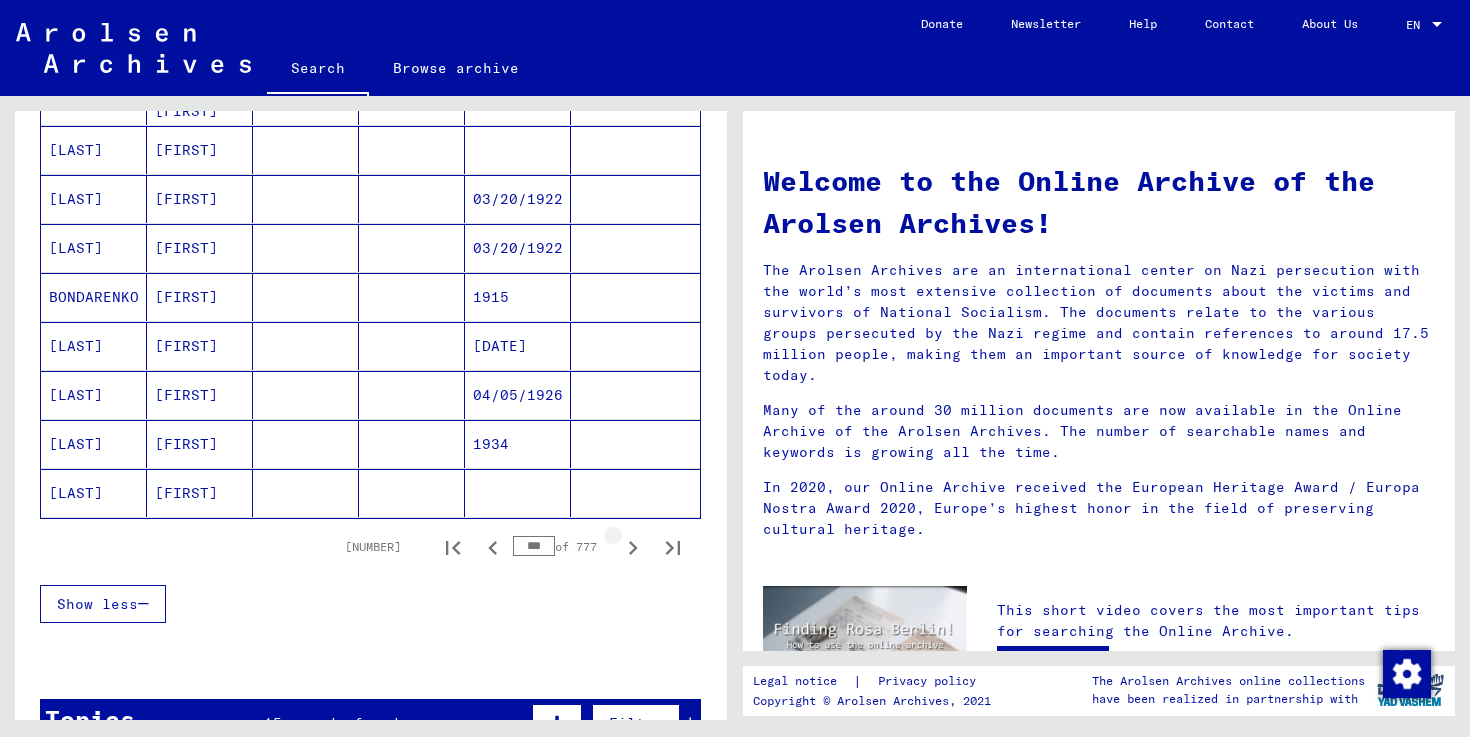 click at bounding box center (633, 548) 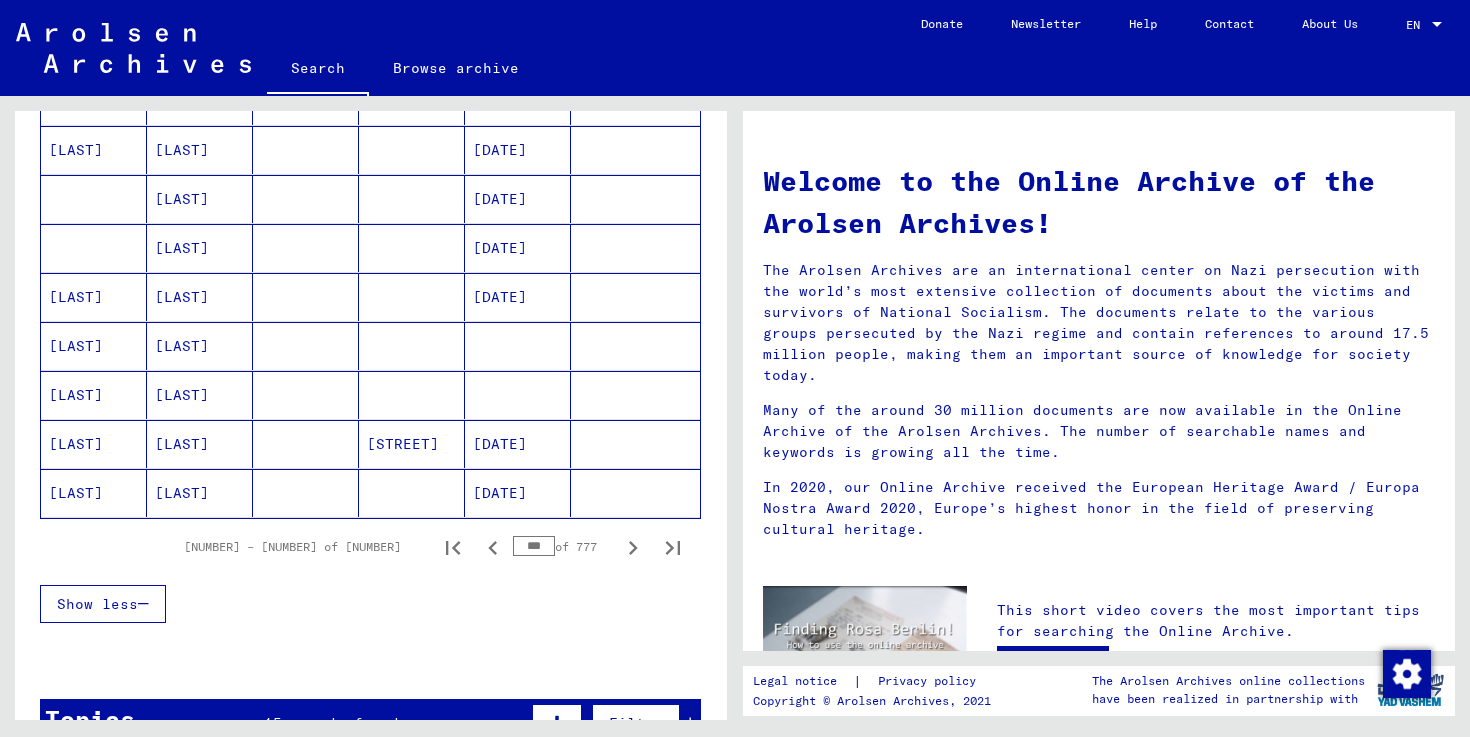 click at bounding box center (633, 548) 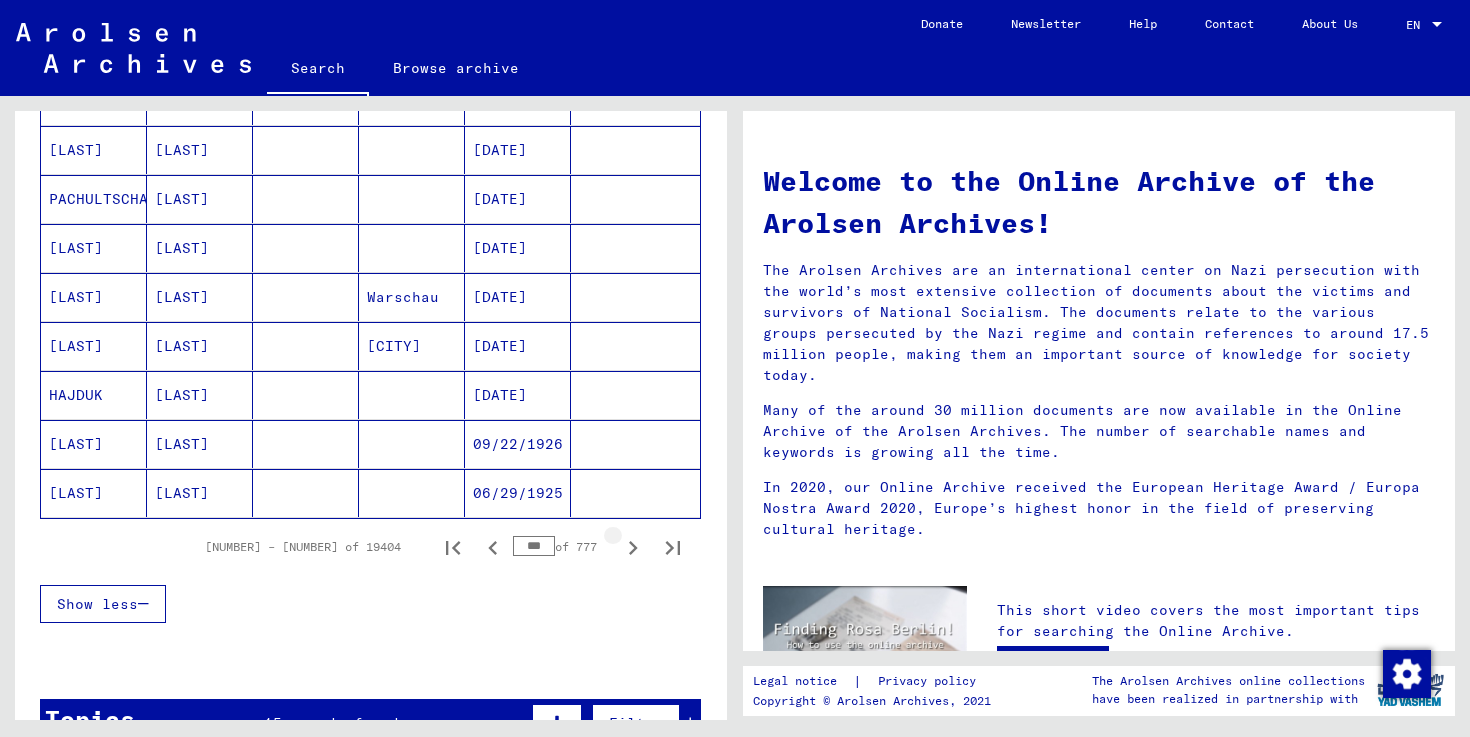 click at bounding box center (633, 548) 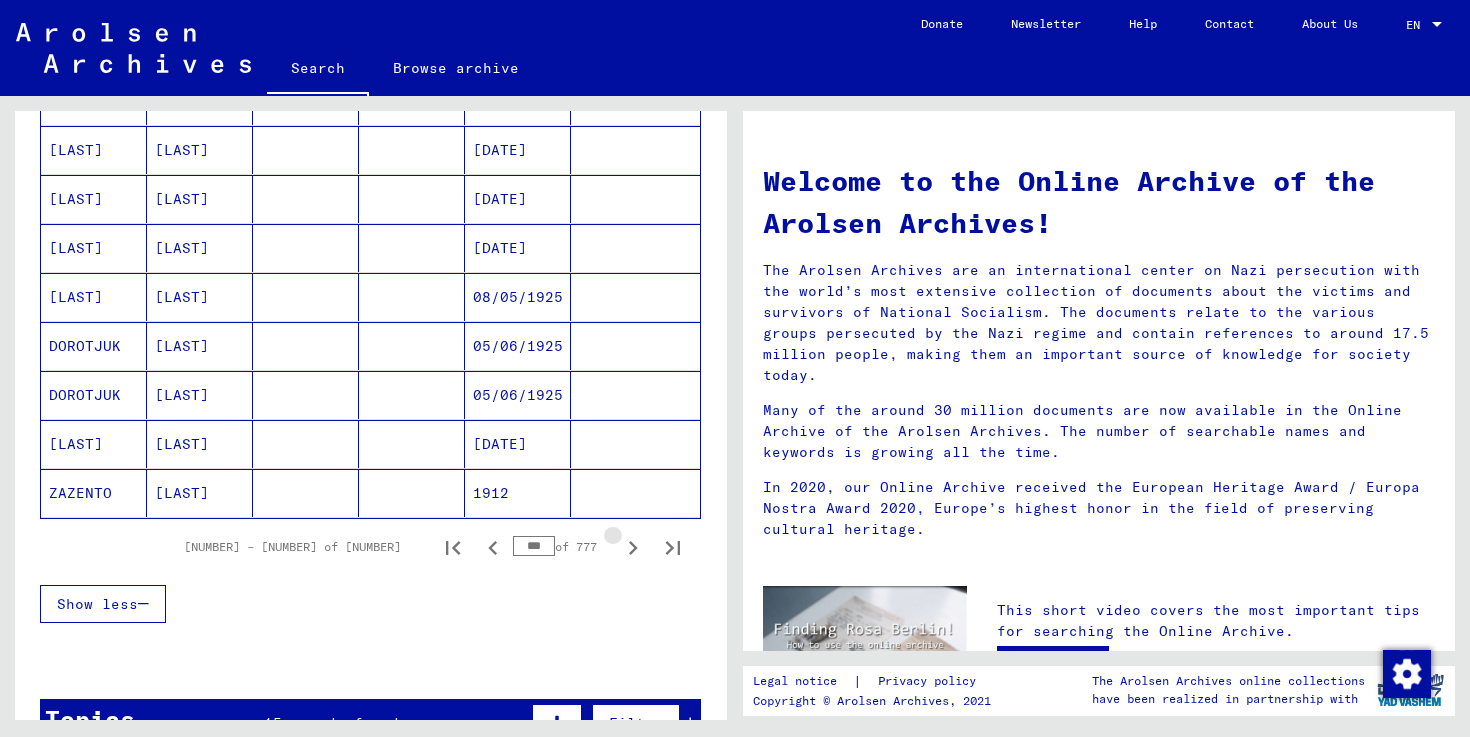 click at bounding box center (633, 548) 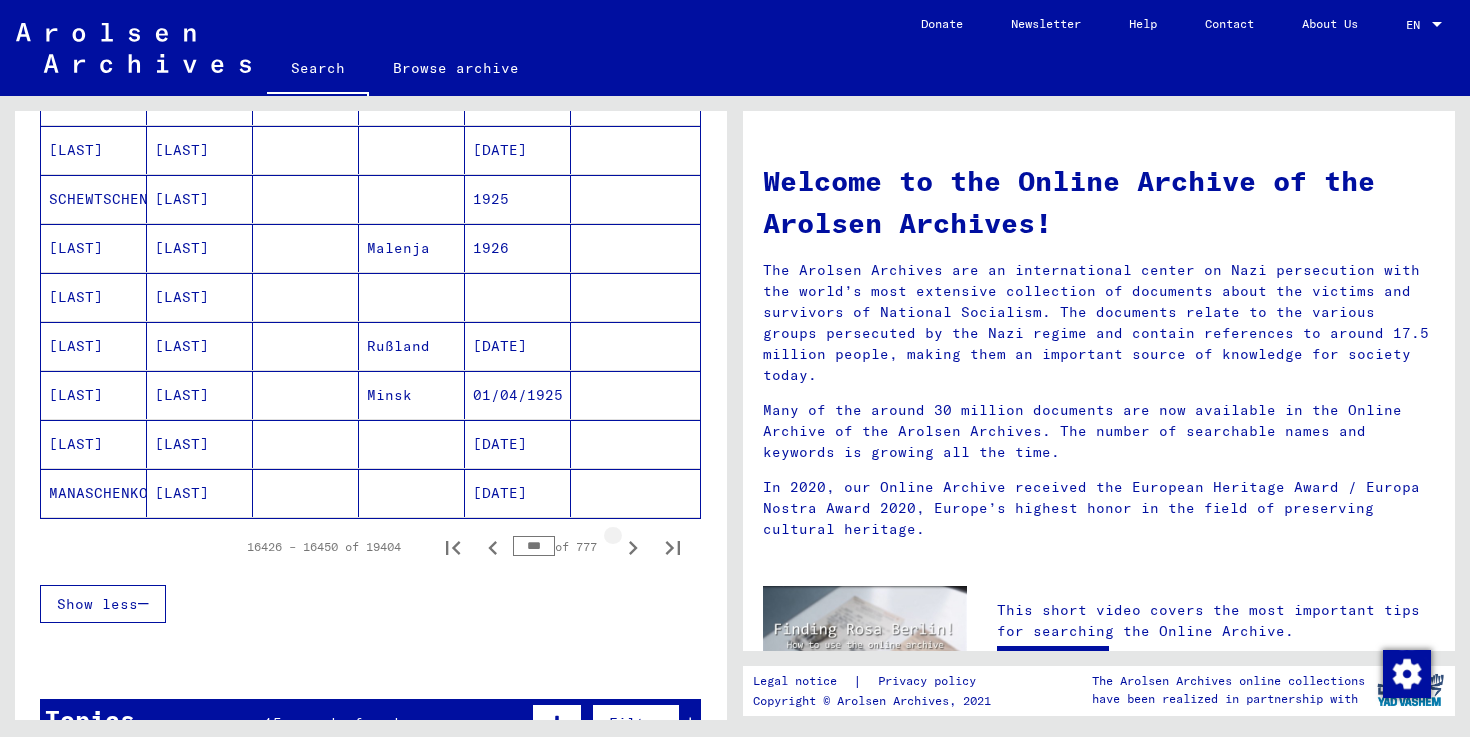 click at bounding box center [633, 548] 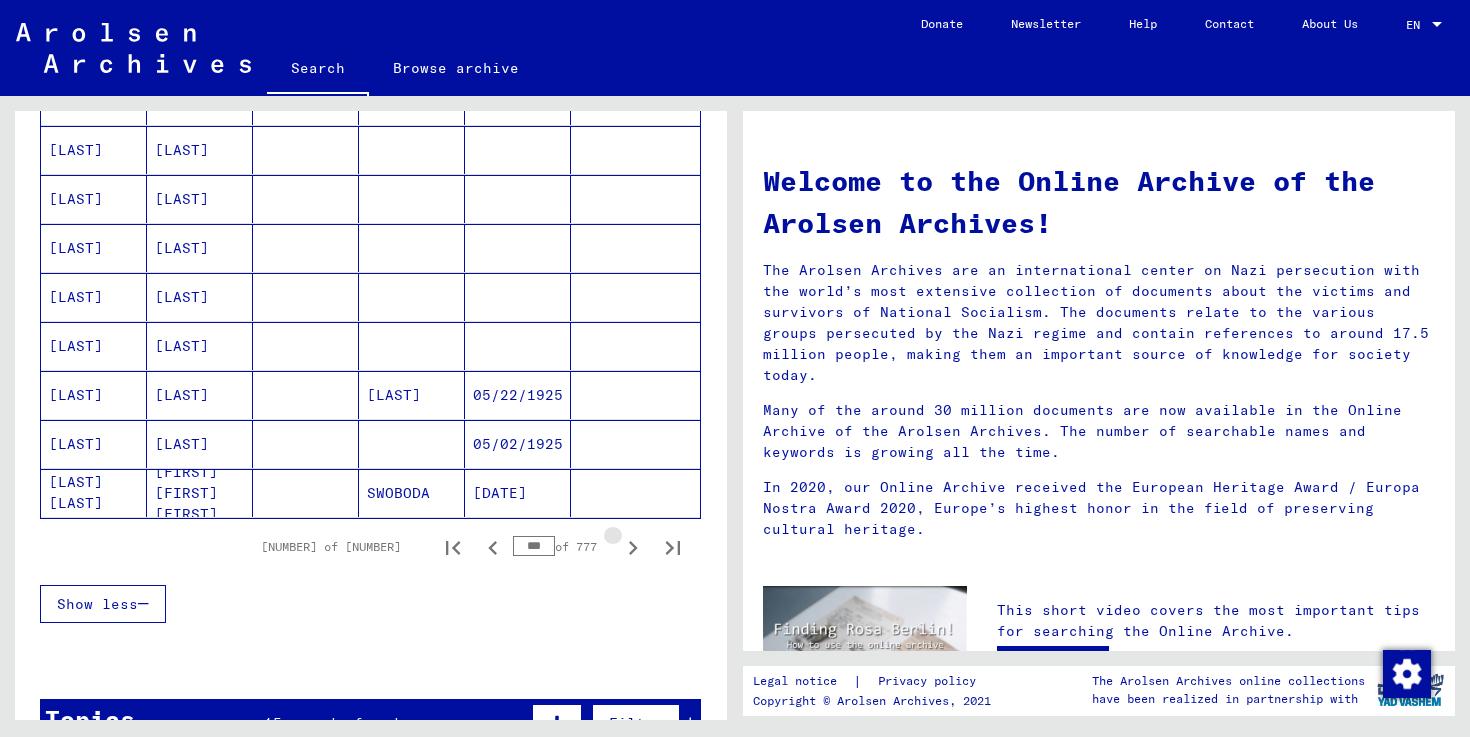 click at bounding box center [633, 548] 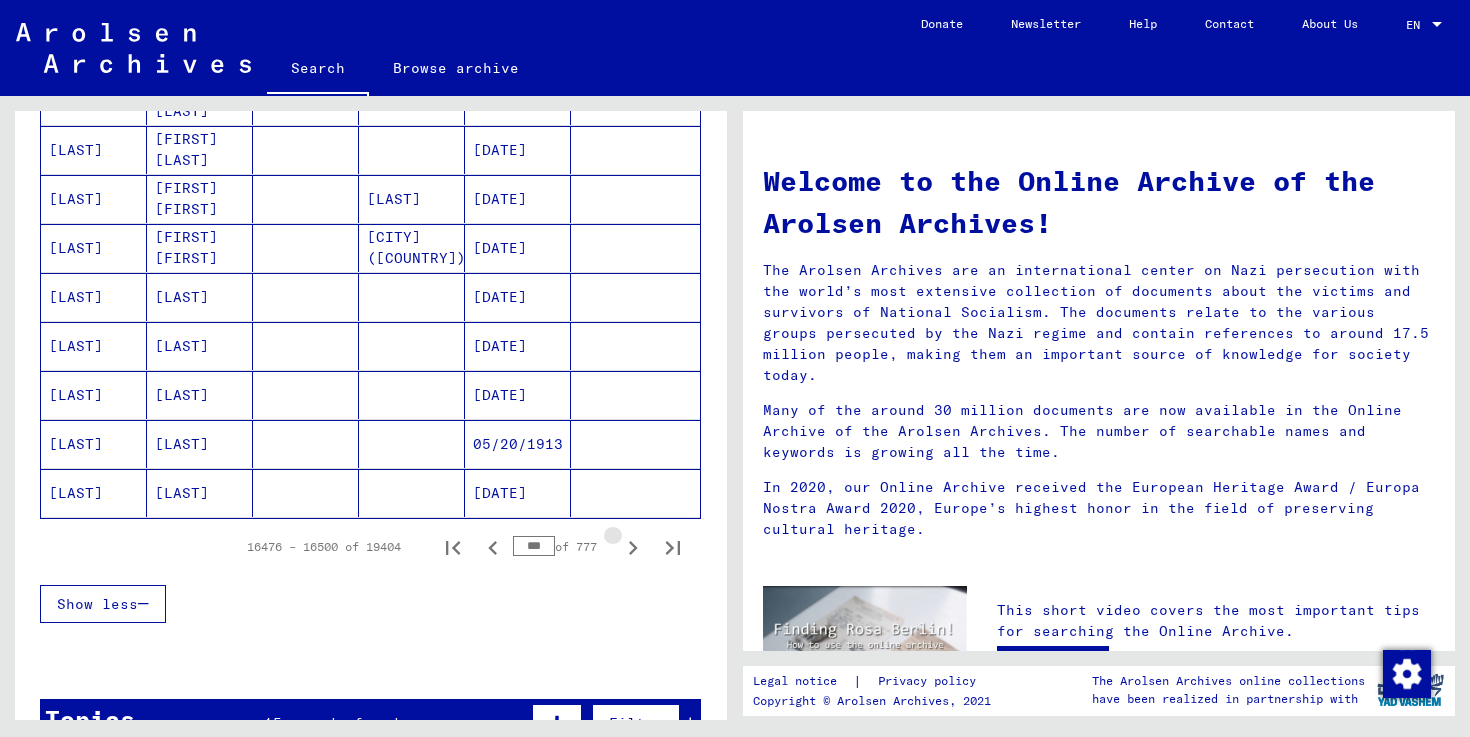 click at bounding box center (633, 548) 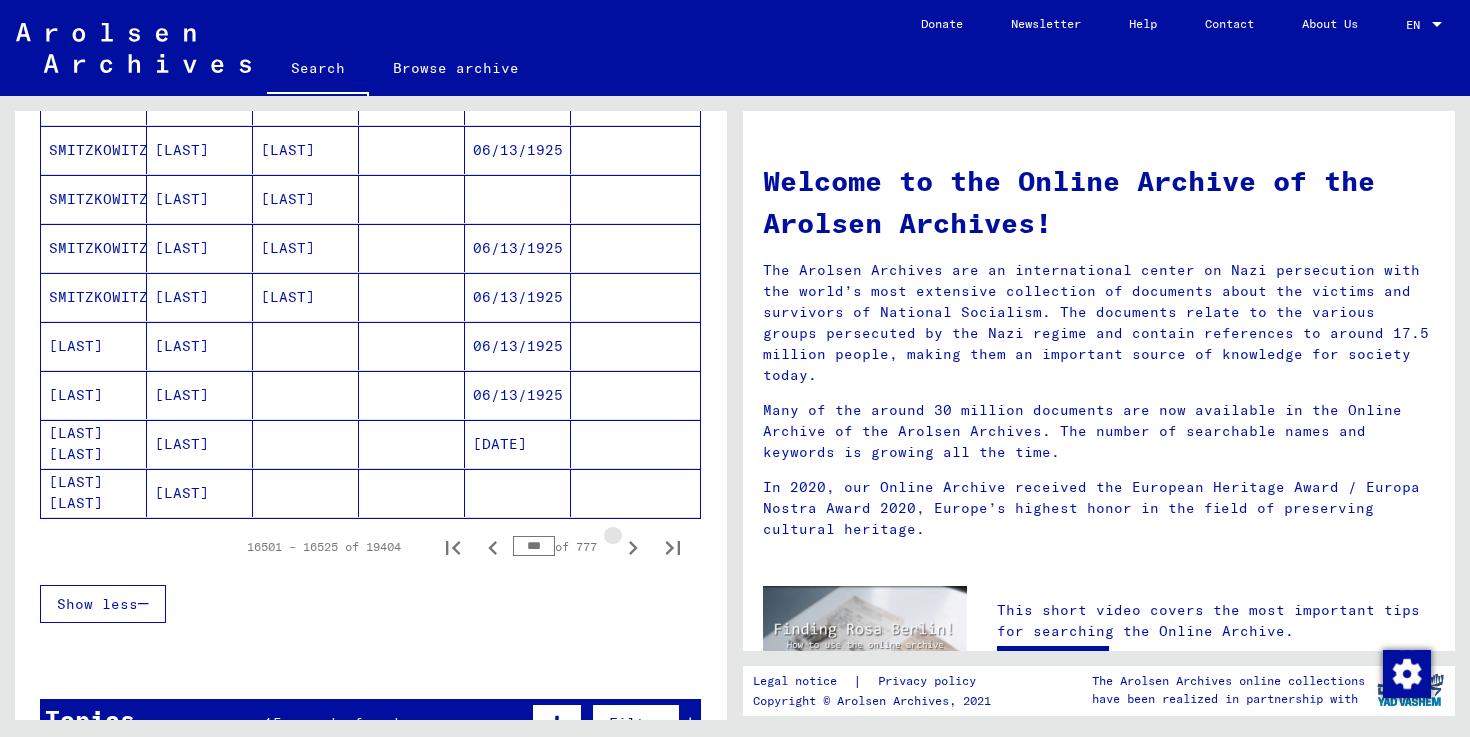 click at bounding box center (633, 548) 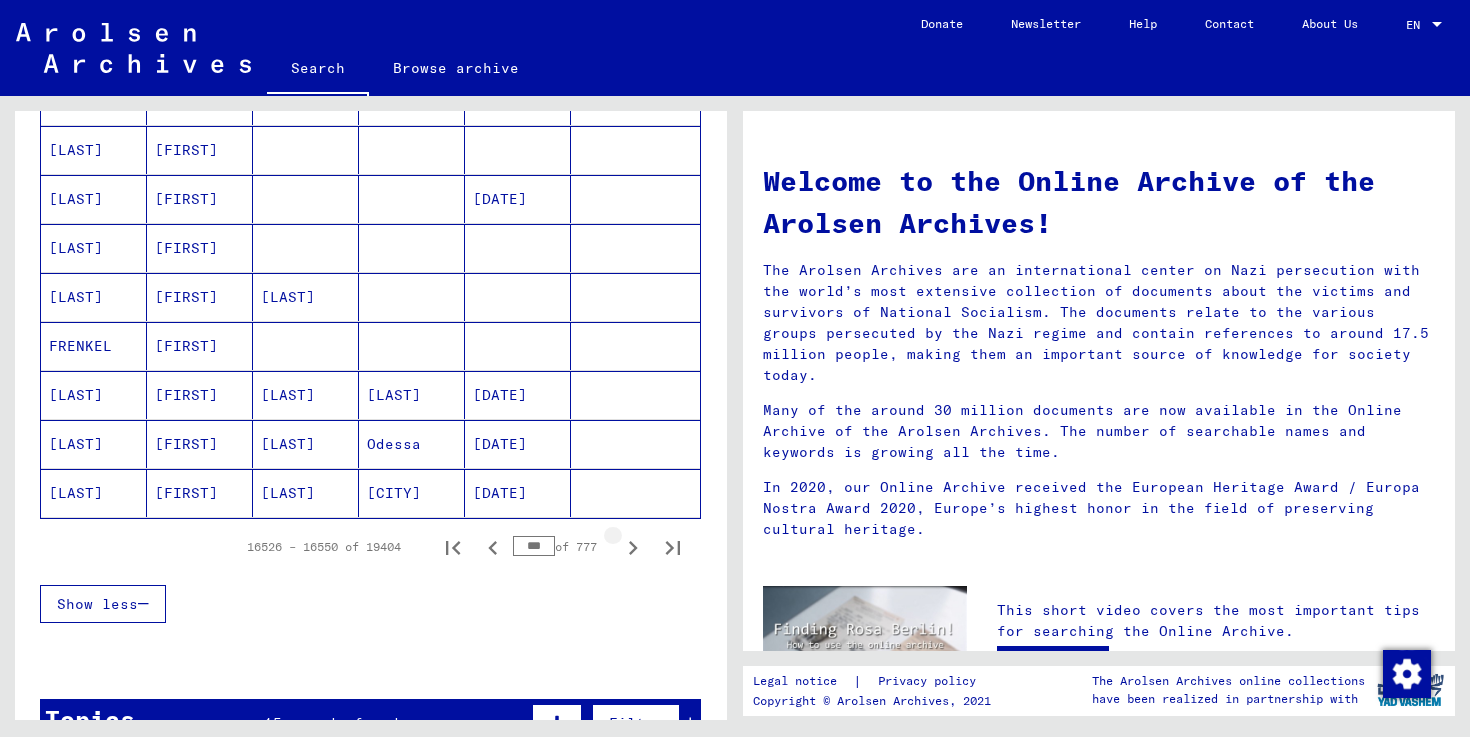 click at bounding box center [633, 548] 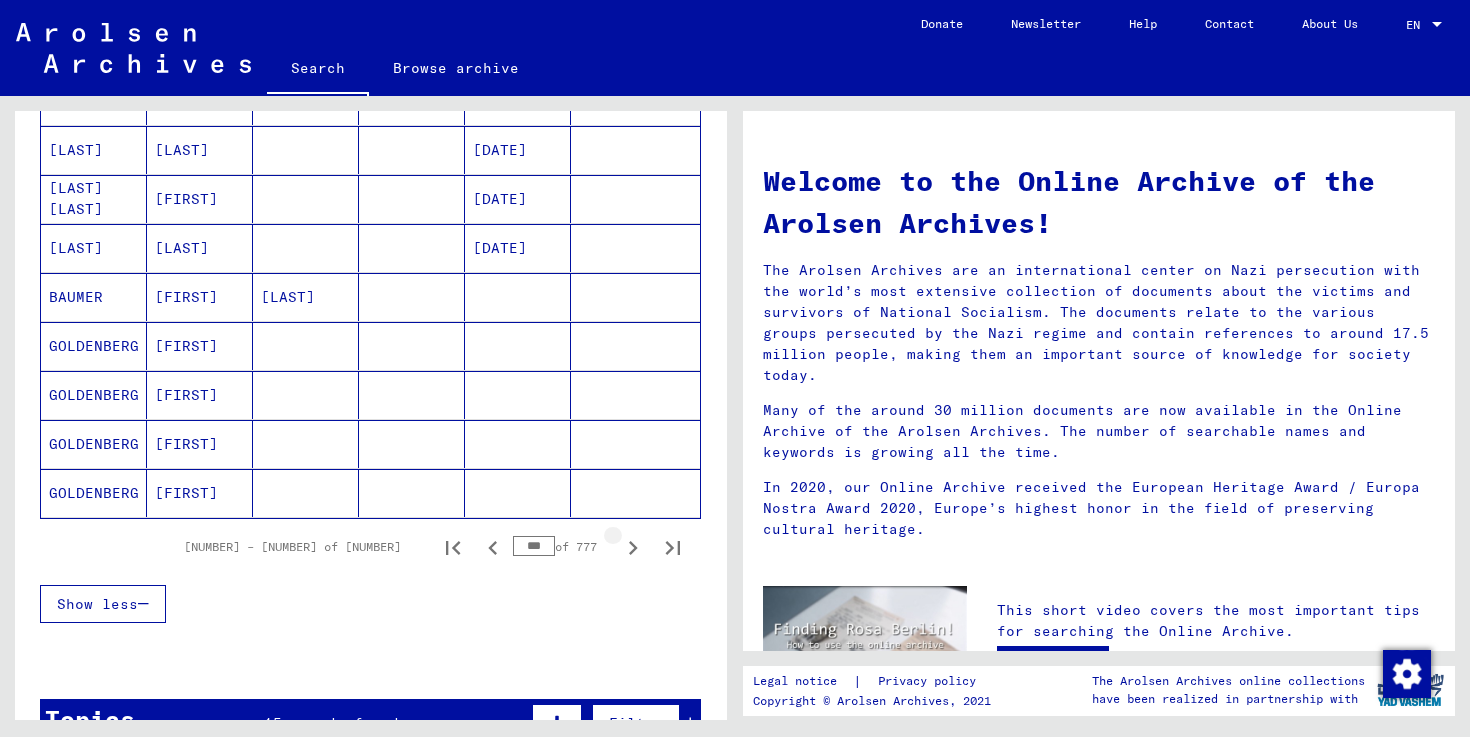 click at bounding box center (633, 548) 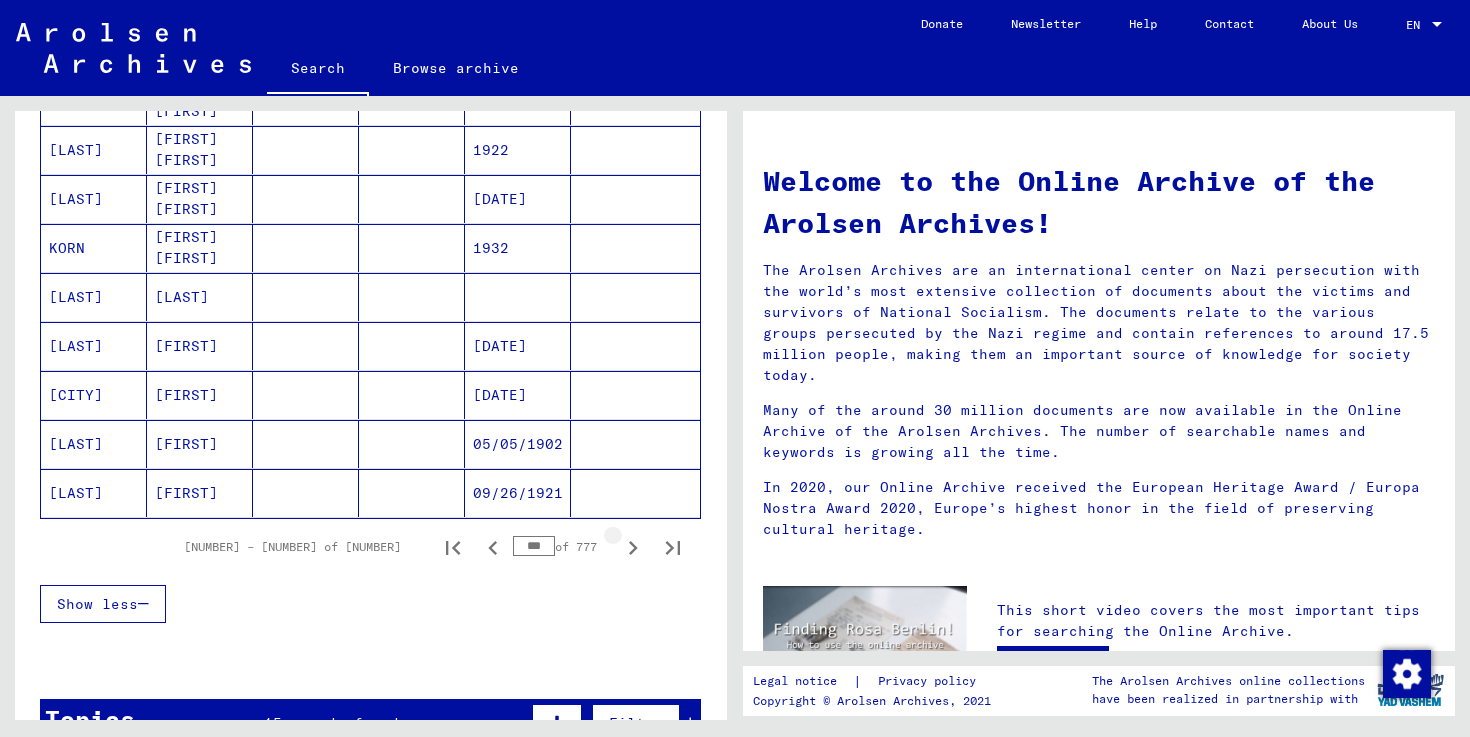 click at bounding box center [633, 548] 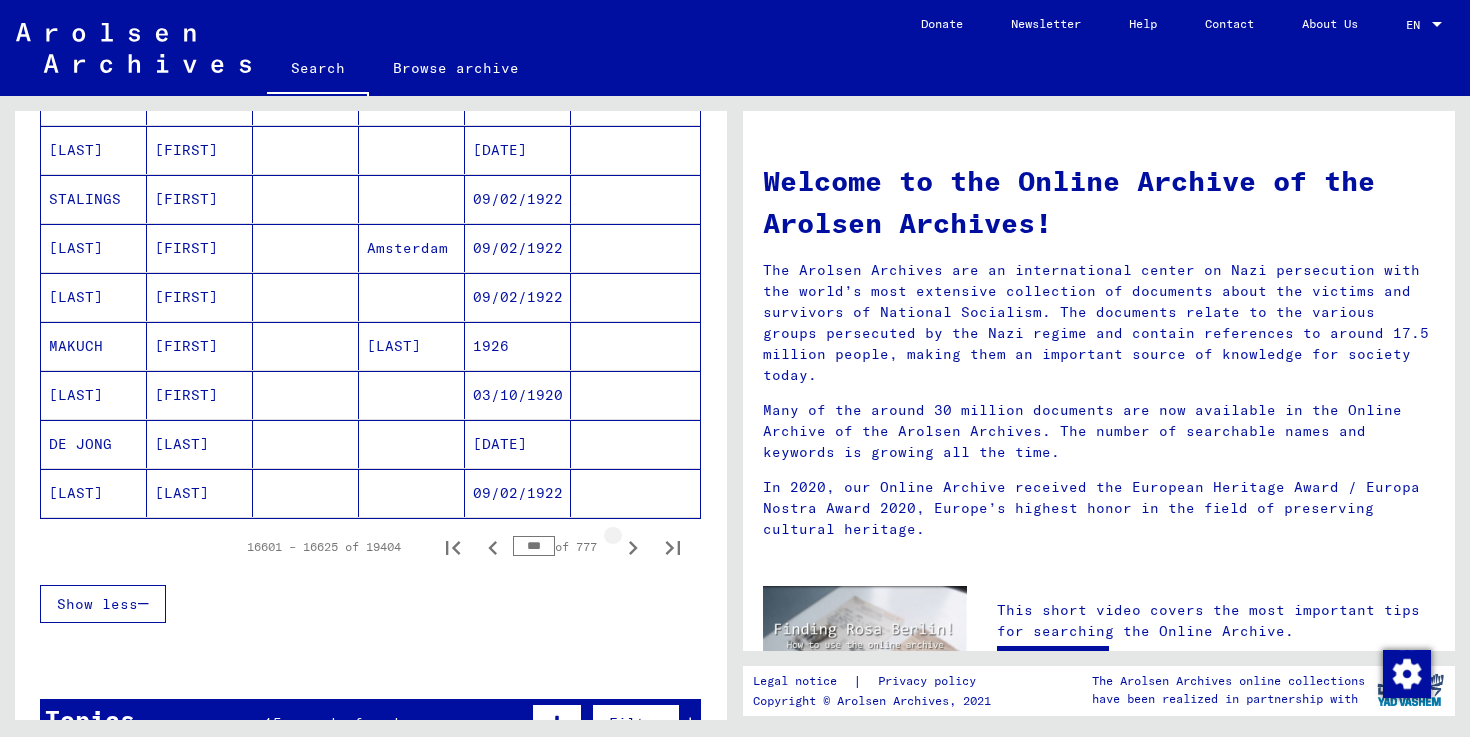 click at bounding box center [633, 548] 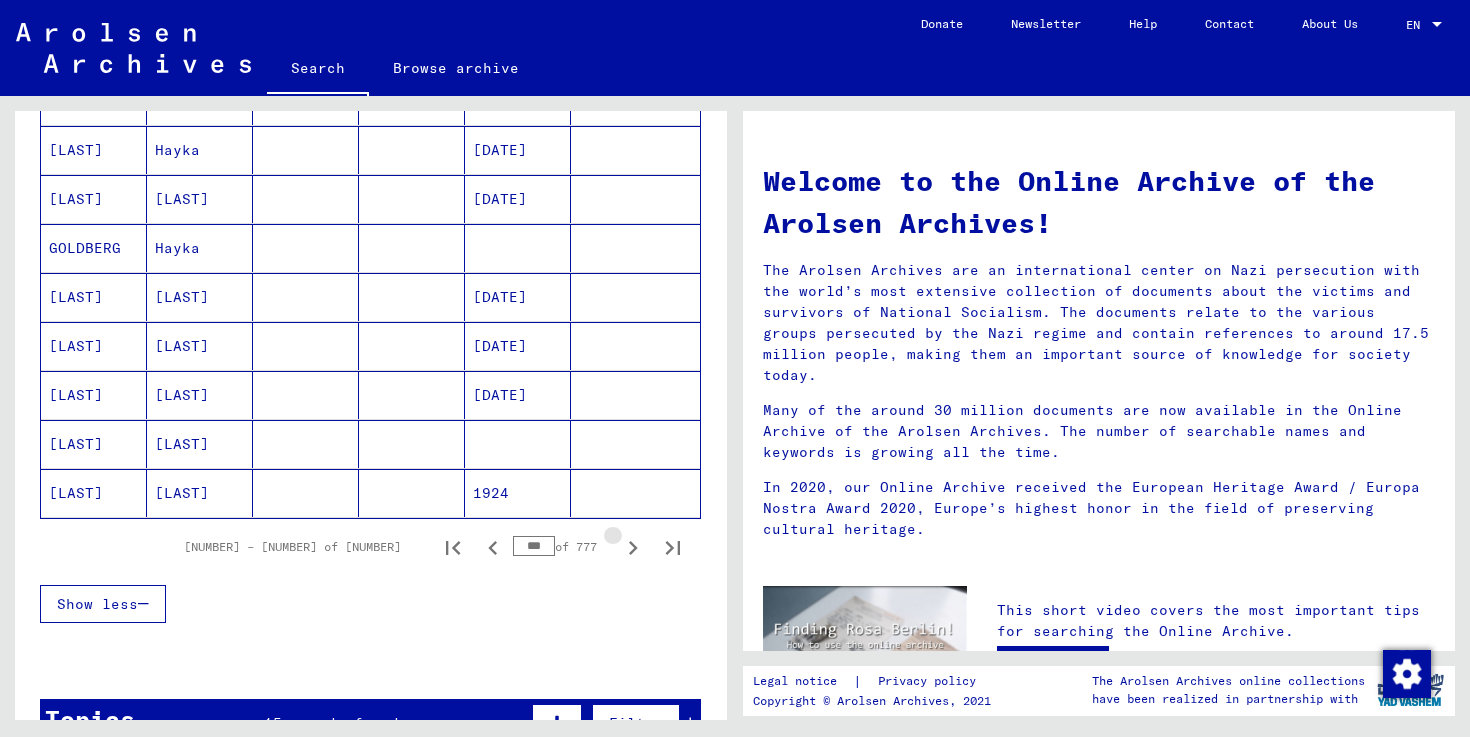 click at bounding box center [633, 548] 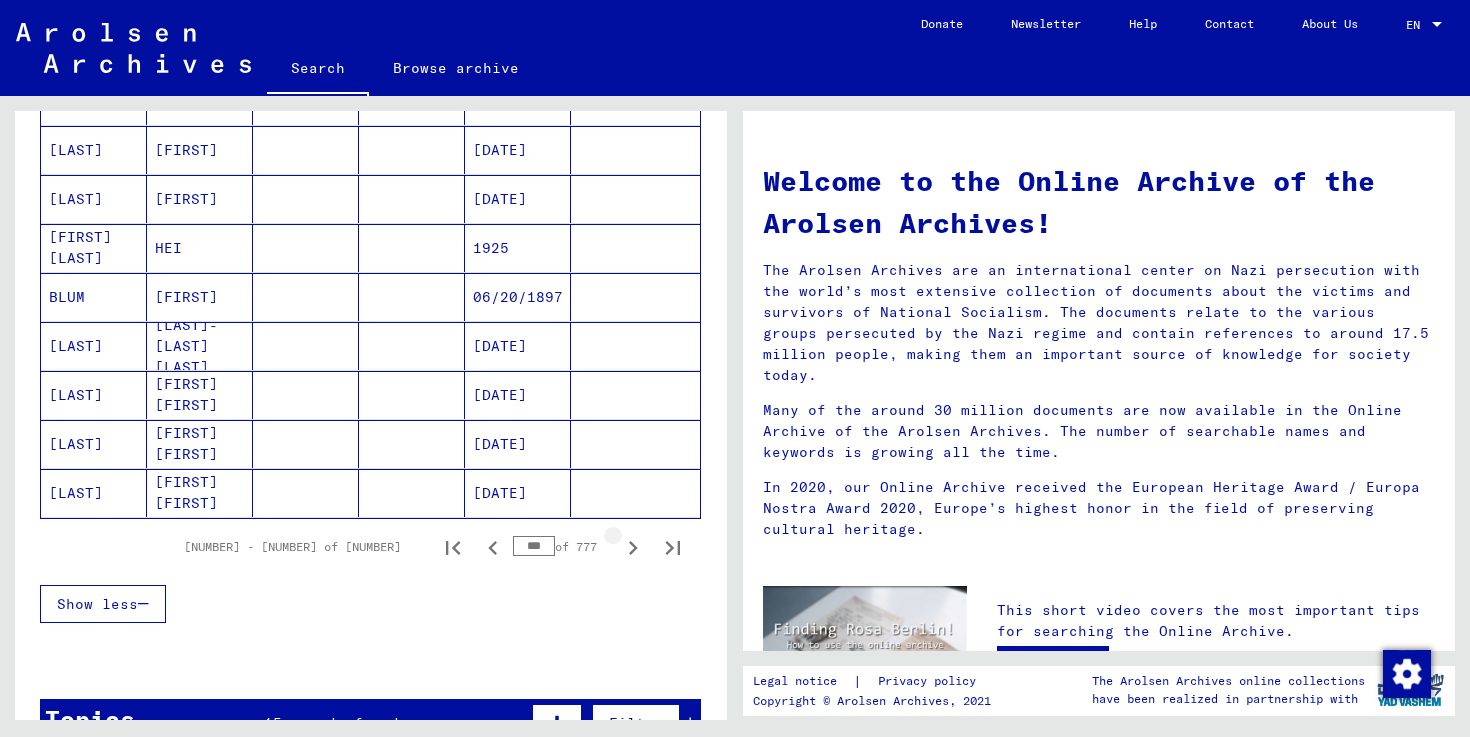 click at bounding box center (633, 548) 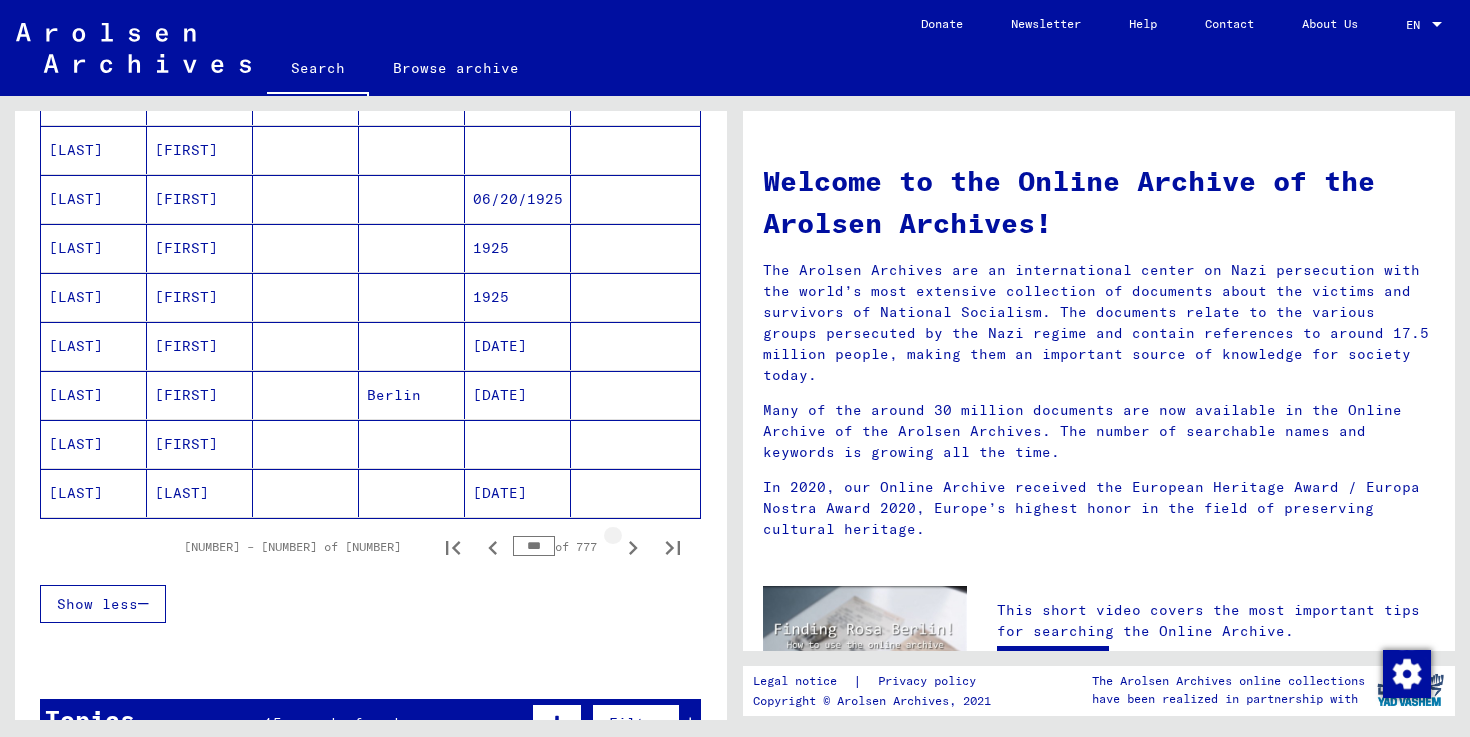 click at bounding box center [633, 548] 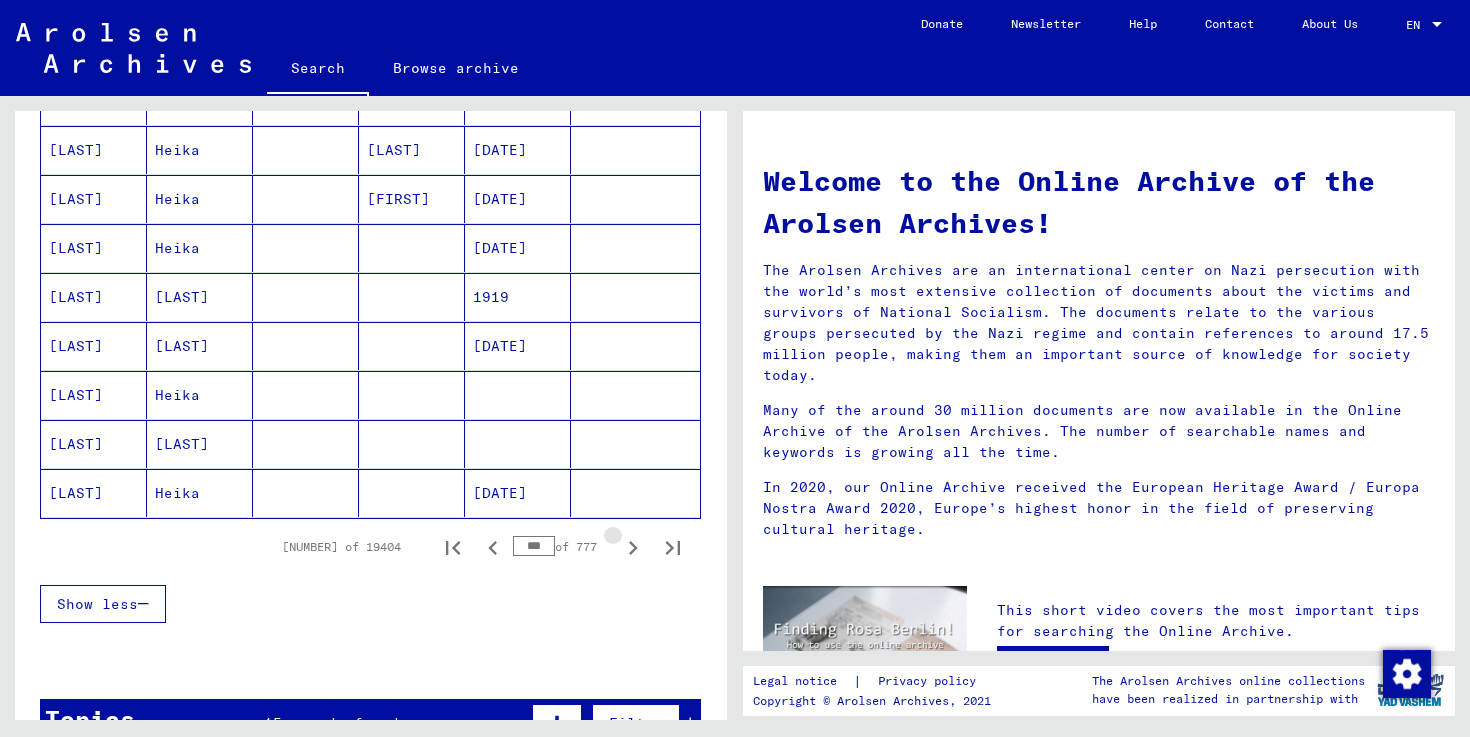 click at bounding box center (633, 548) 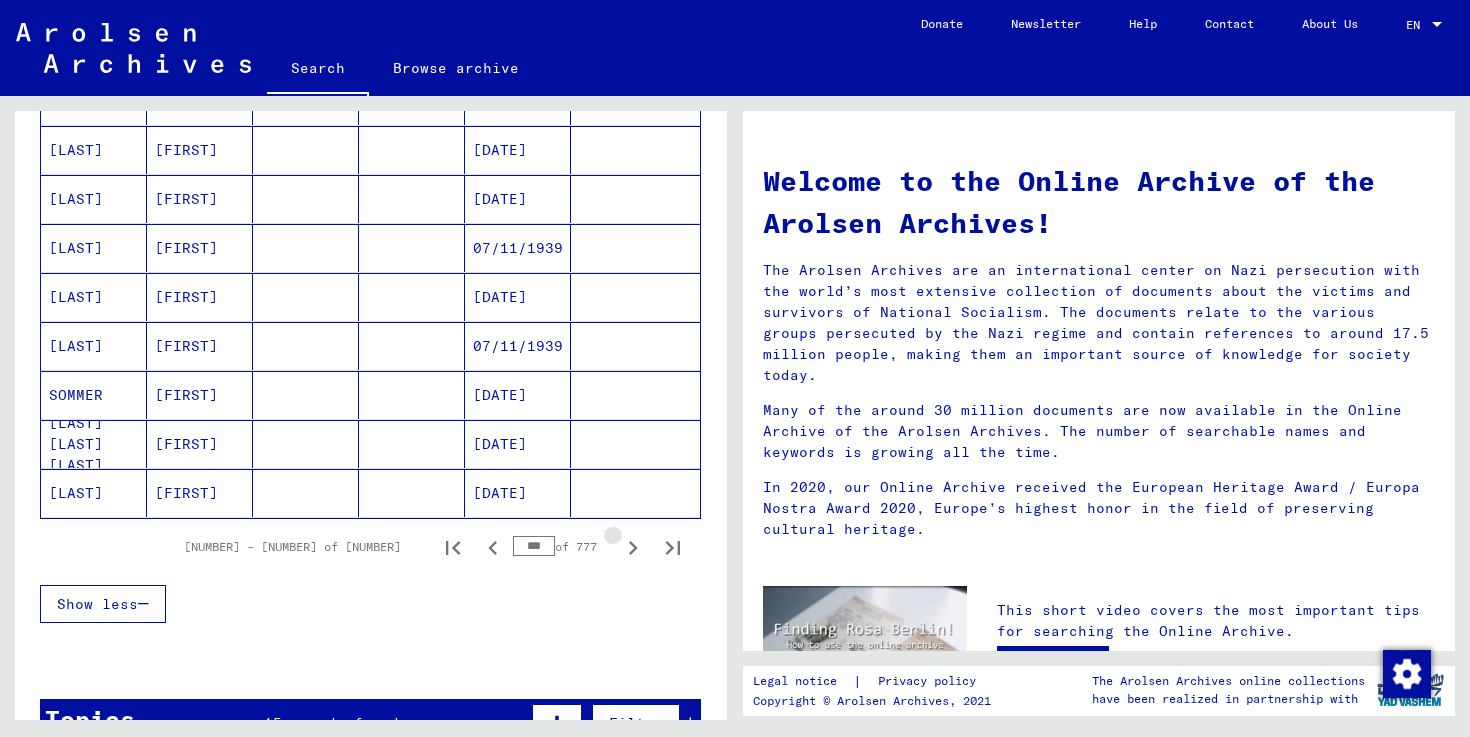 click at bounding box center (633, 548) 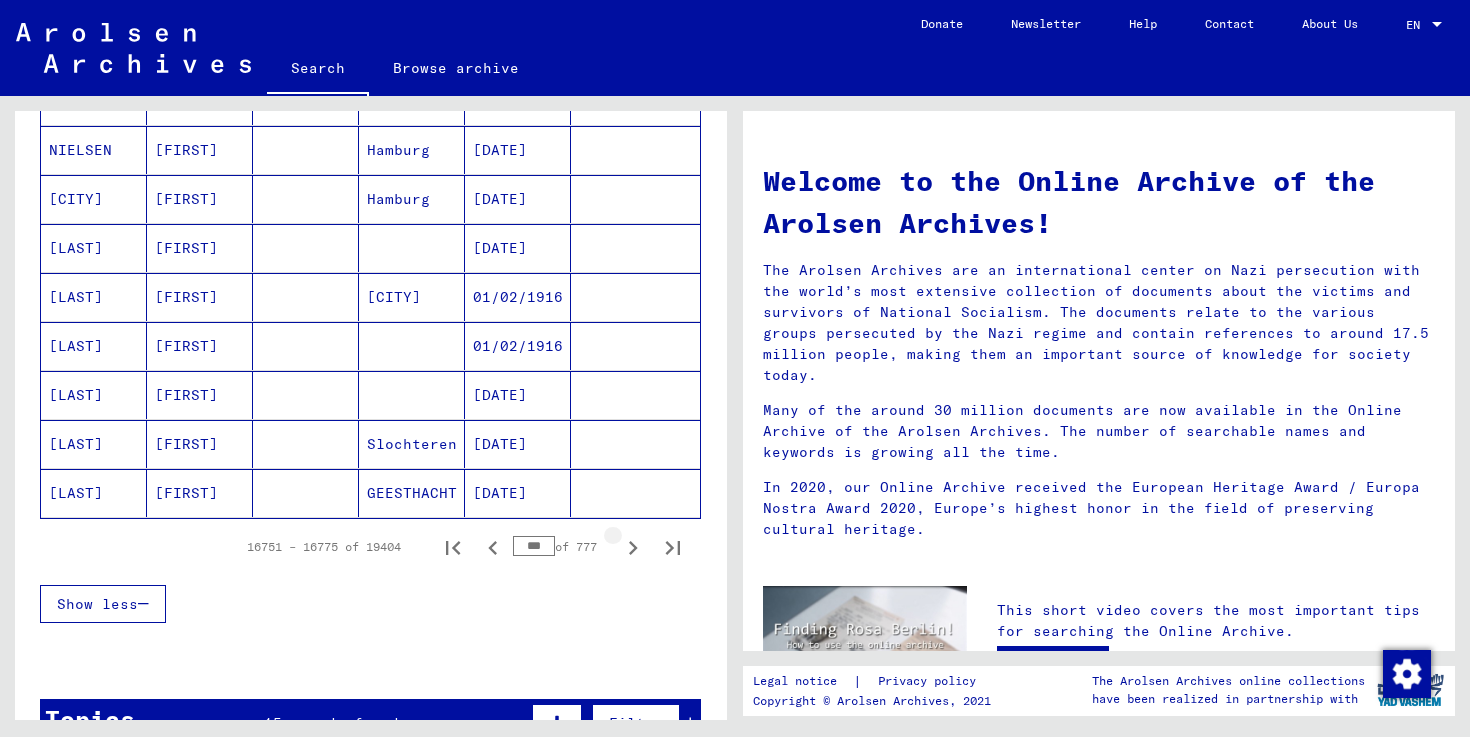 click at bounding box center (633, 548) 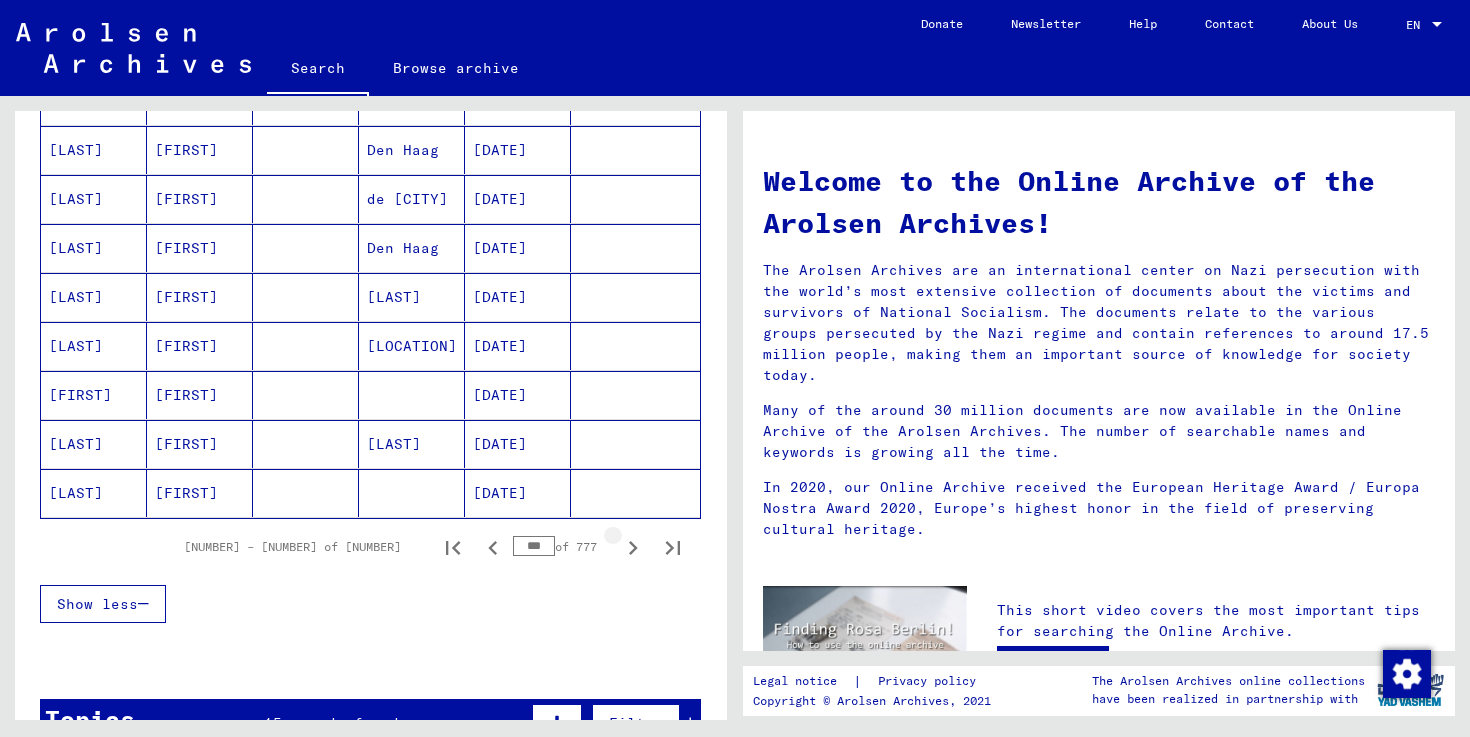 click at bounding box center (633, 548) 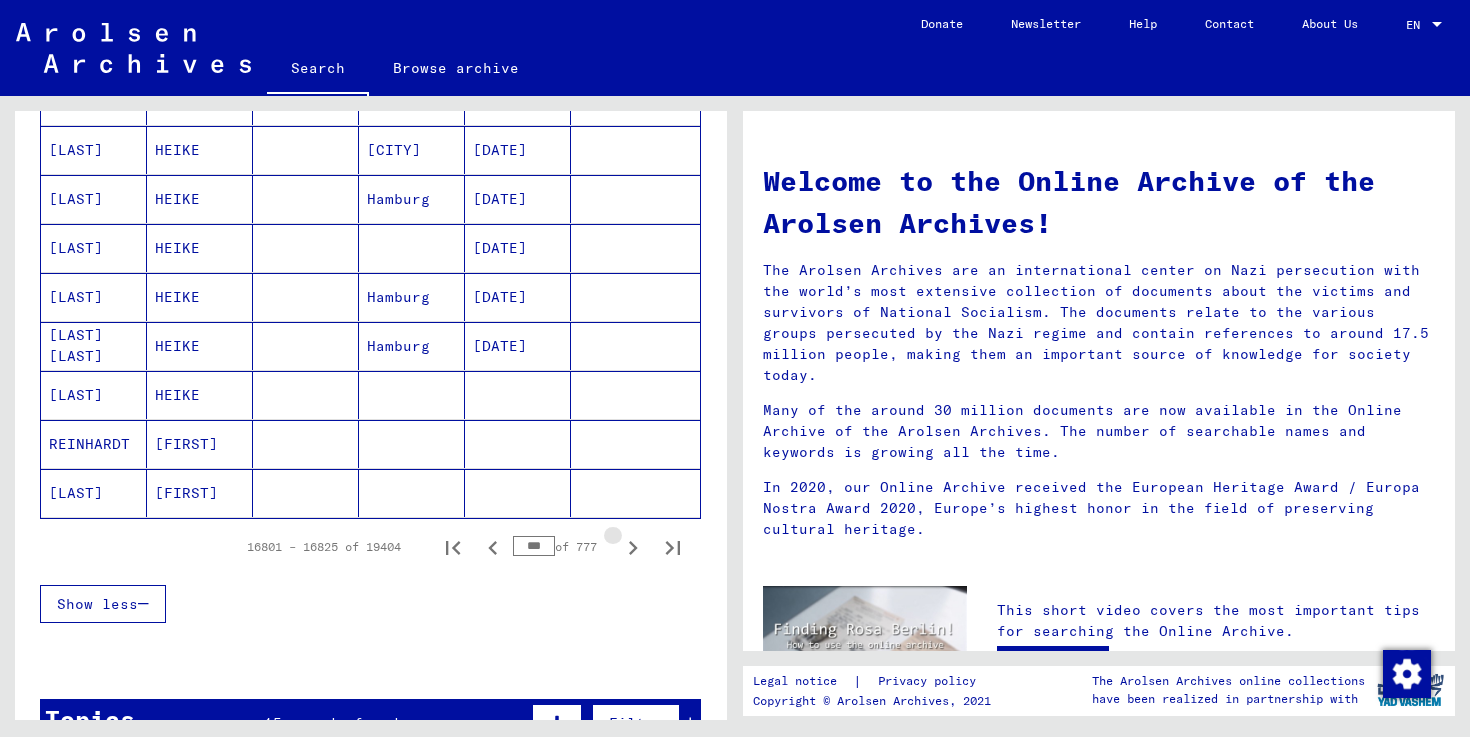 click at bounding box center (633, 548) 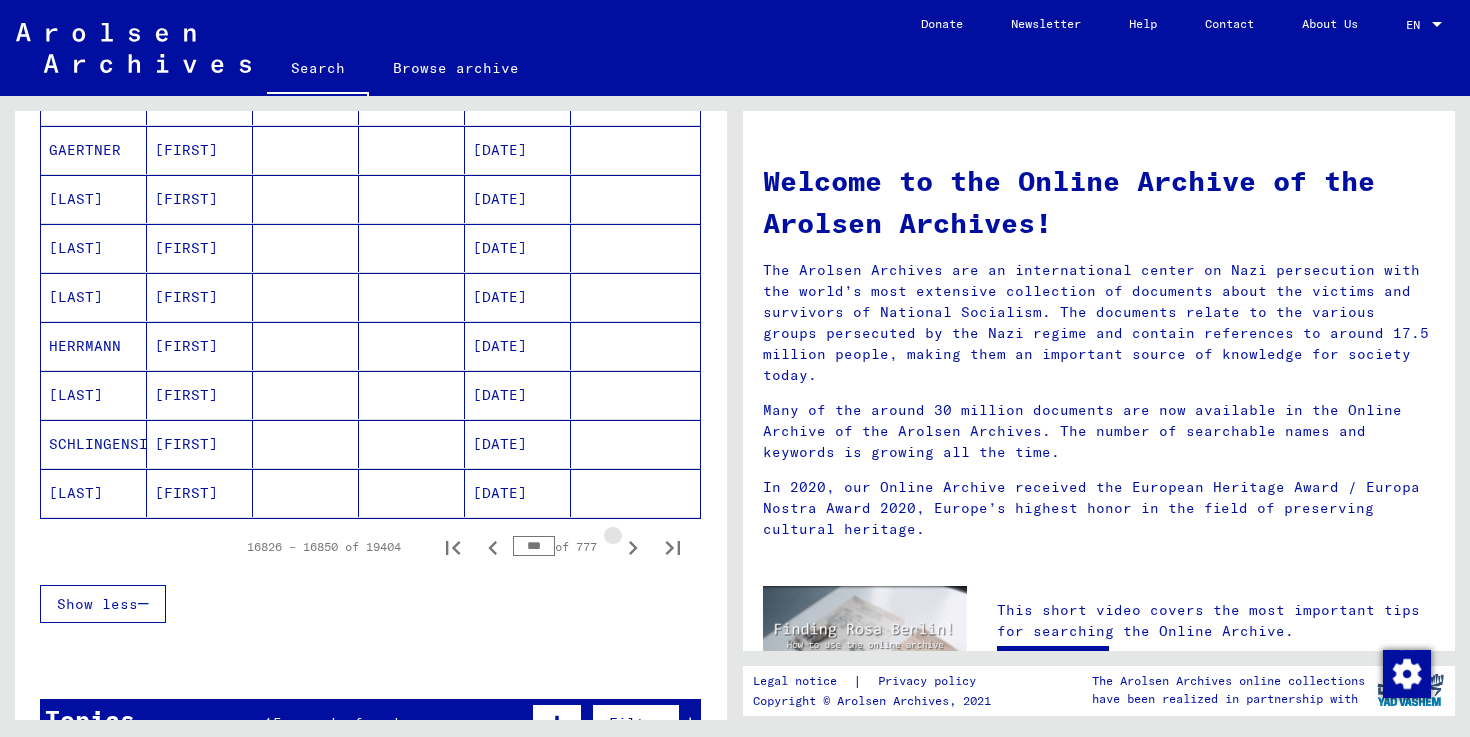 click at bounding box center (633, 548) 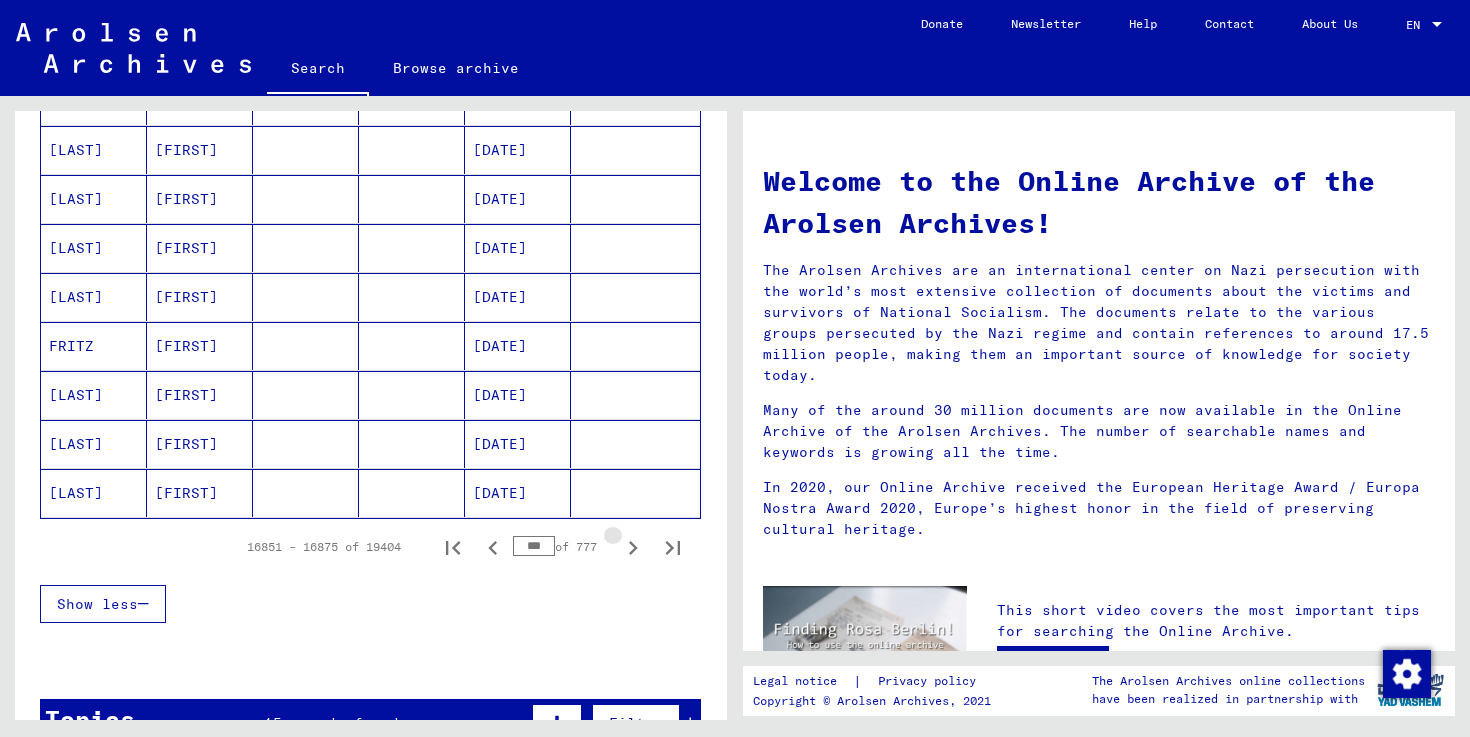 click at bounding box center [633, 548] 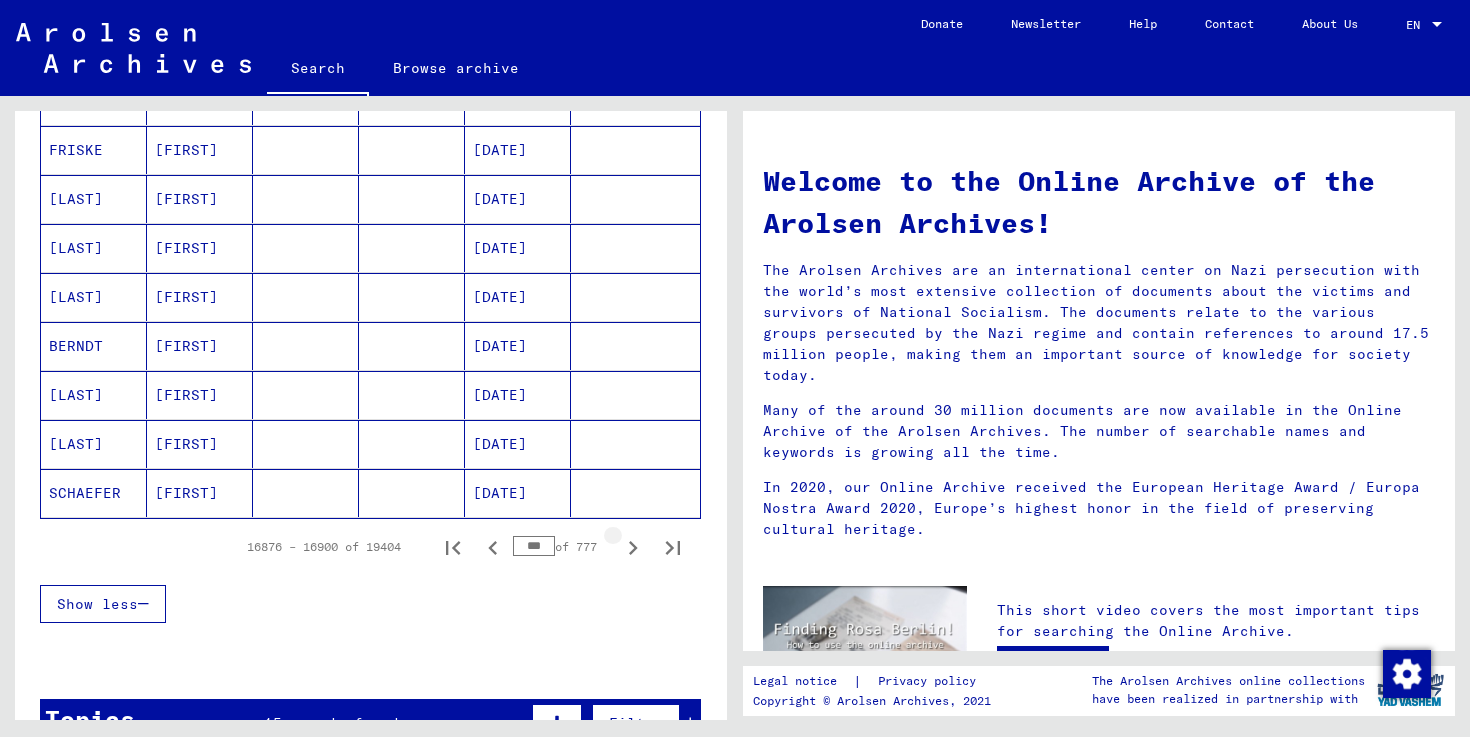 click at bounding box center [633, 548] 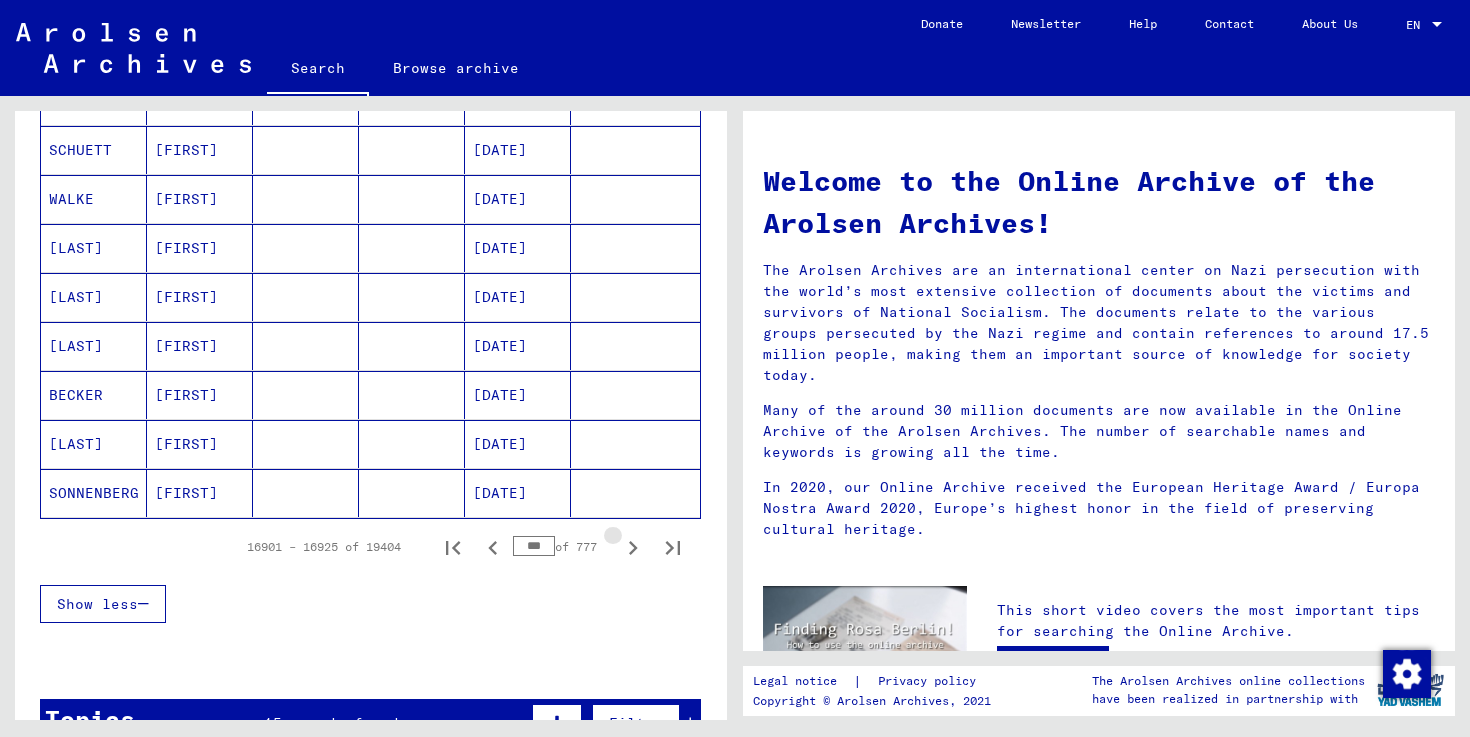click at bounding box center [633, 548] 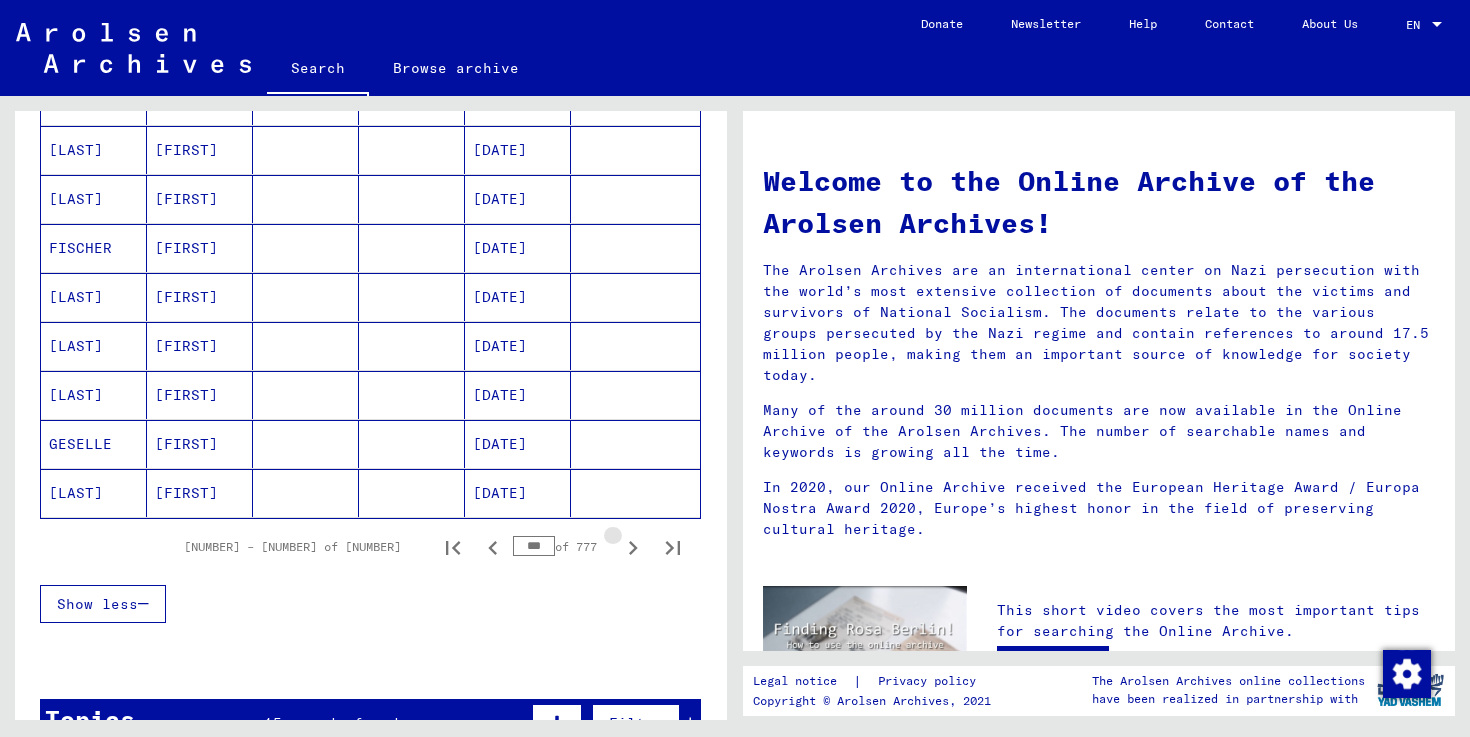 click at bounding box center (633, 548) 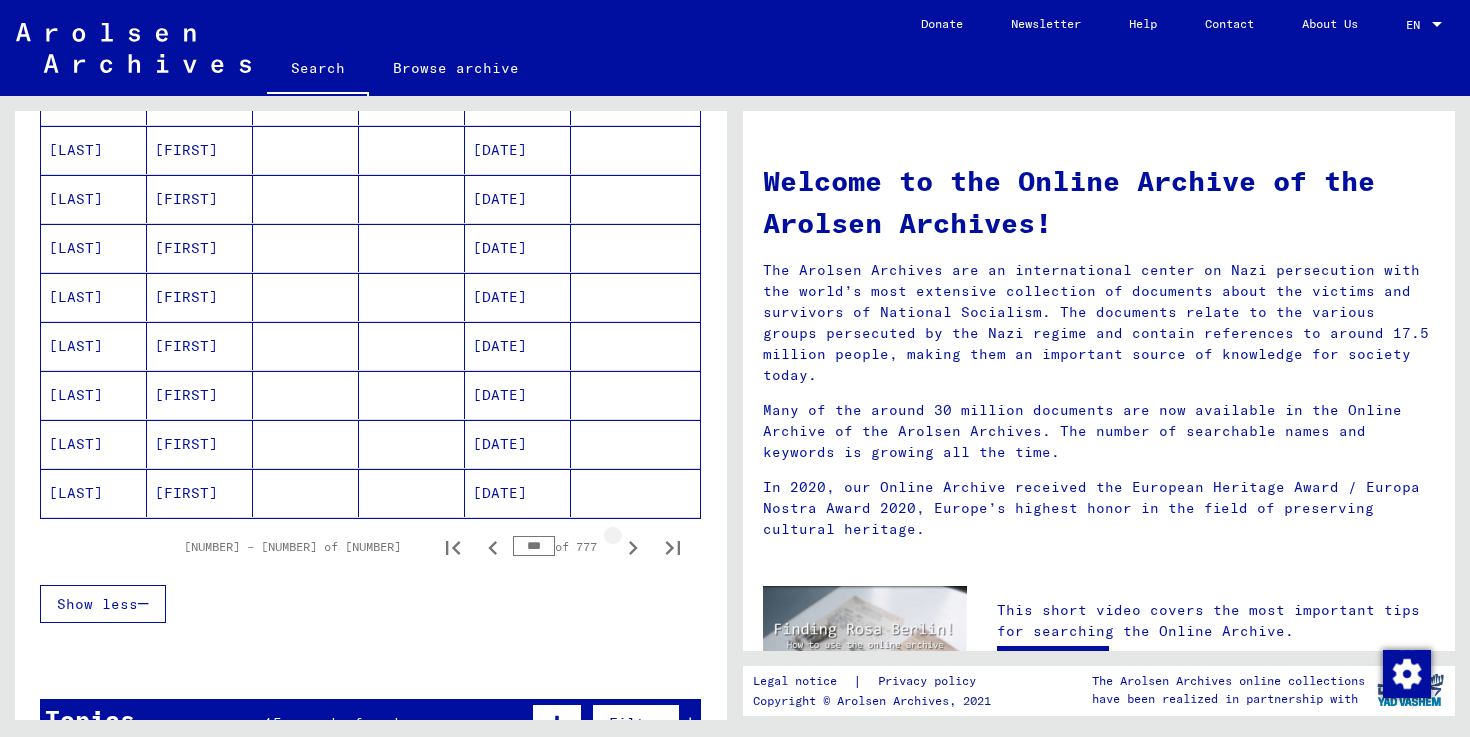 click at bounding box center (633, 548) 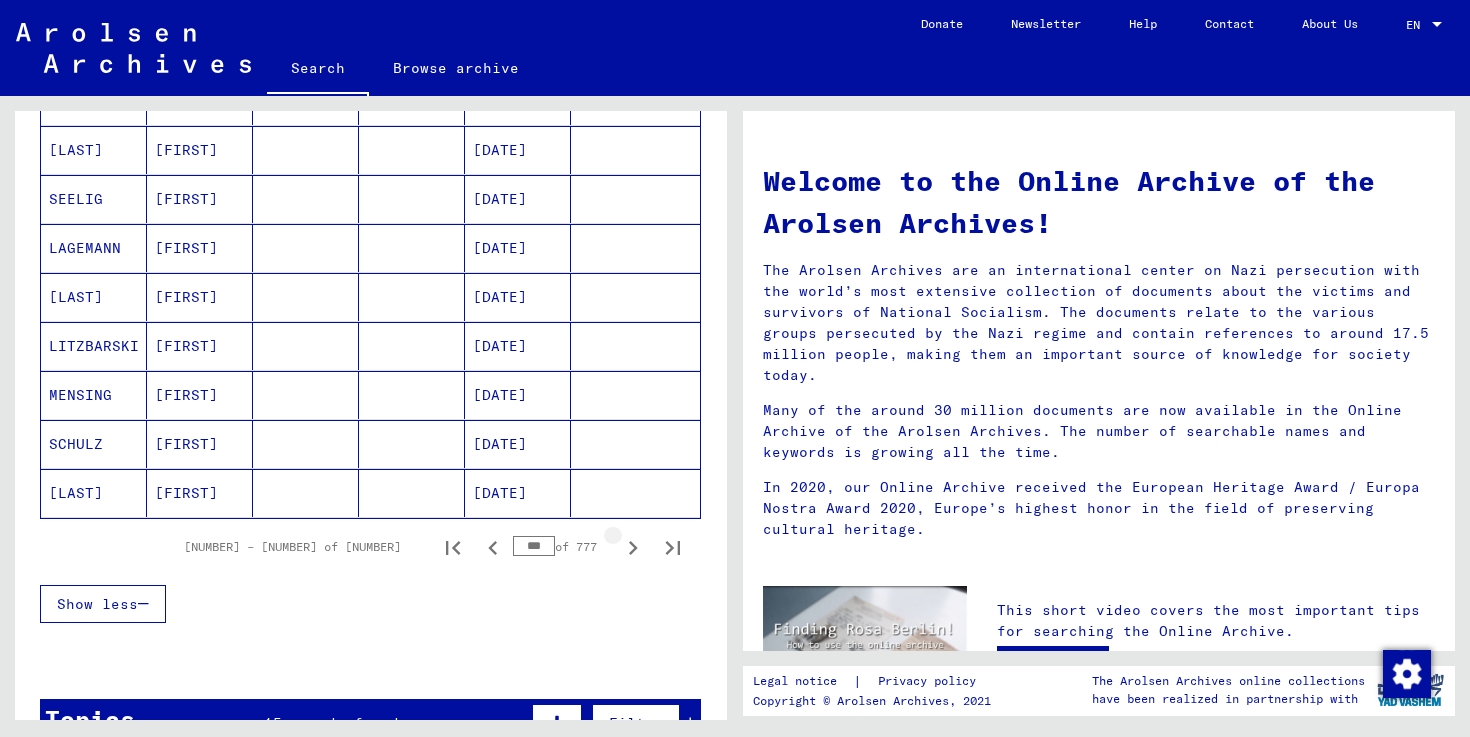 click at bounding box center [633, 548] 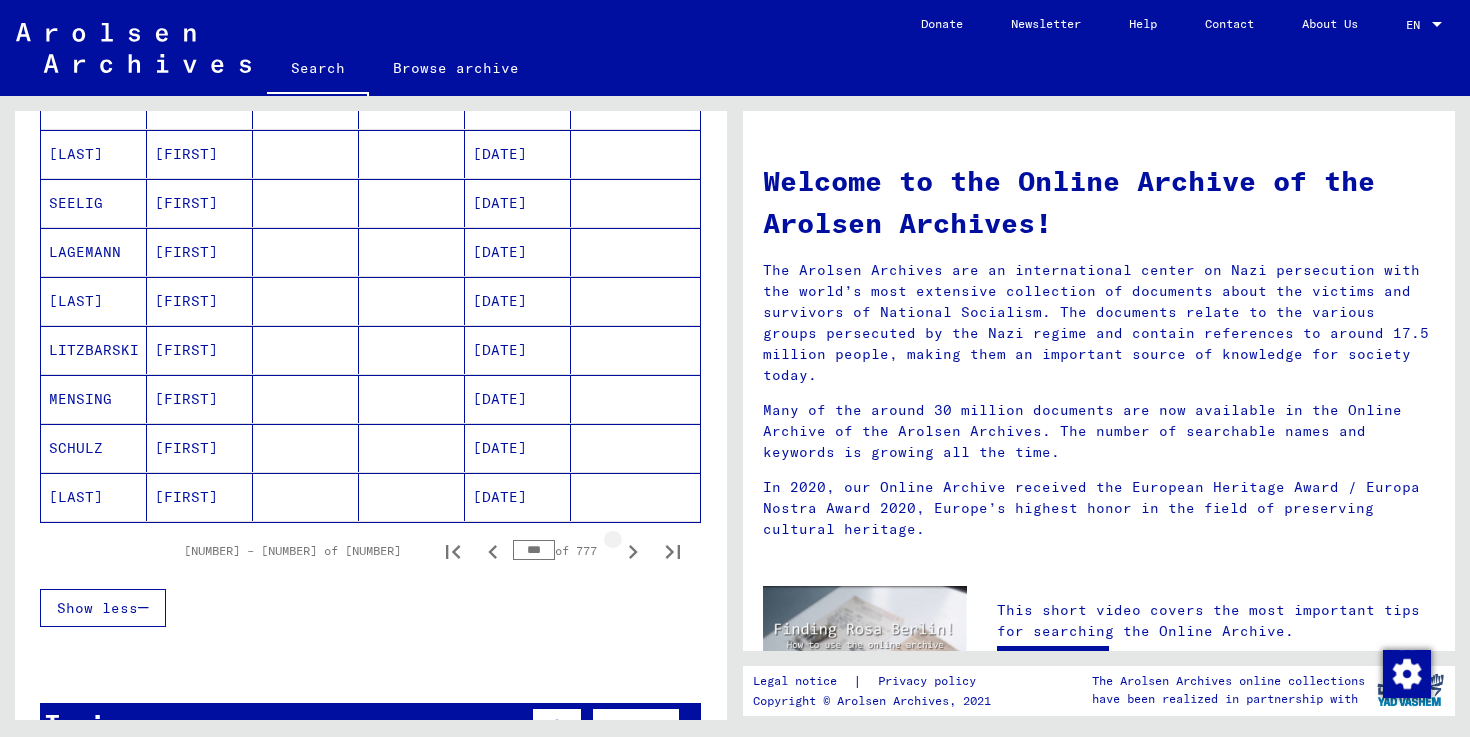 scroll, scrollTop: 1116, scrollLeft: 0, axis: vertical 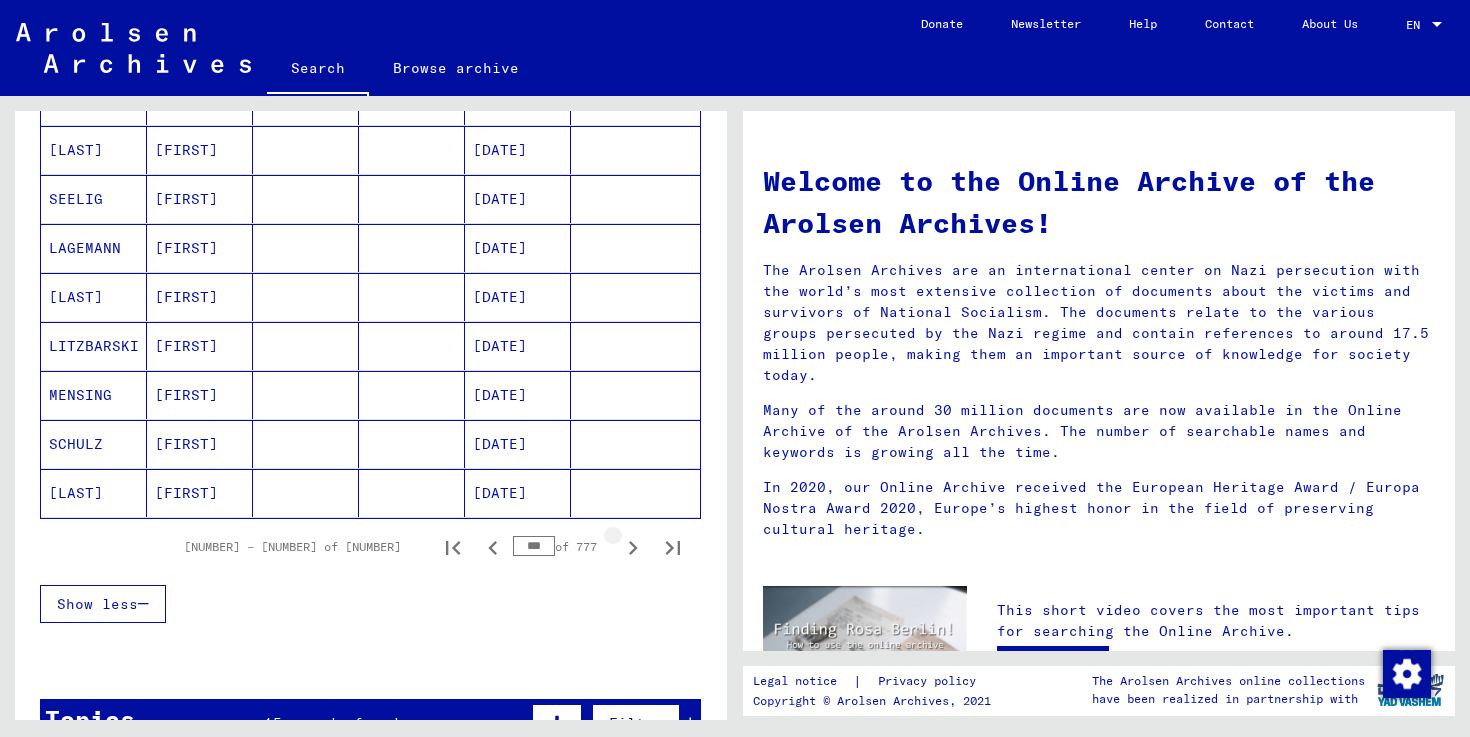 click at bounding box center [633, 548] 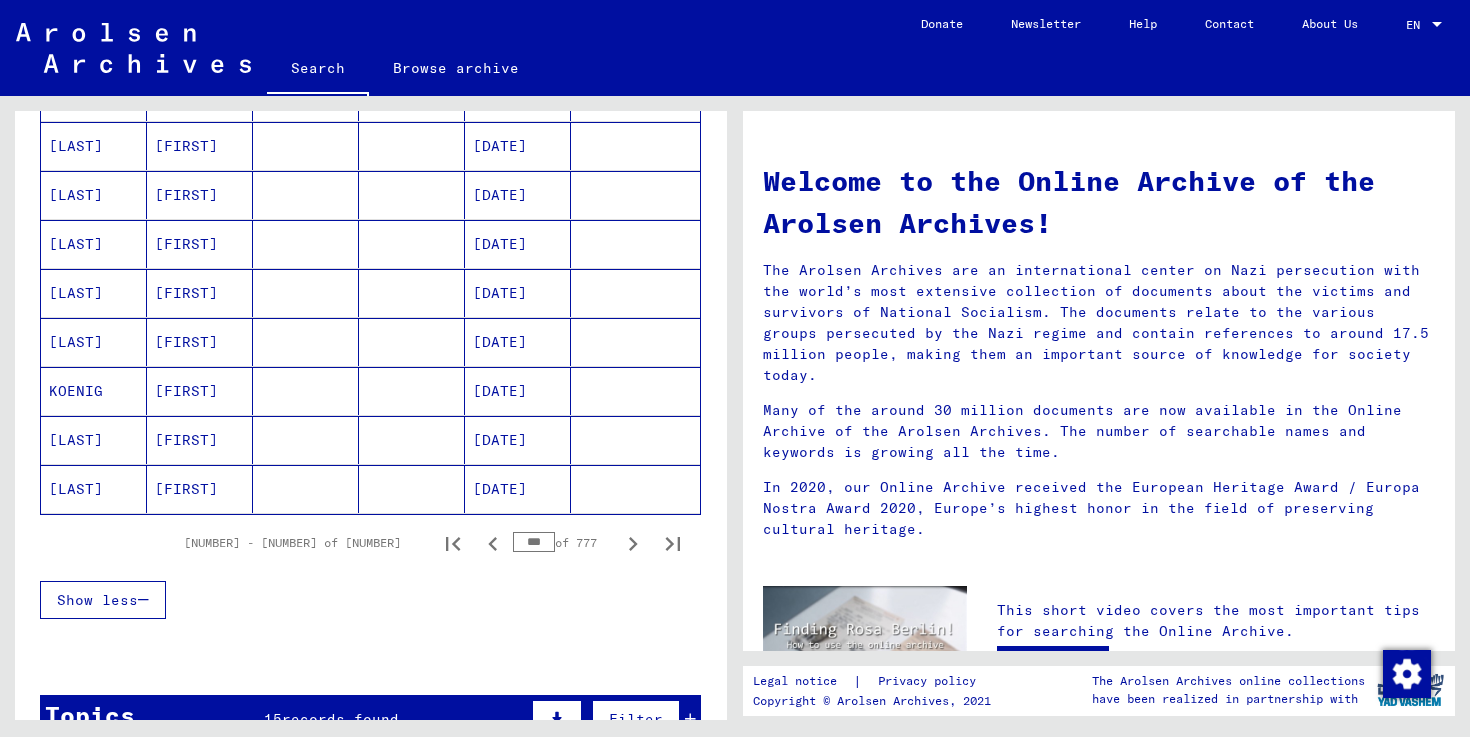 click at bounding box center (633, 544) 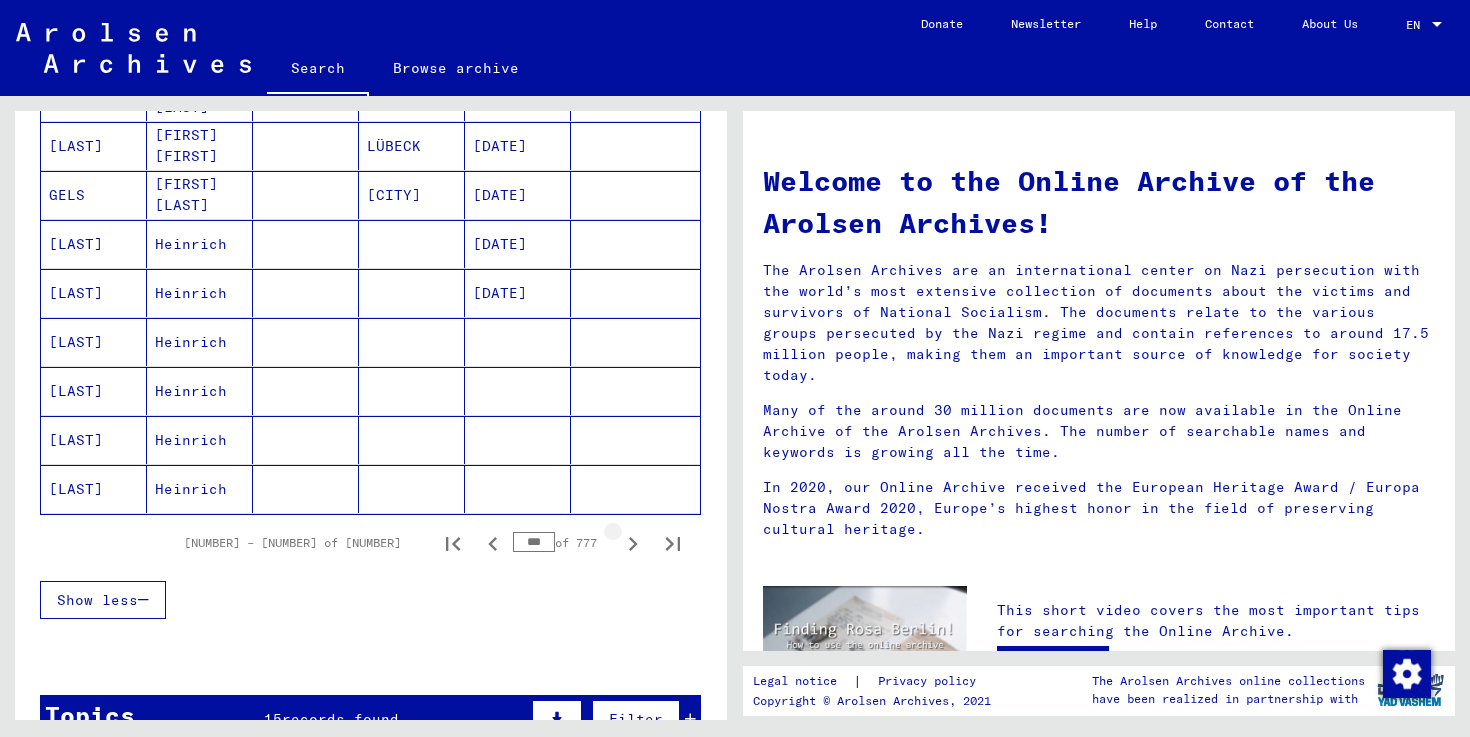 scroll, scrollTop: 1112, scrollLeft: 0, axis: vertical 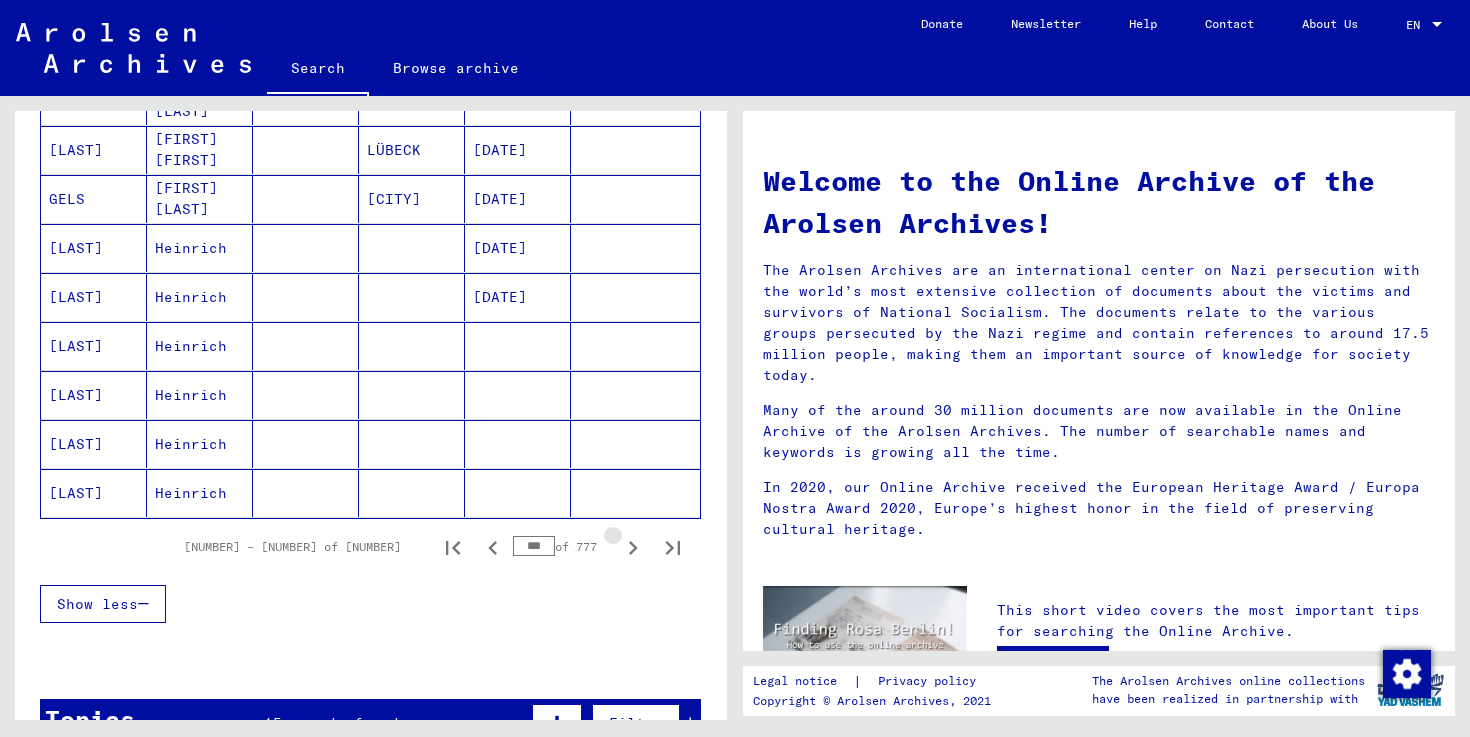 click at bounding box center [633, 548] 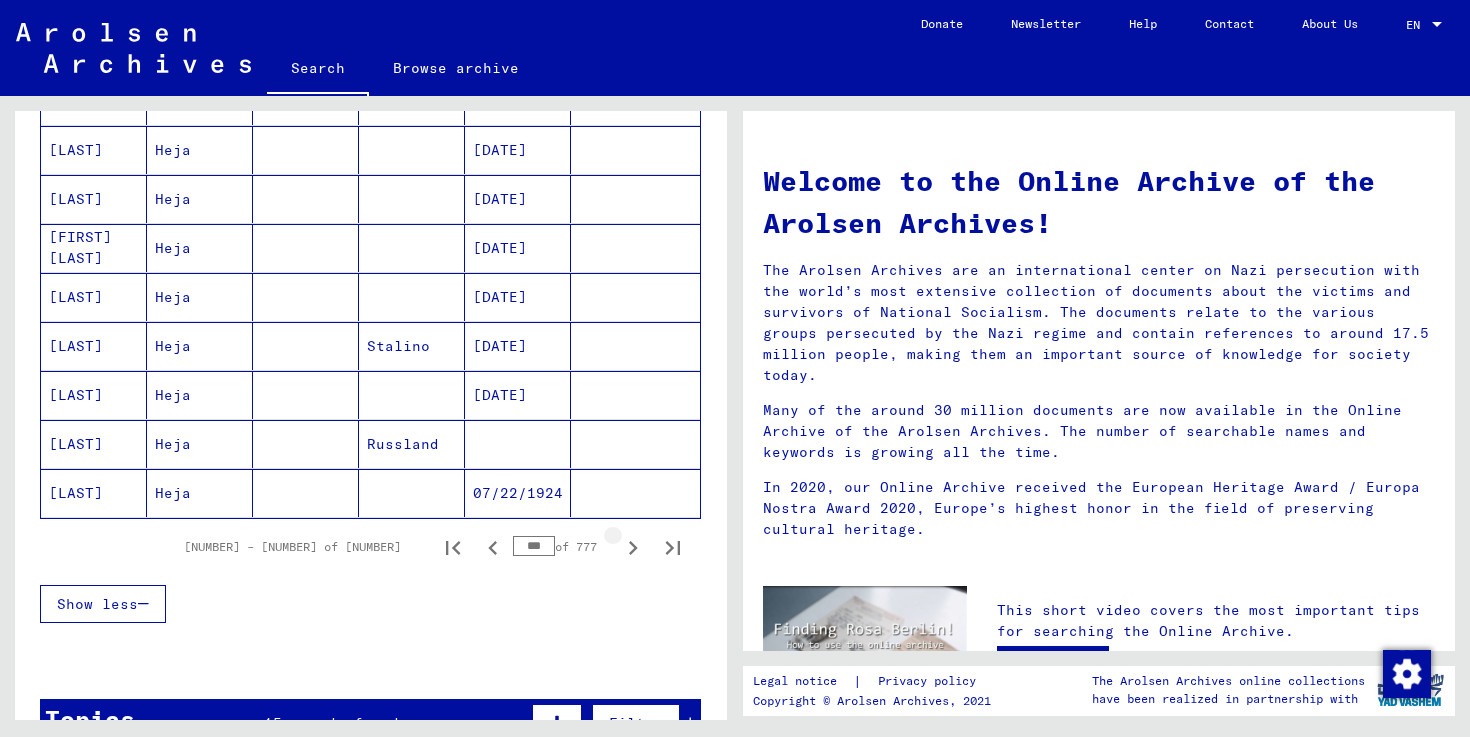 click at bounding box center (633, 548) 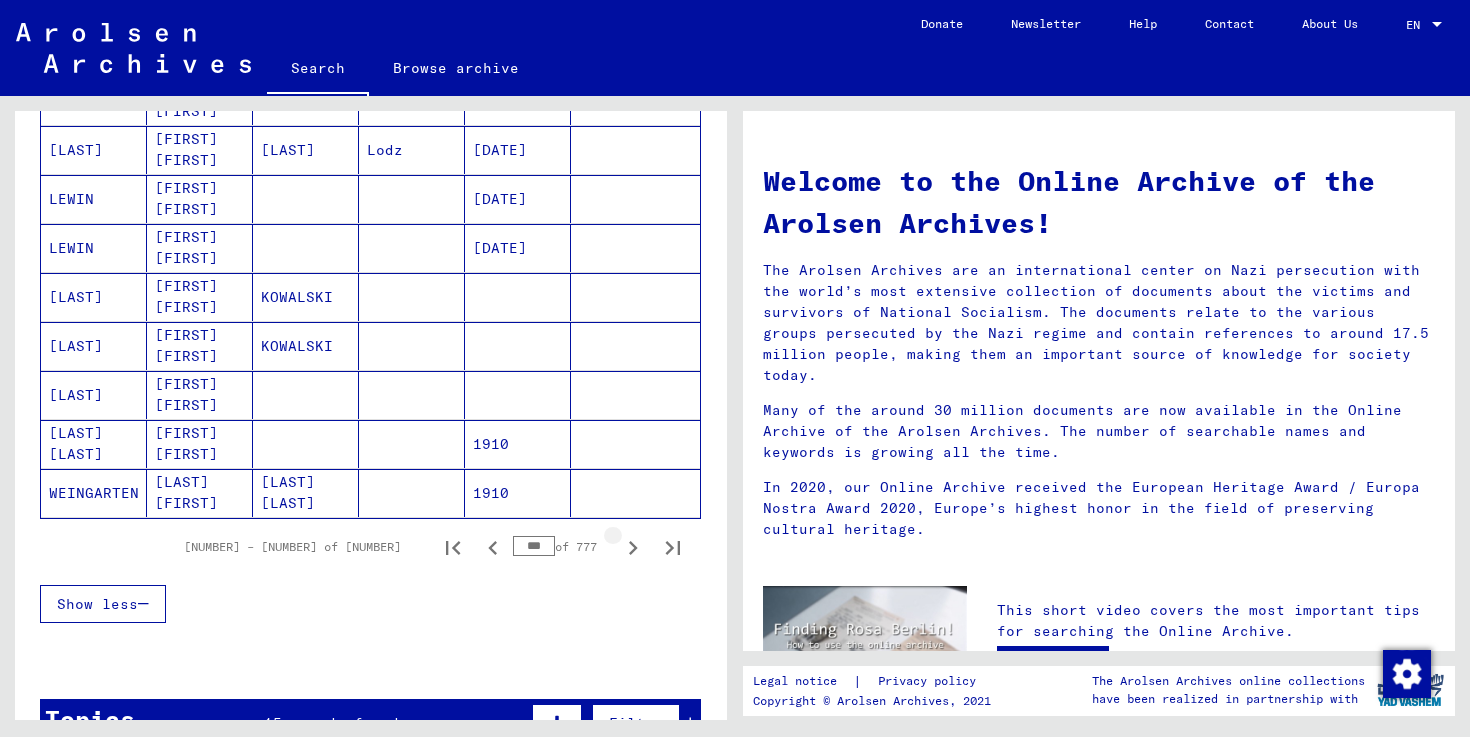 click at bounding box center (633, 548) 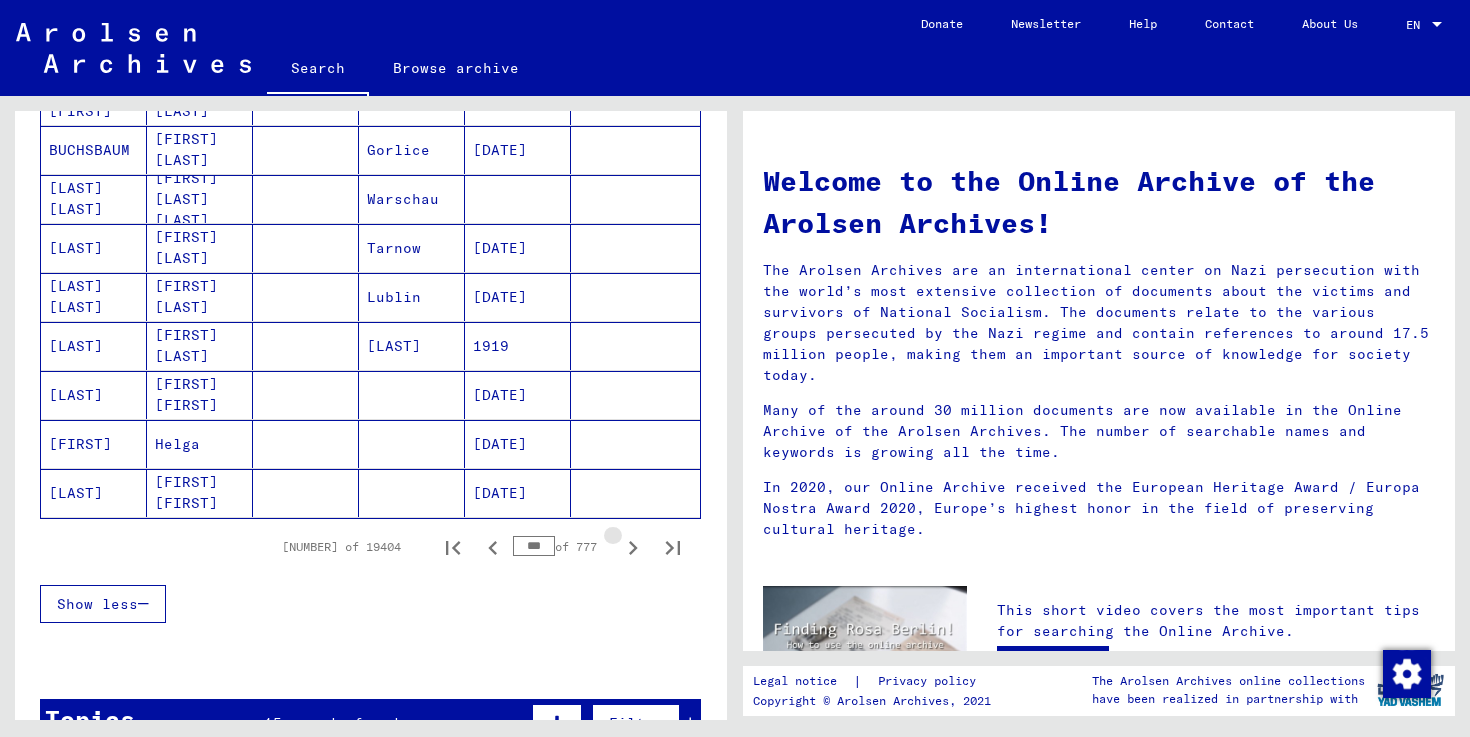 click at bounding box center (633, 548) 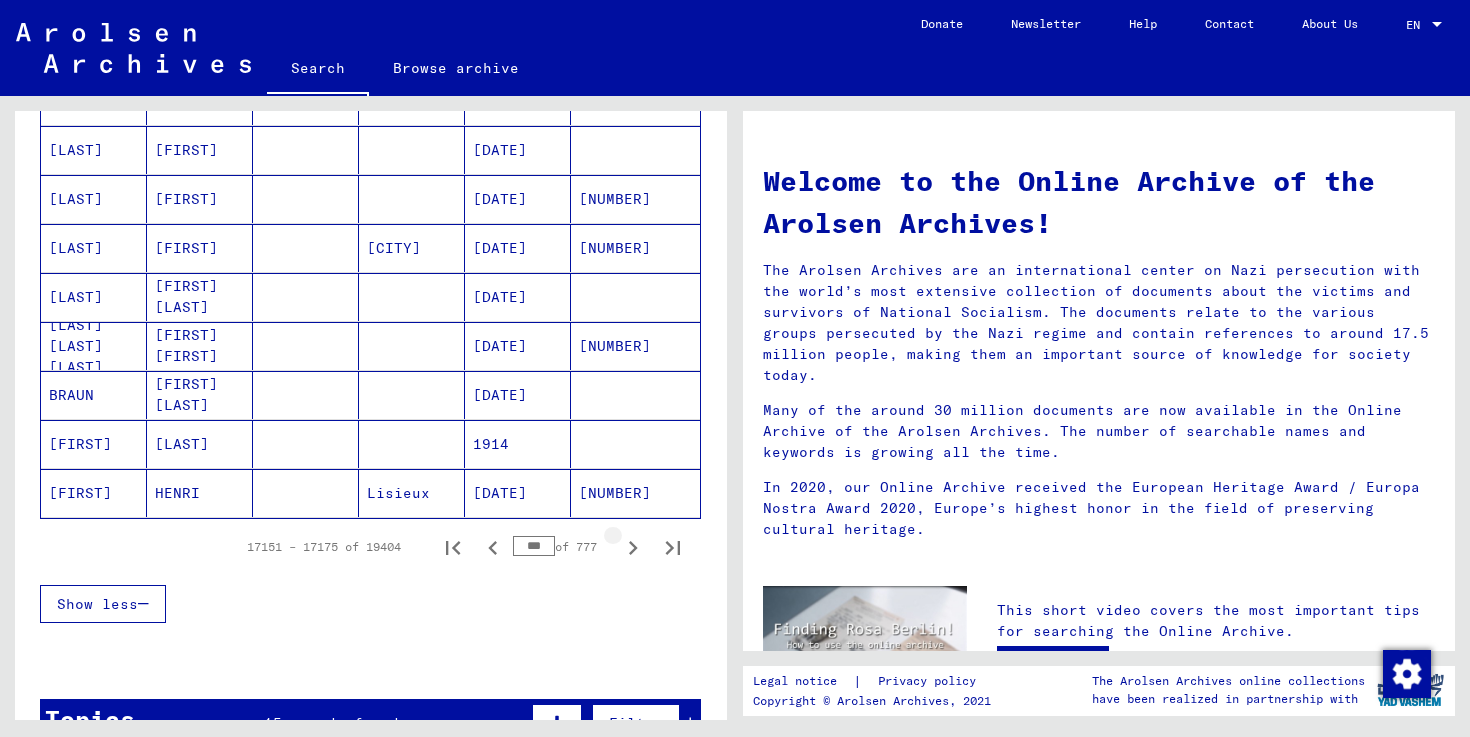 click at bounding box center (633, 548) 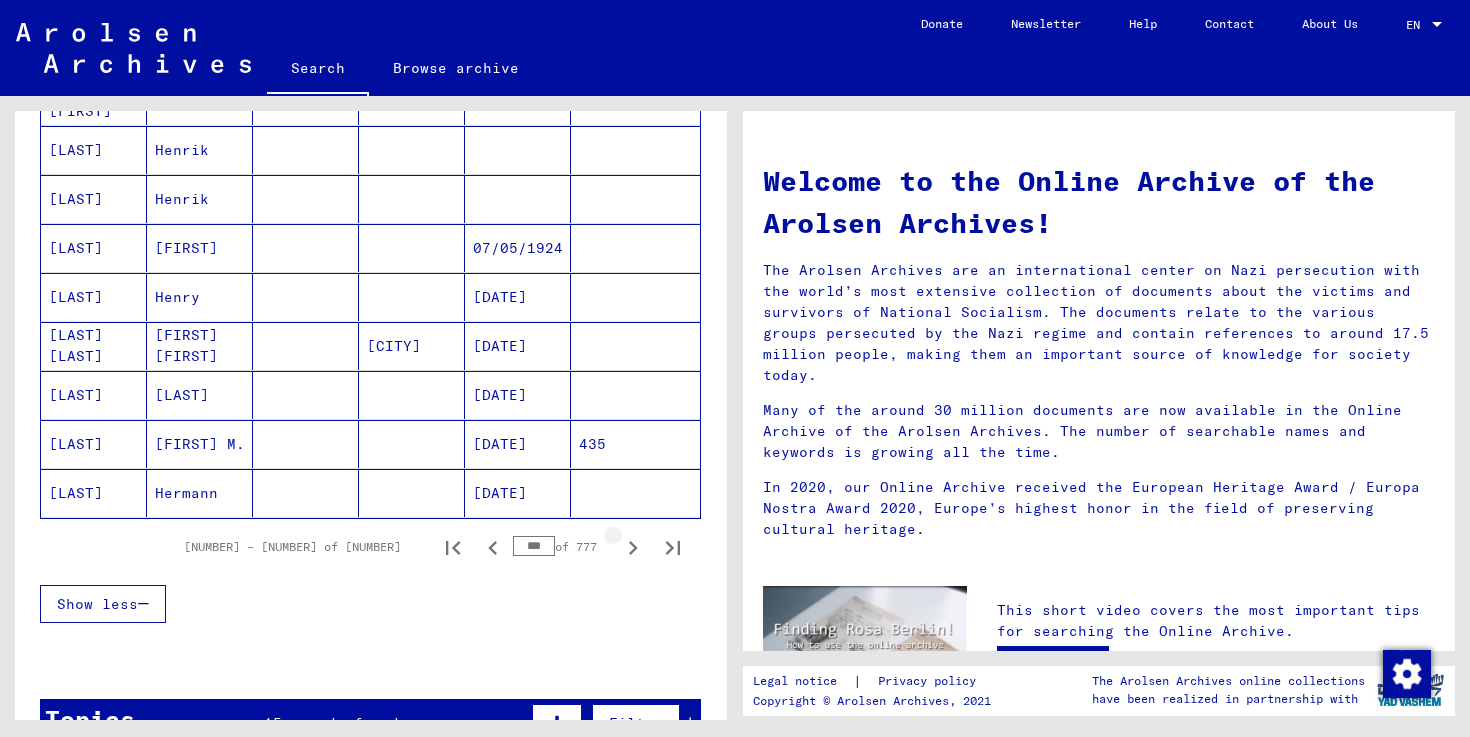 click at bounding box center (633, 548) 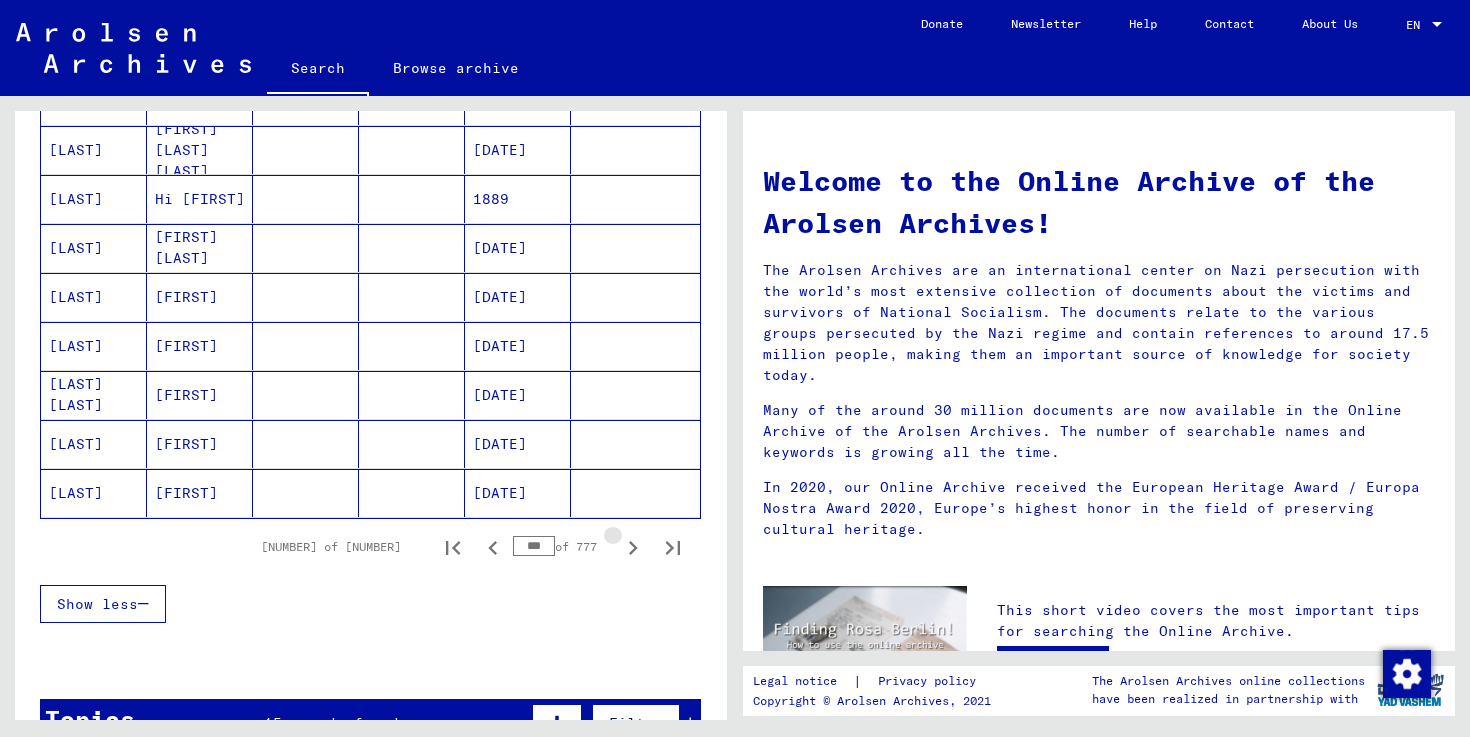 click at bounding box center (633, 548) 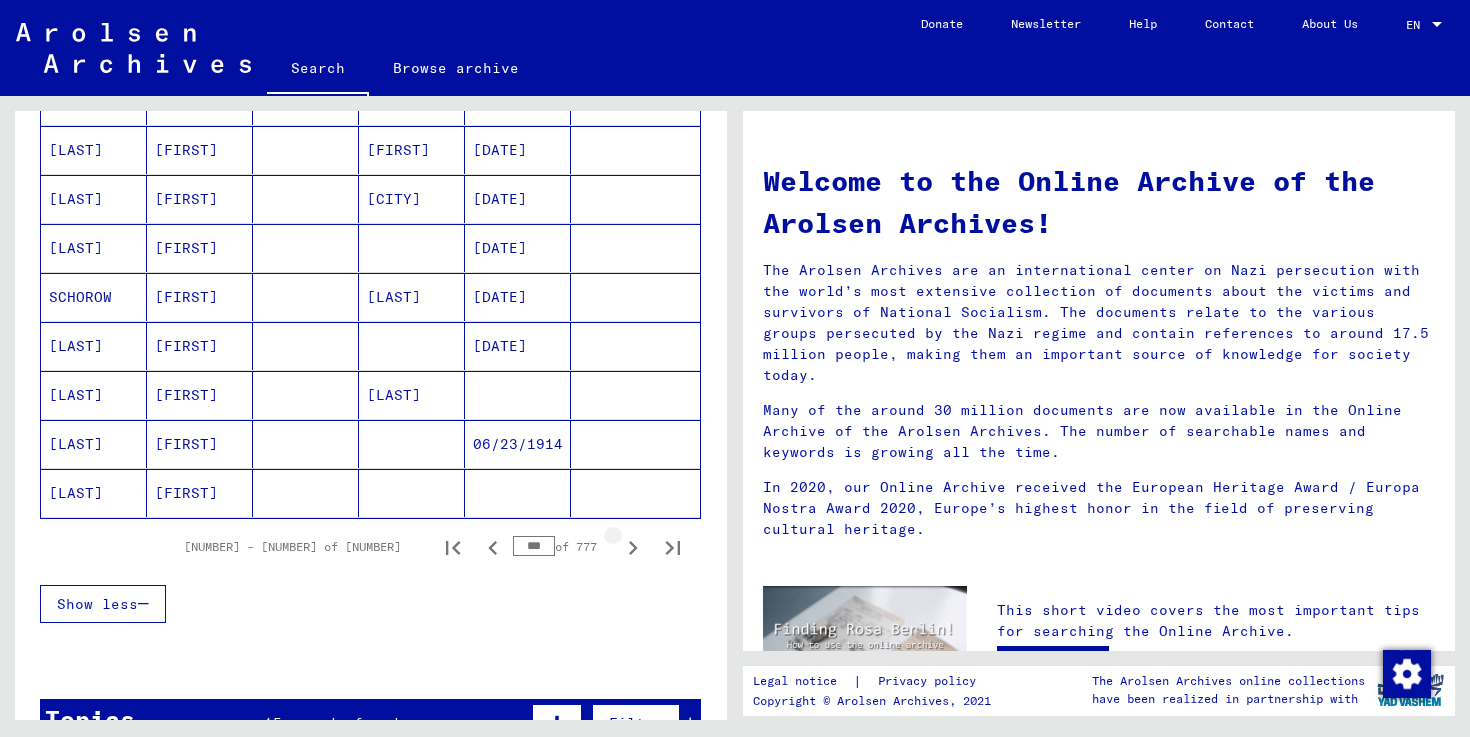 click at bounding box center [633, 548] 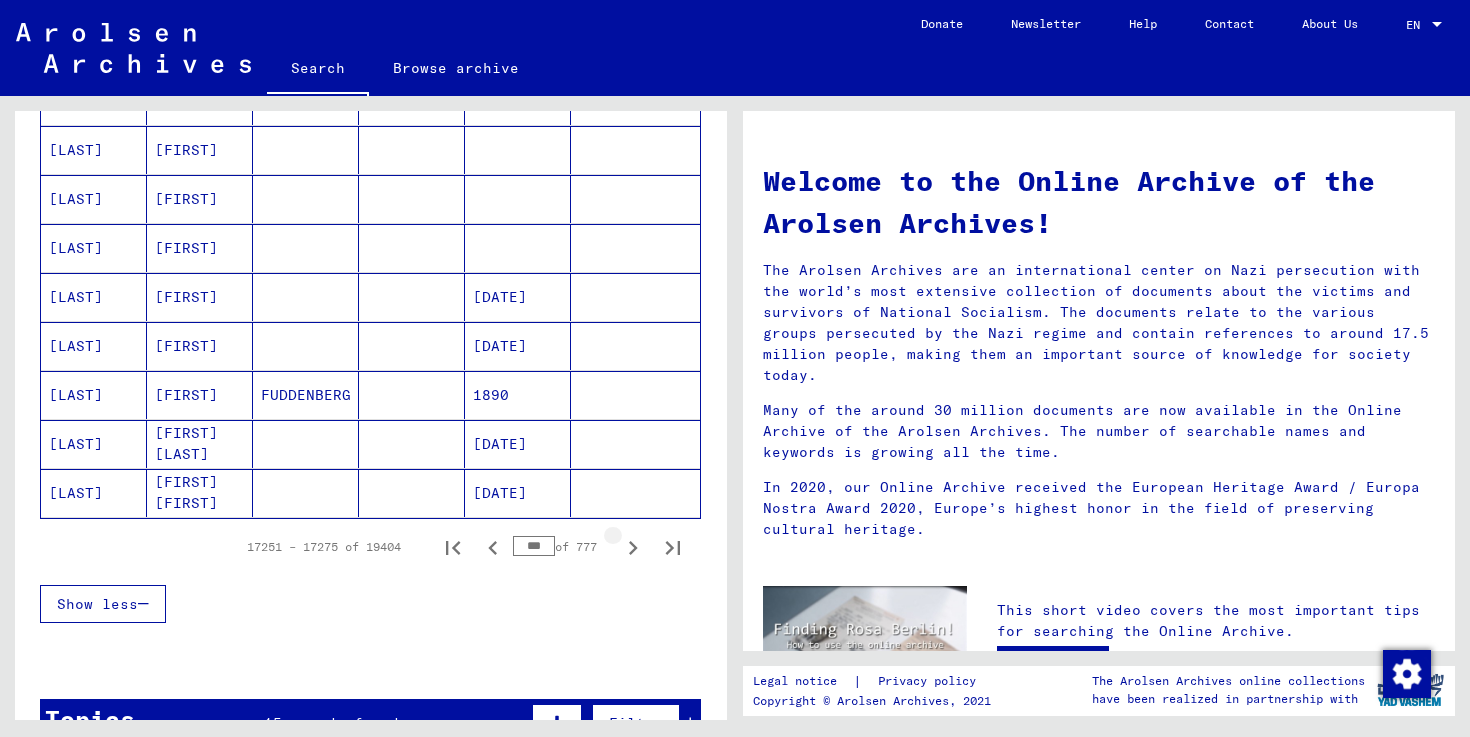 click at bounding box center [633, 548] 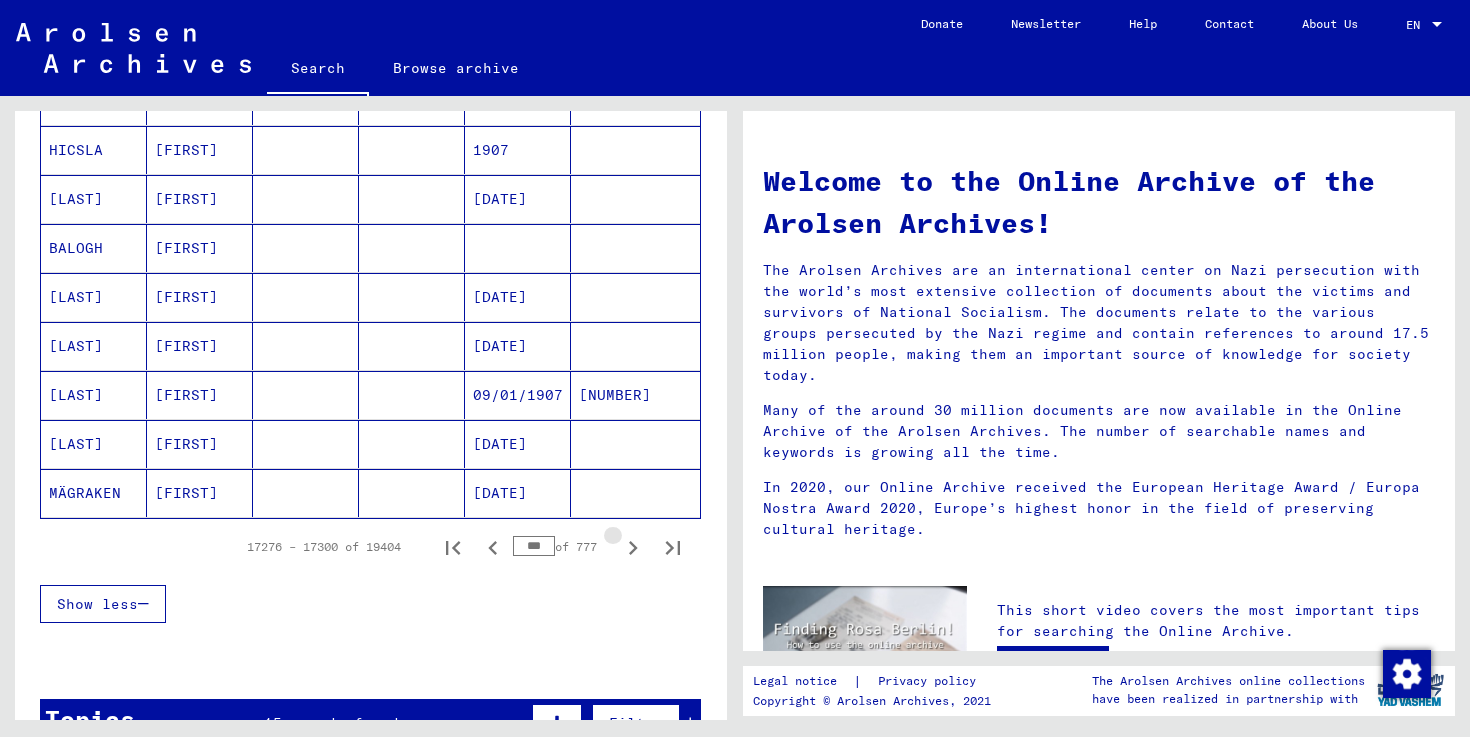 click at bounding box center (633, 548) 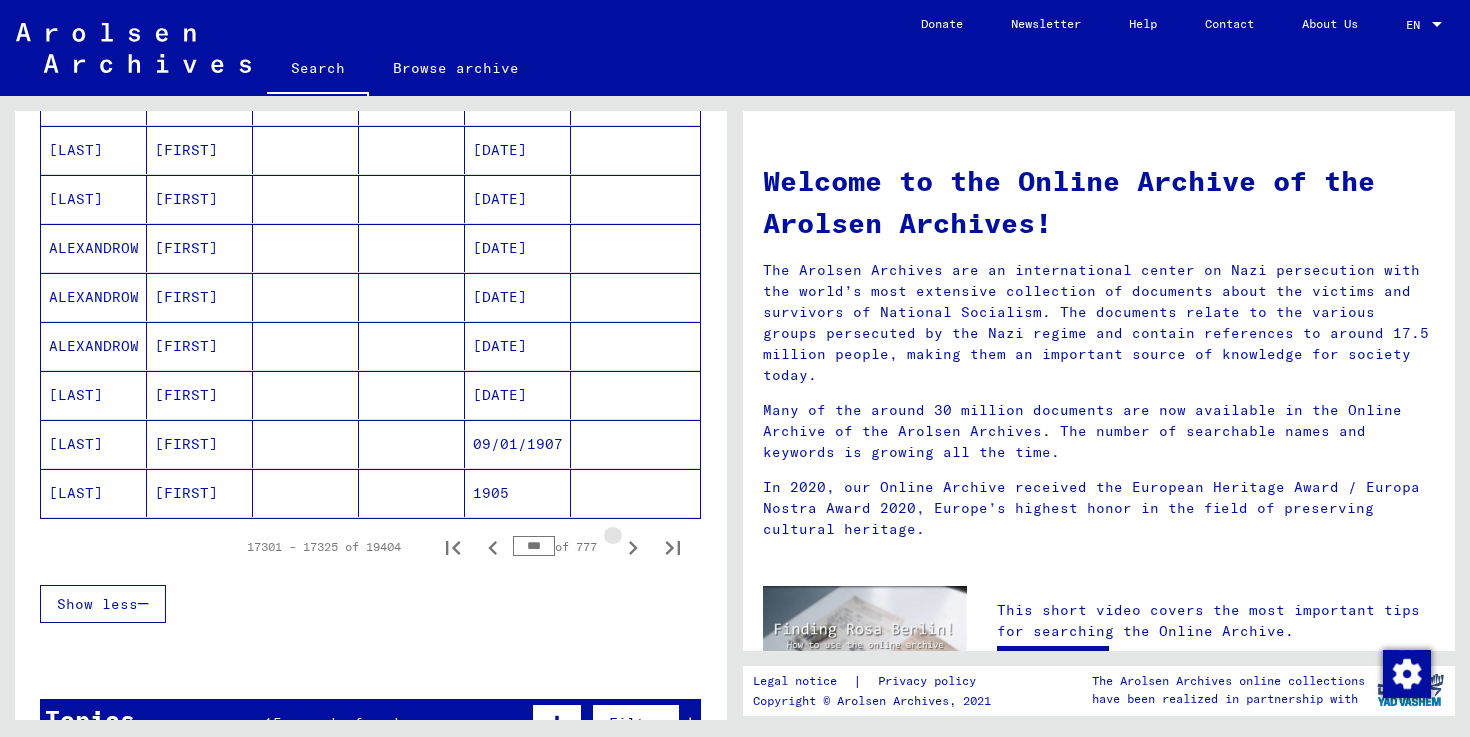 click at bounding box center [633, 548] 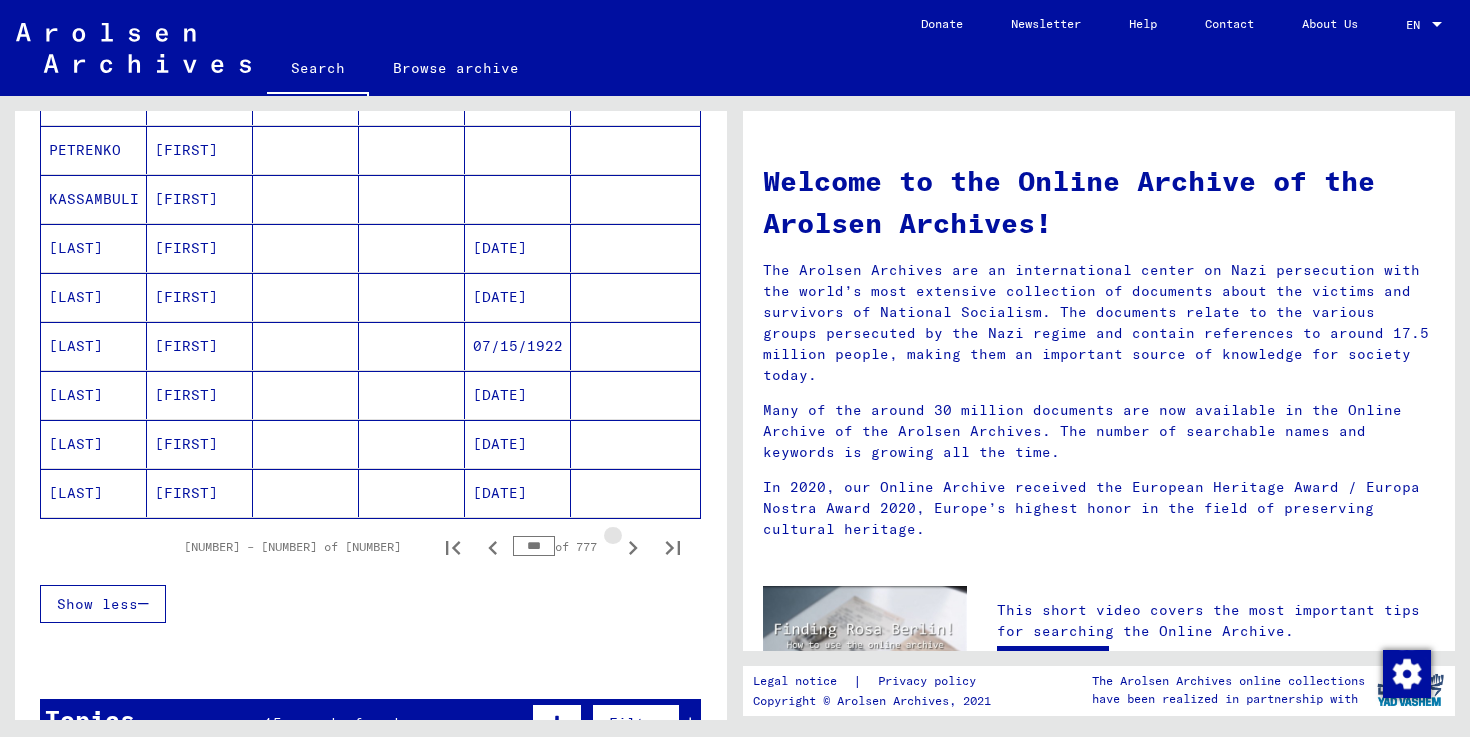 click at bounding box center [633, 548] 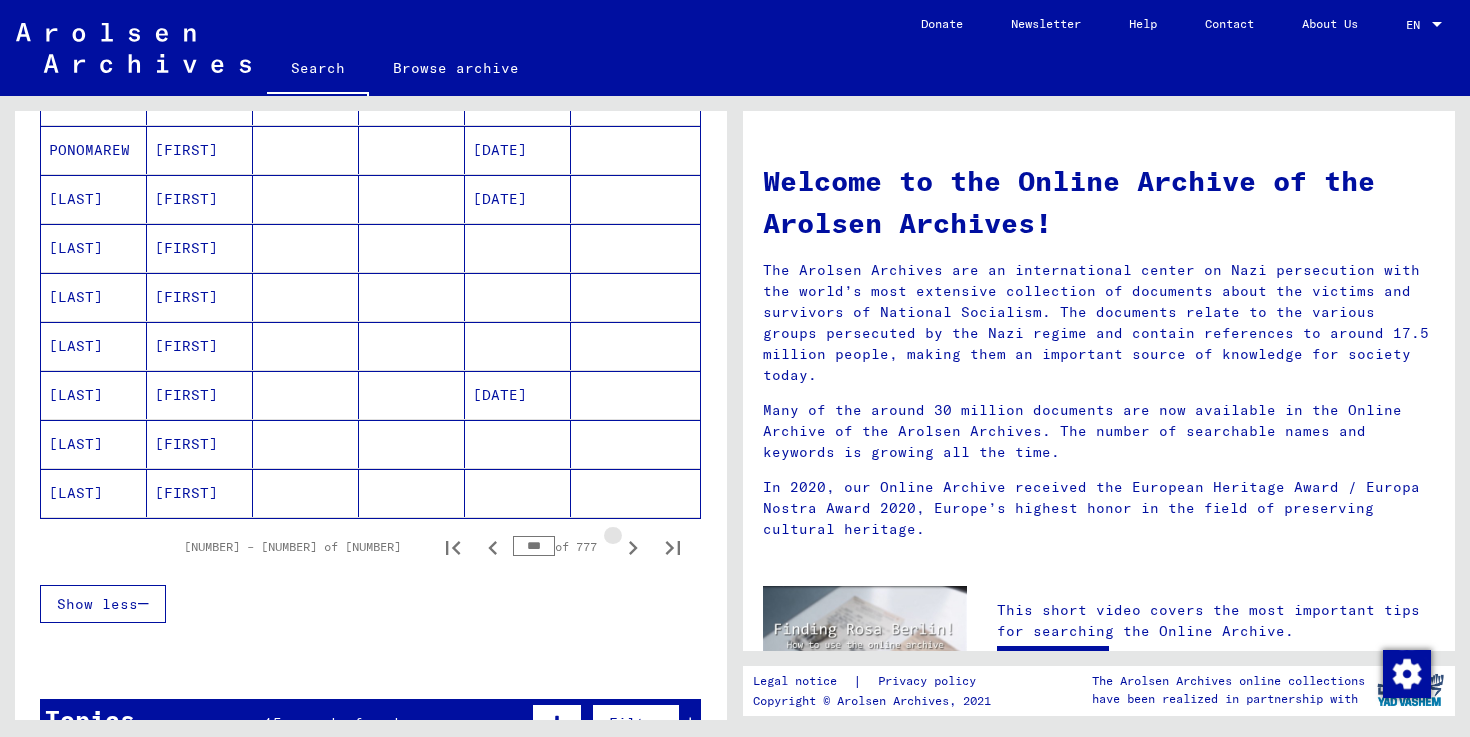 click at bounding box center (633, 548) 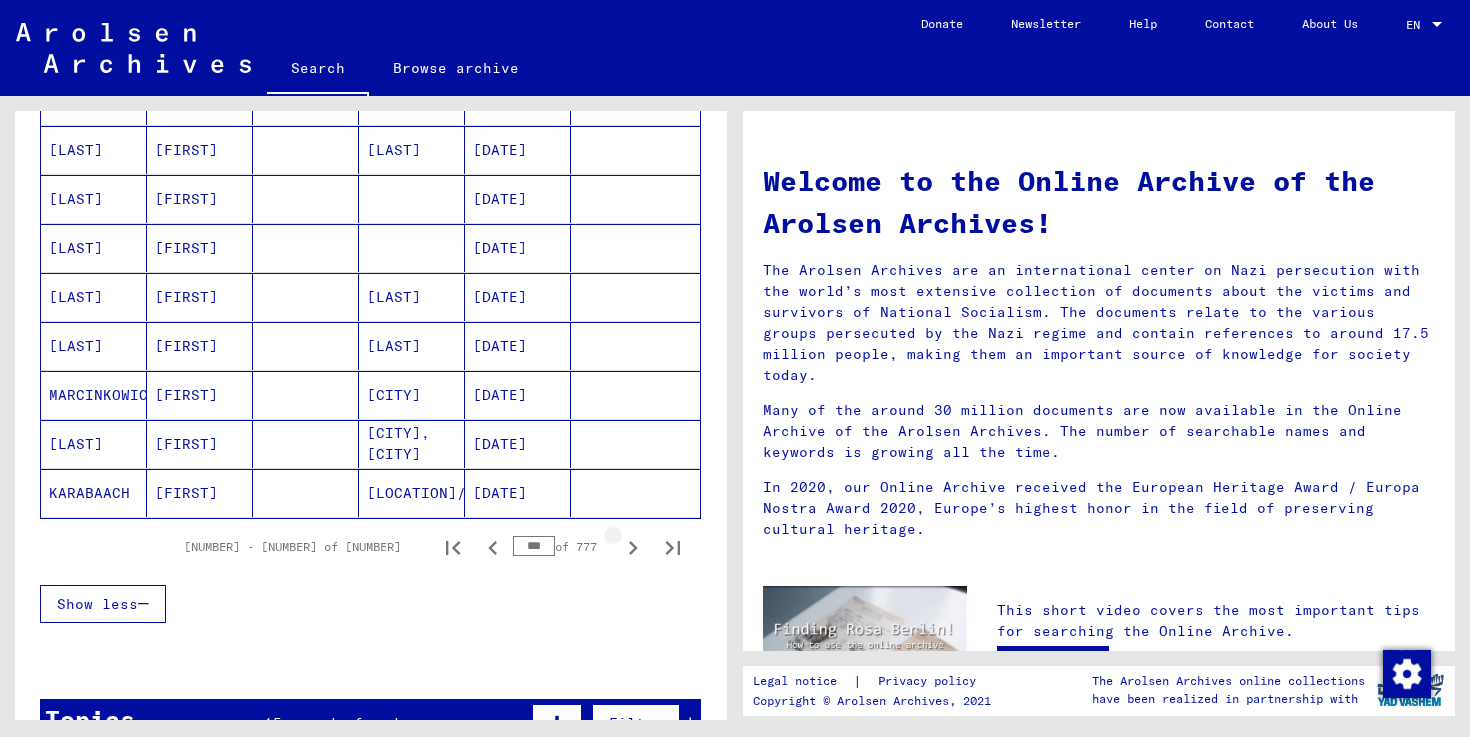 click at bounding box center (633, 548) 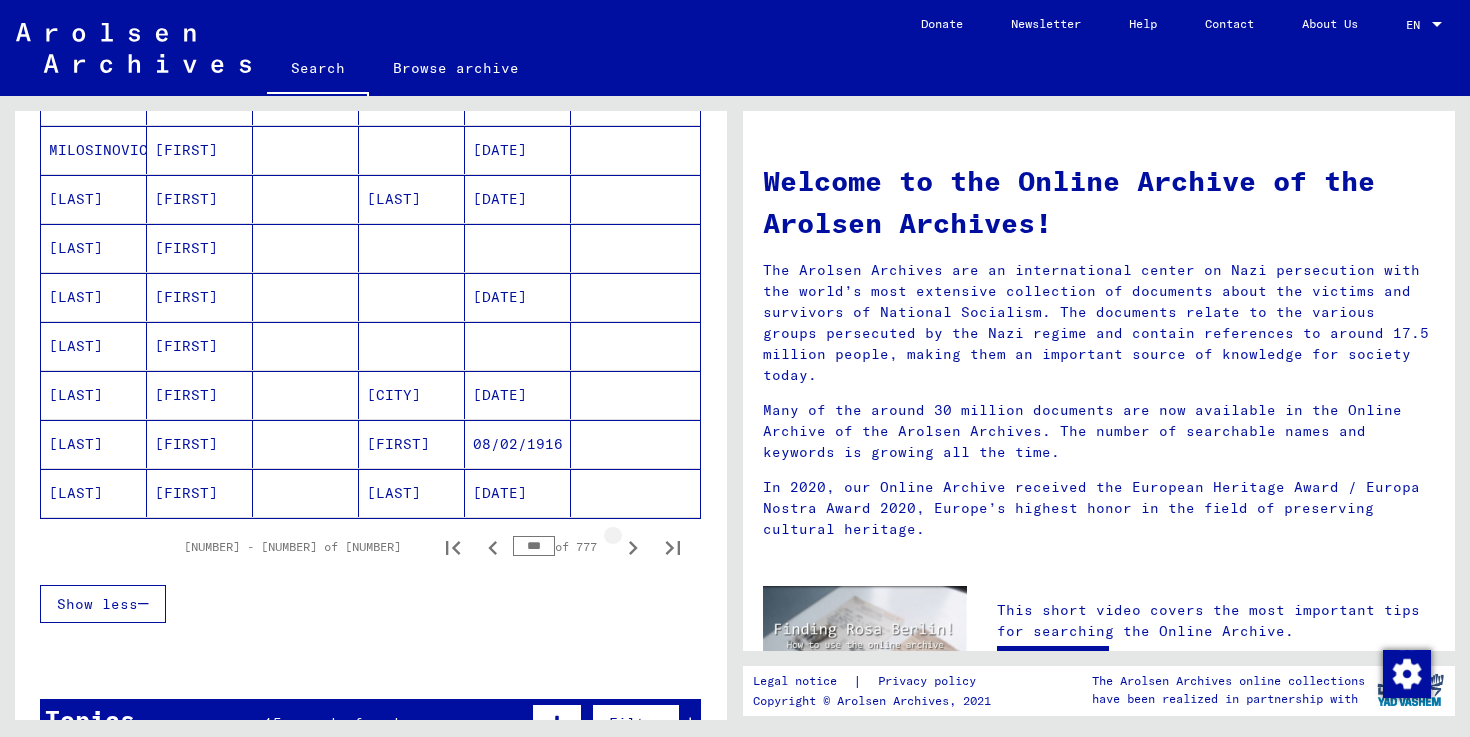 click at bounding box center [633, 548] 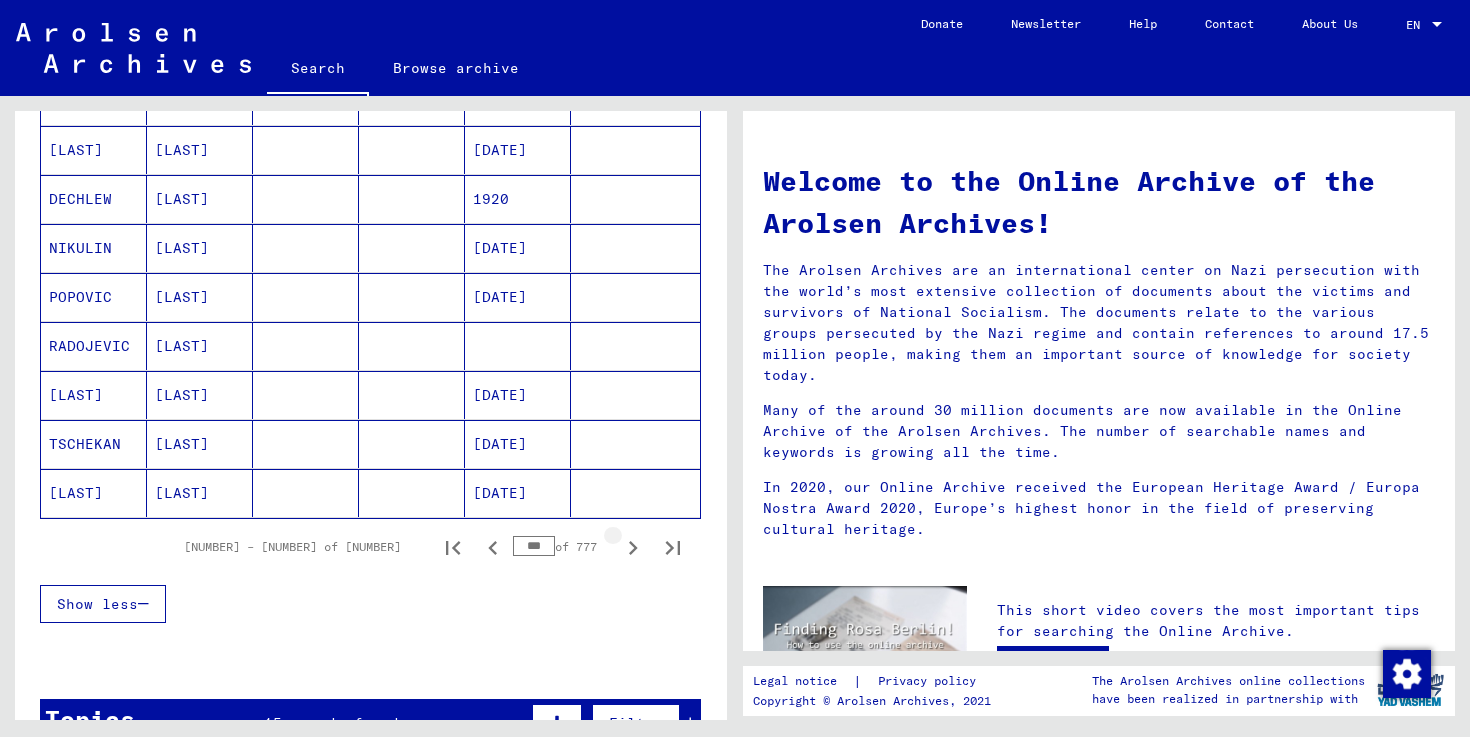 click at bounding box center [633, 548] 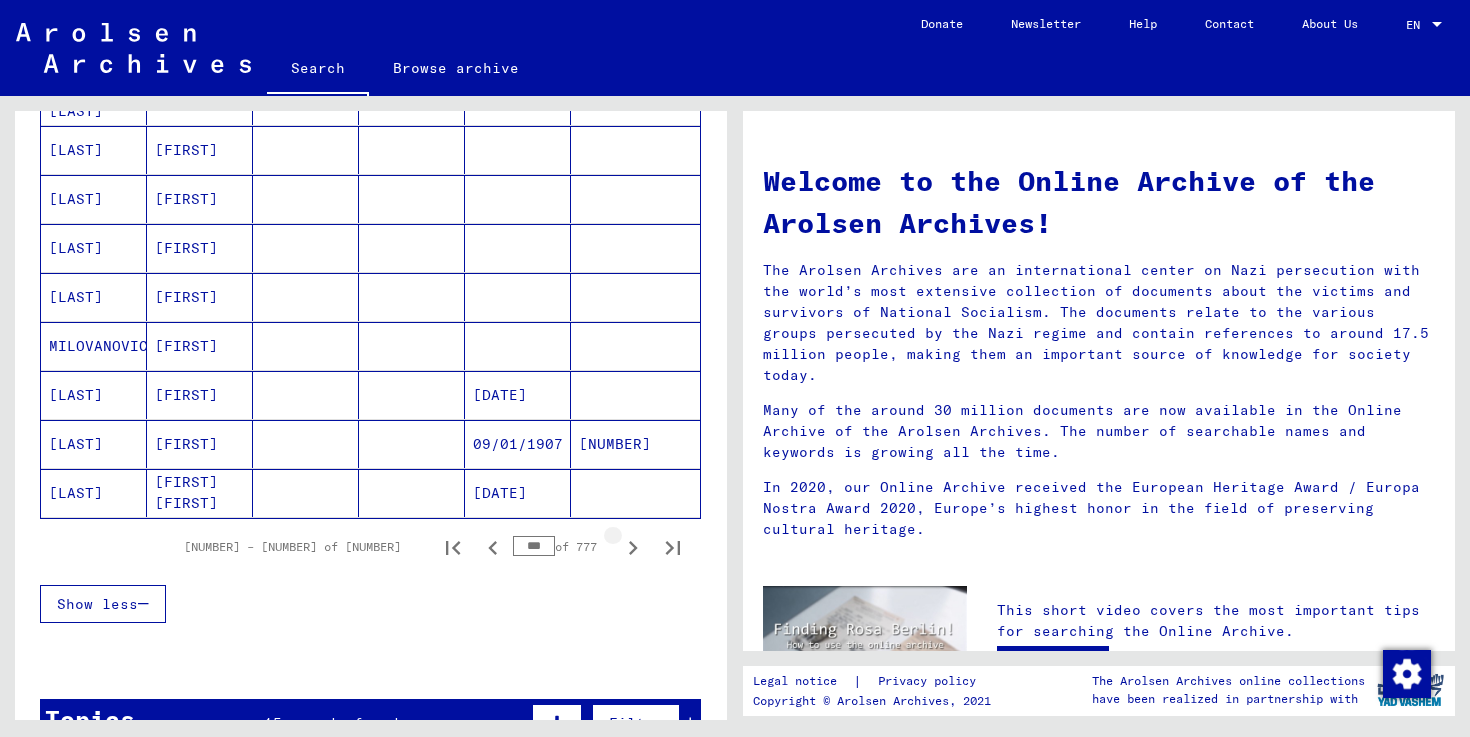 click at bounding box center (633, 548) 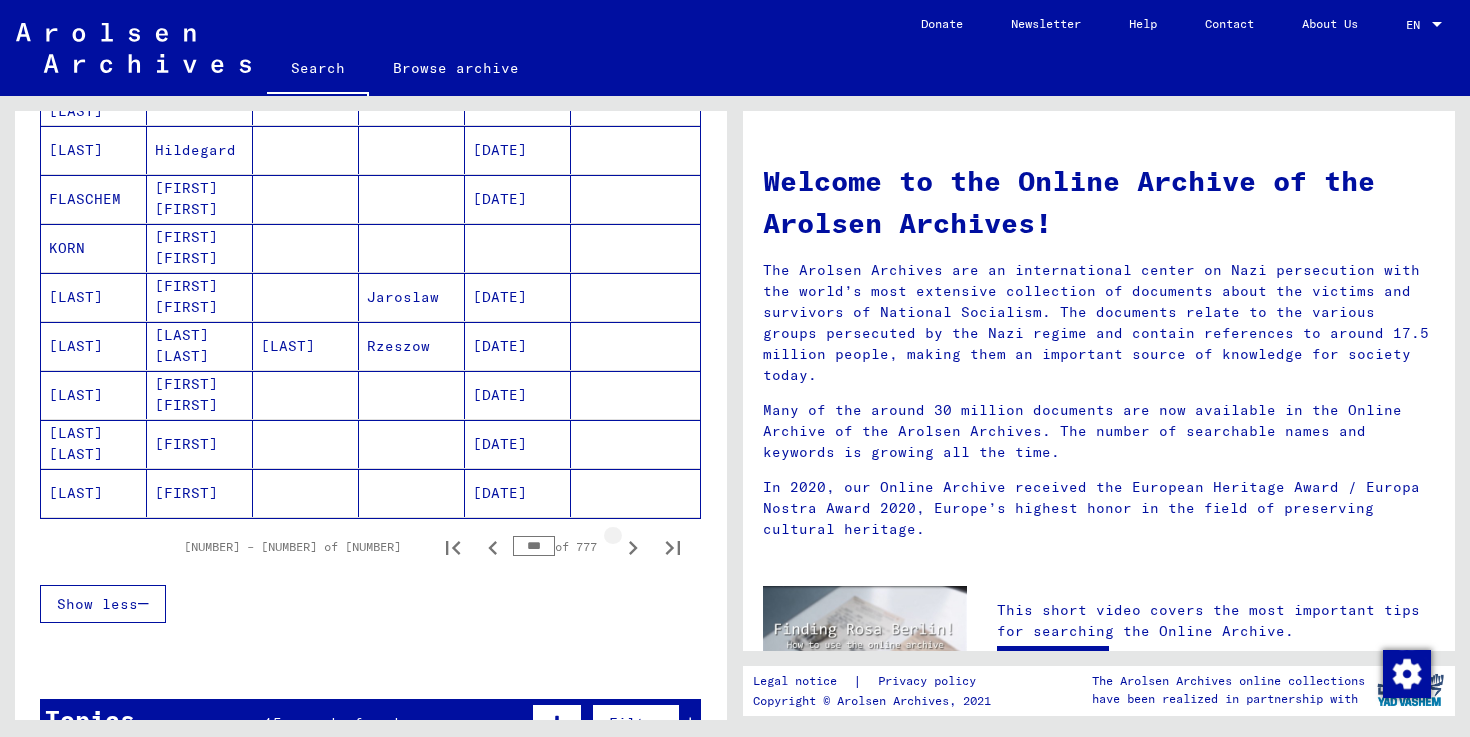 click at bounding box center (633, 548) 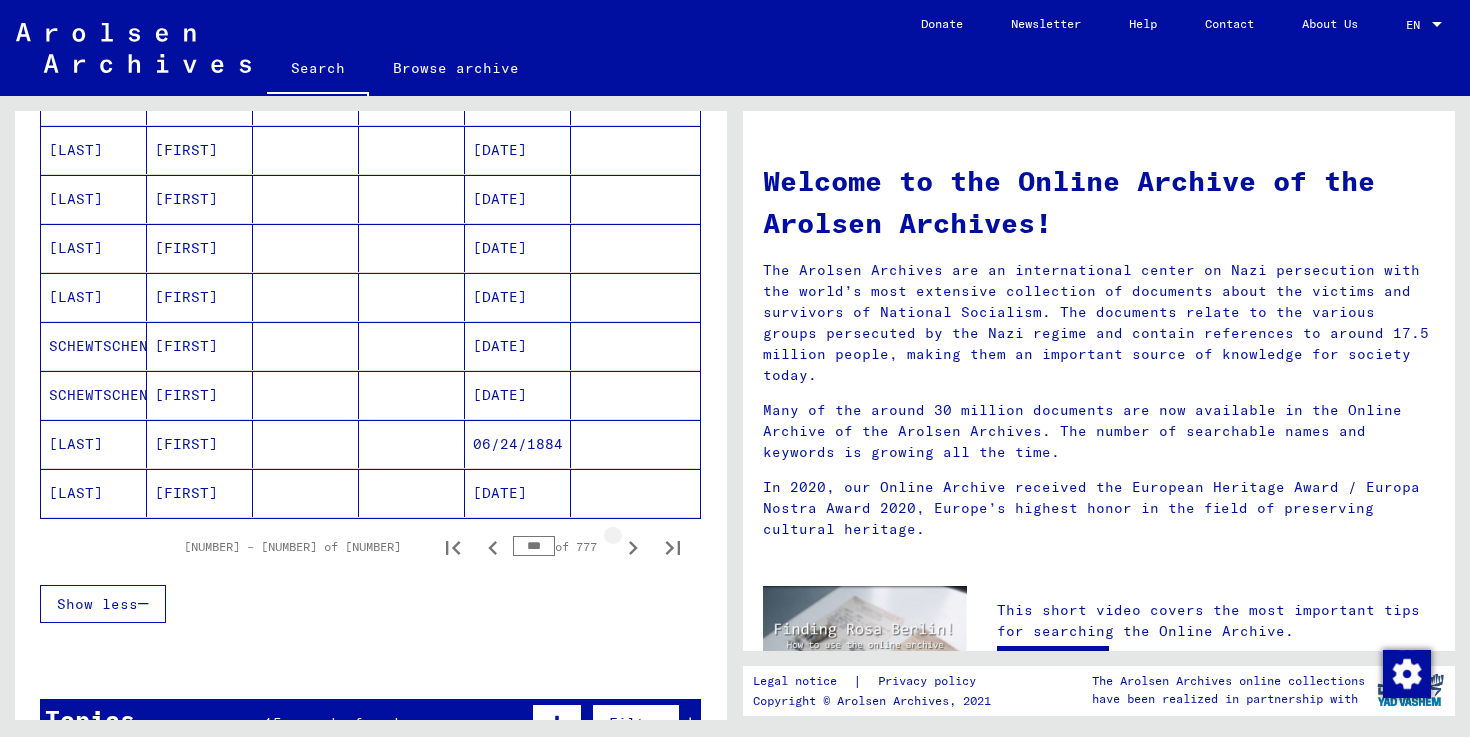 click at bounding box center (633, 548) 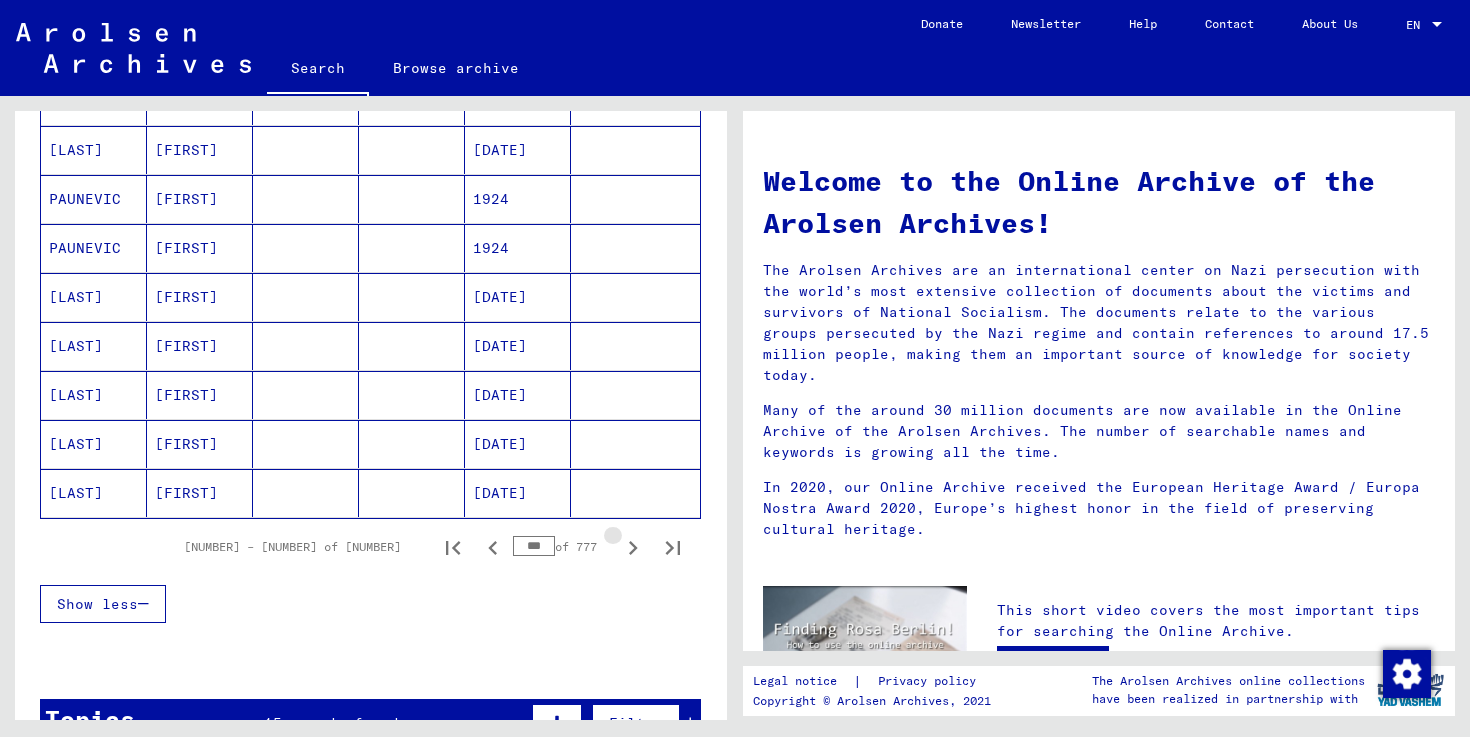 click at bounding box center [633, 548] 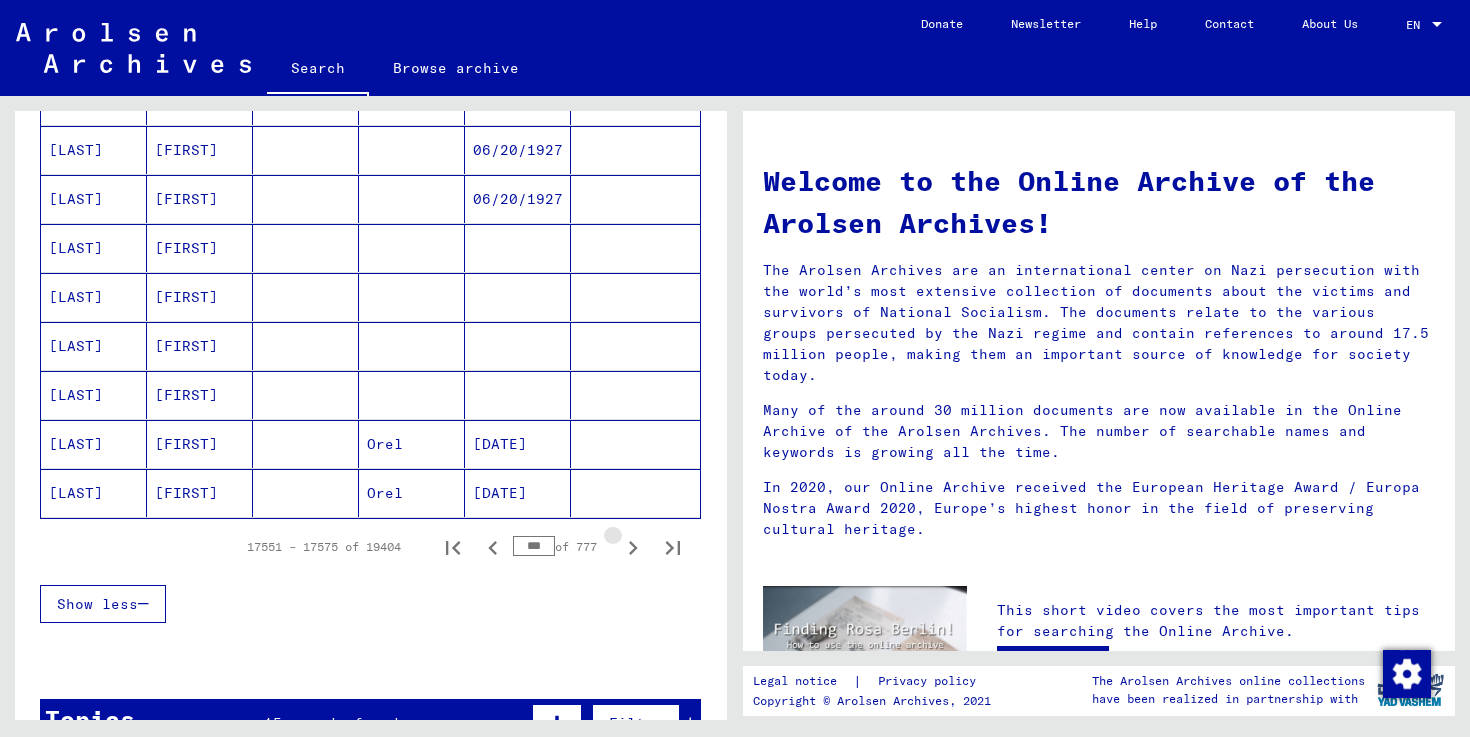 click at bounding box center [633, 548] 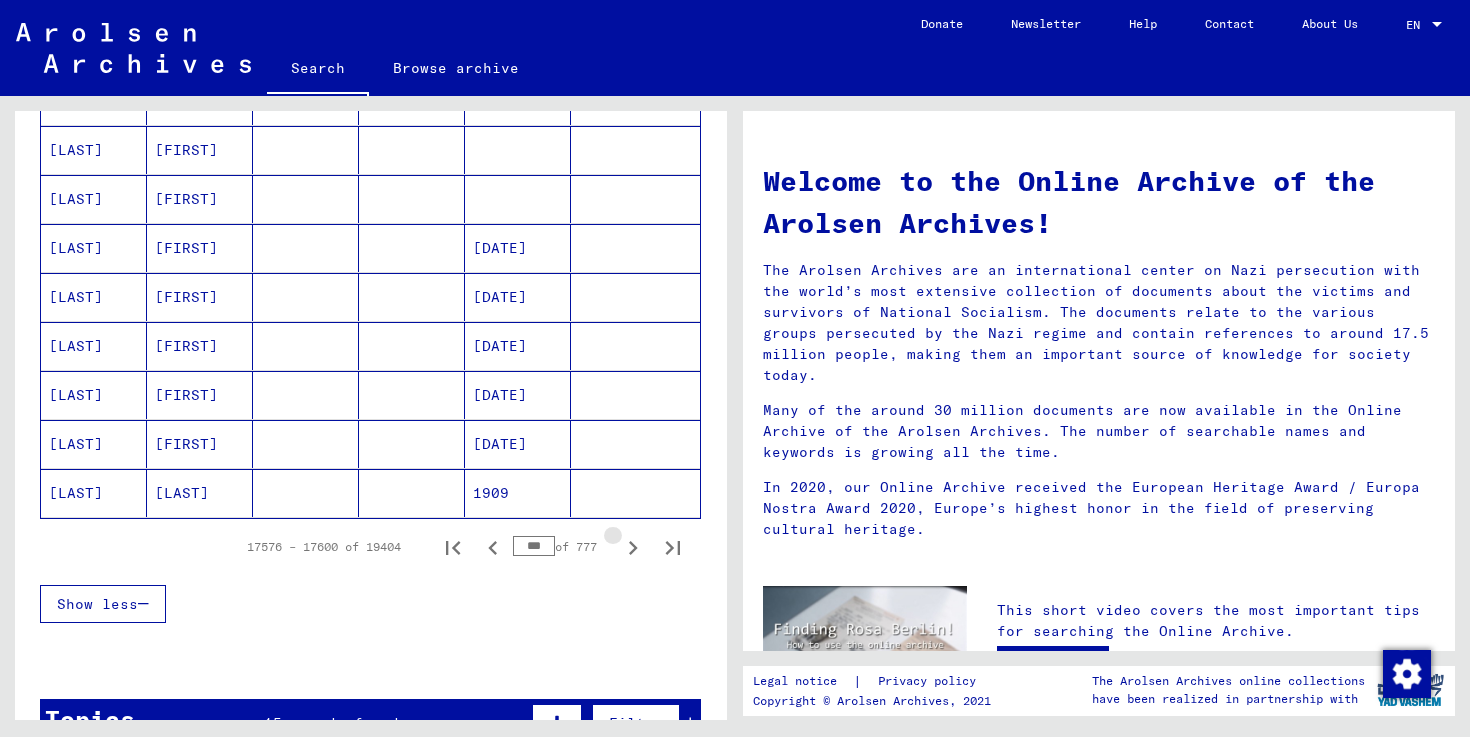 click at bounding box center (633, 548) 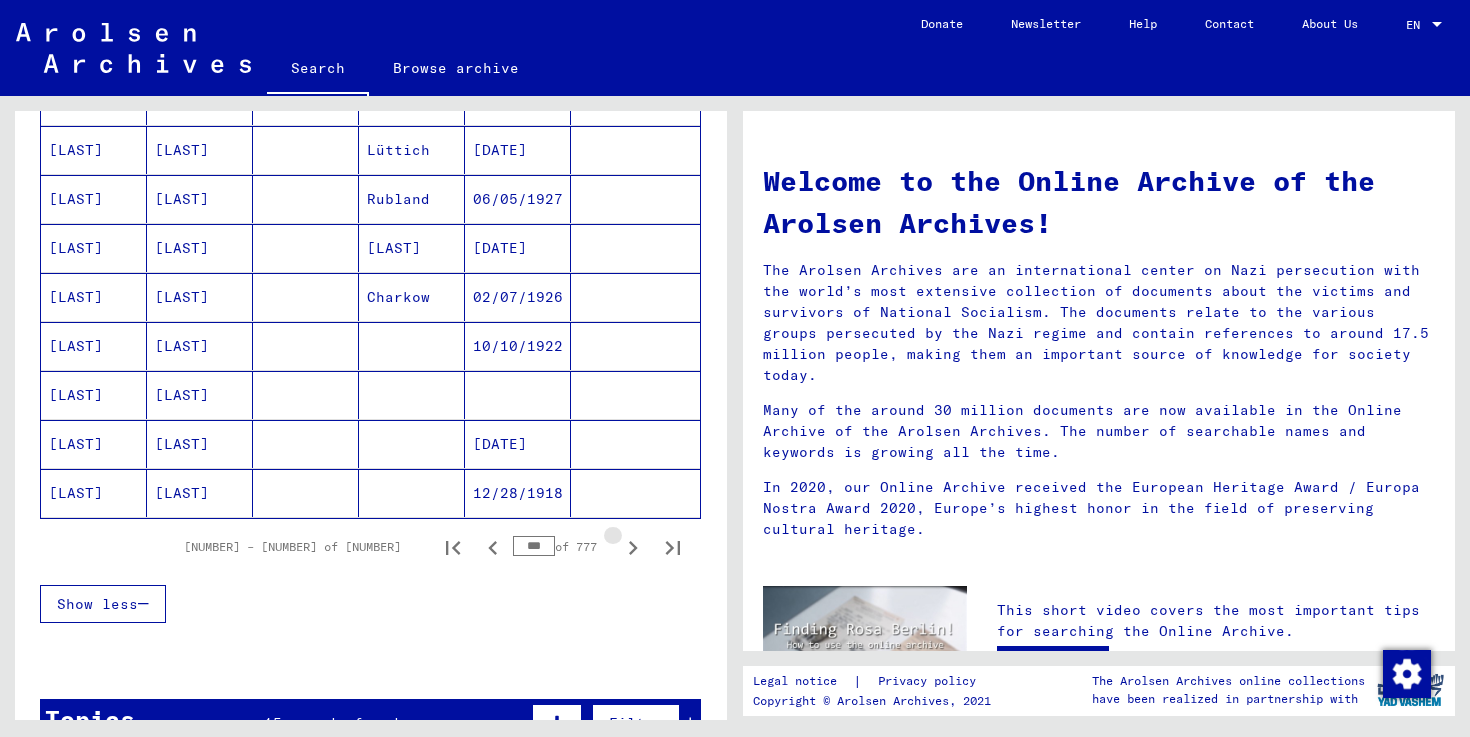 click at bounding box center (633, 548) 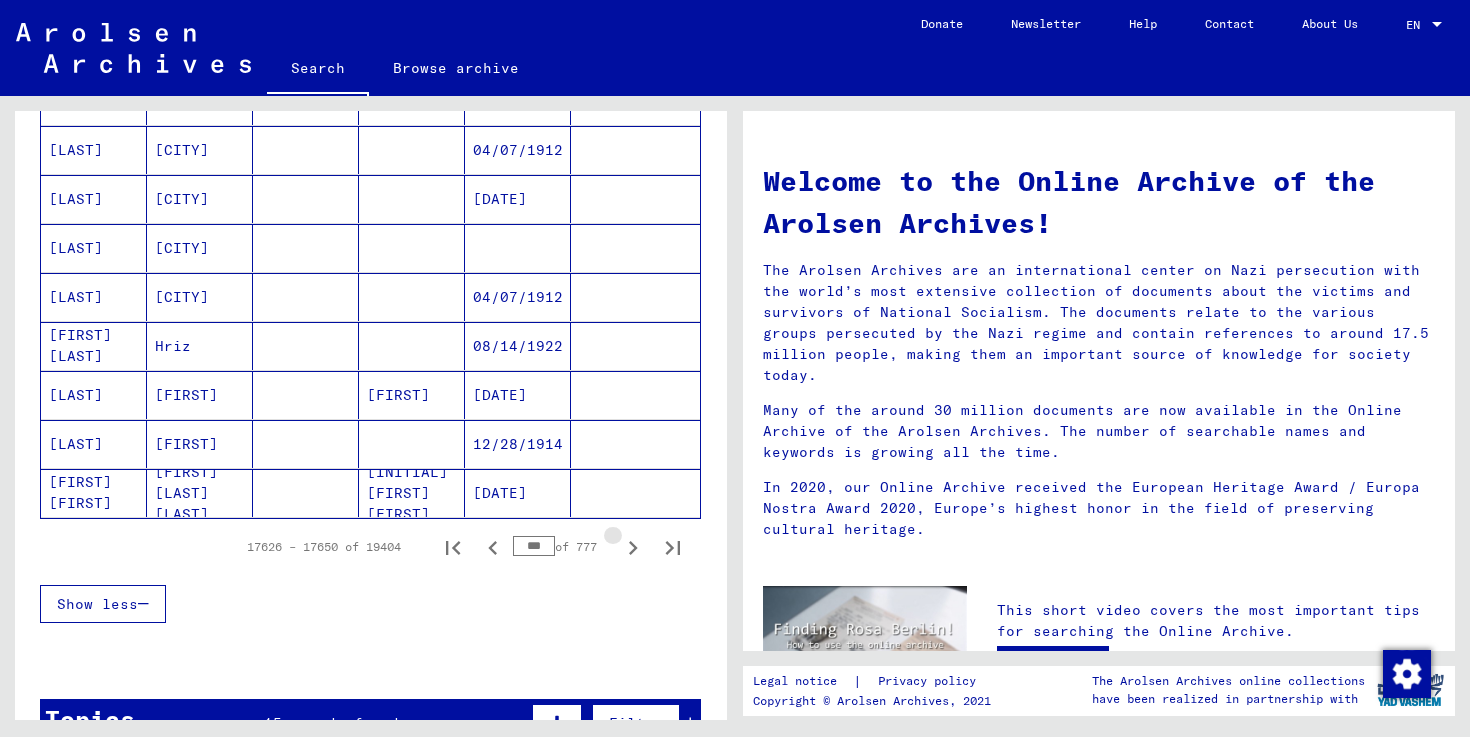 click at bounding box center [633, 548] 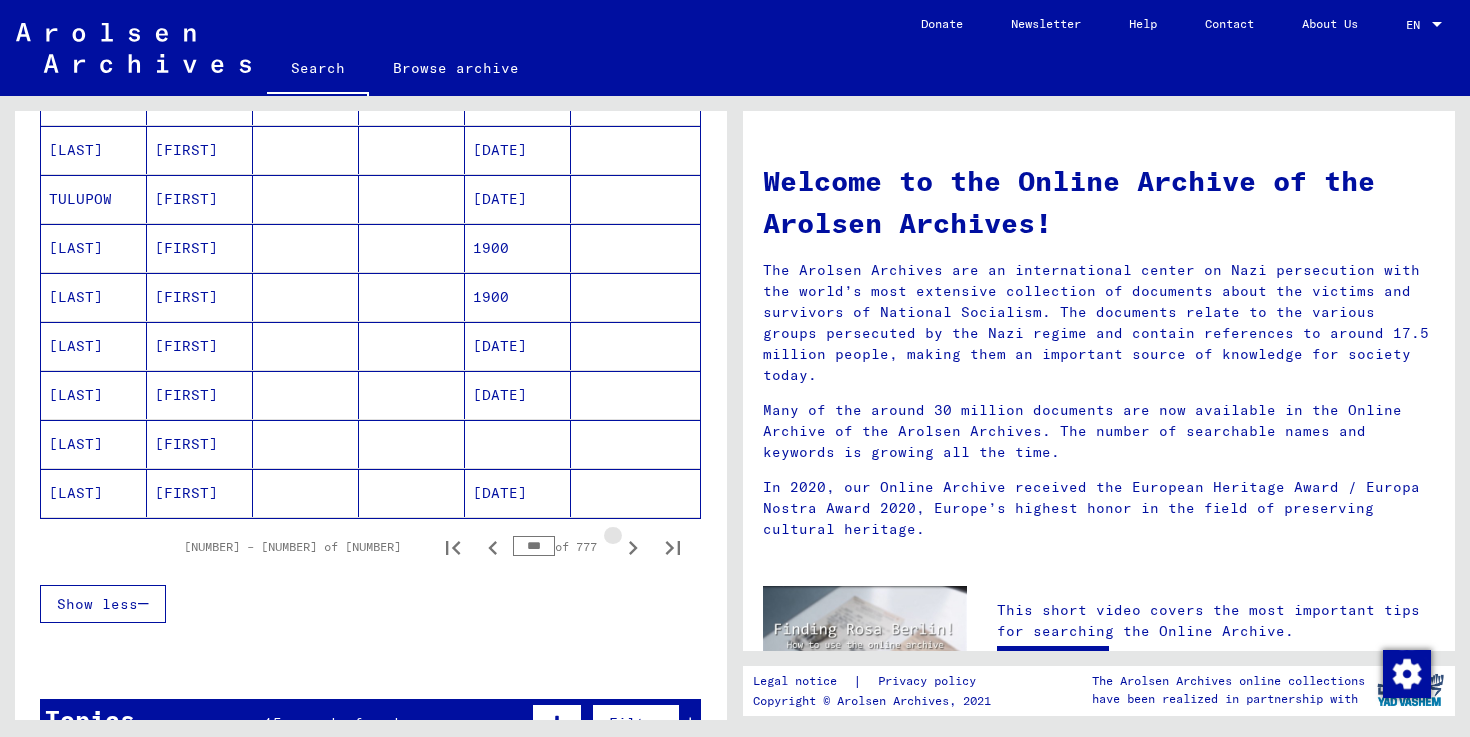 click at bounding box center [633, 548] 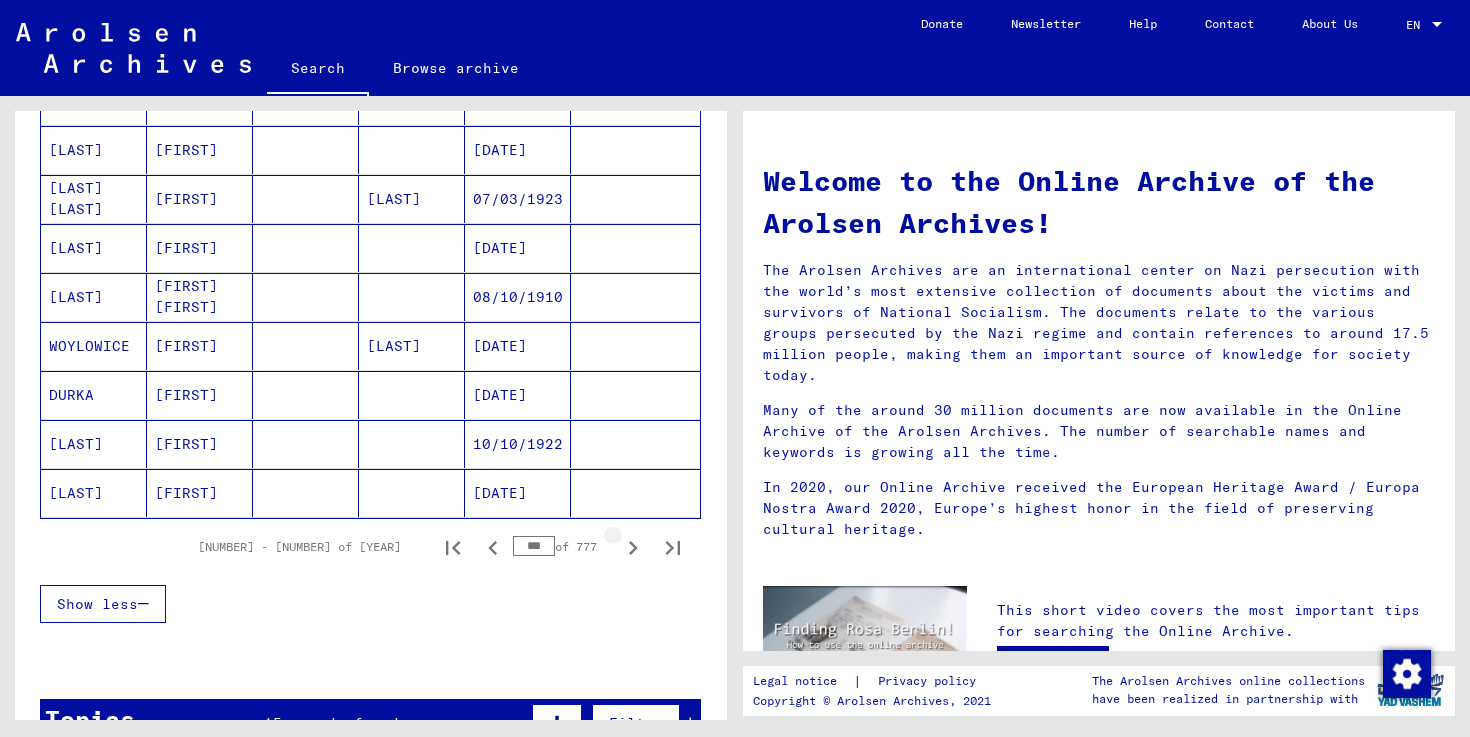 click at bounding box center (633, 548) 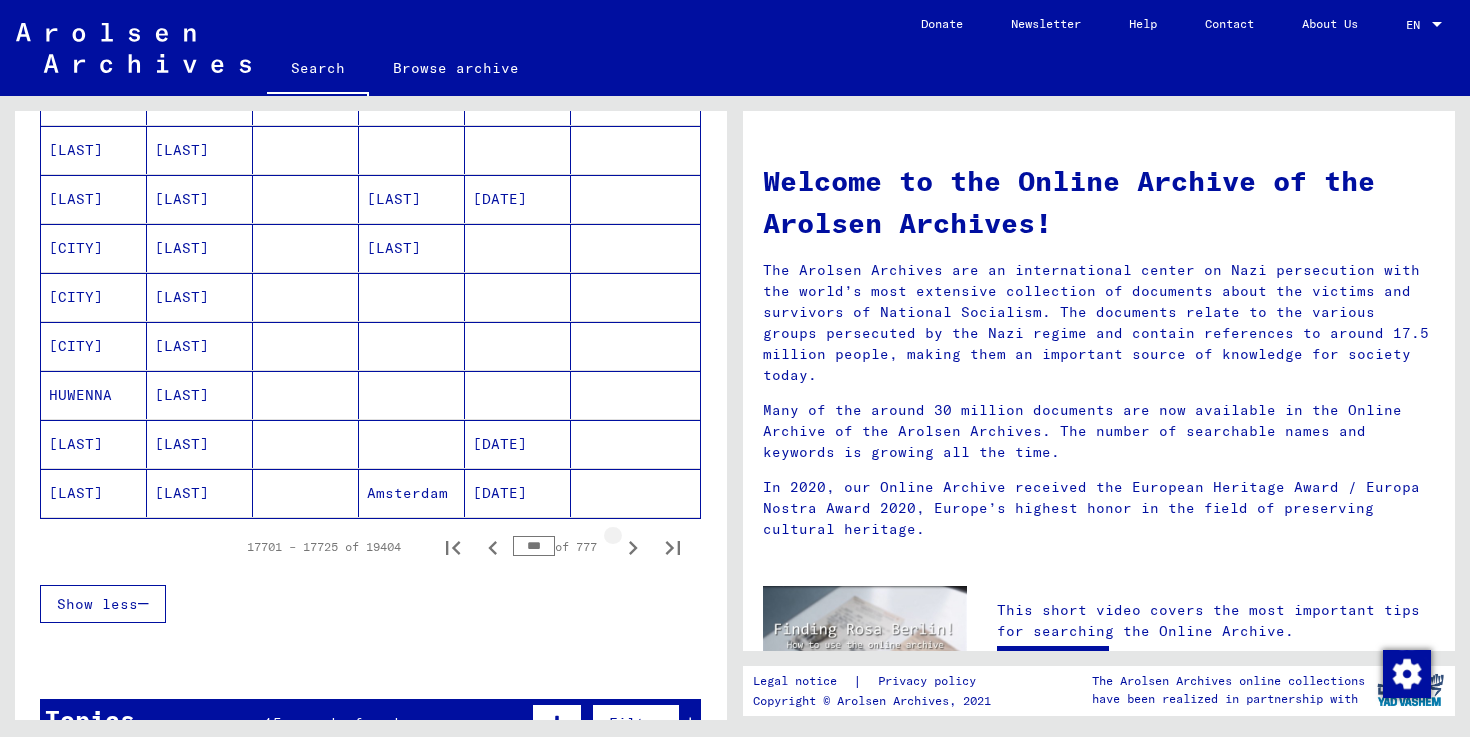 click at bounding box center (633, 548) 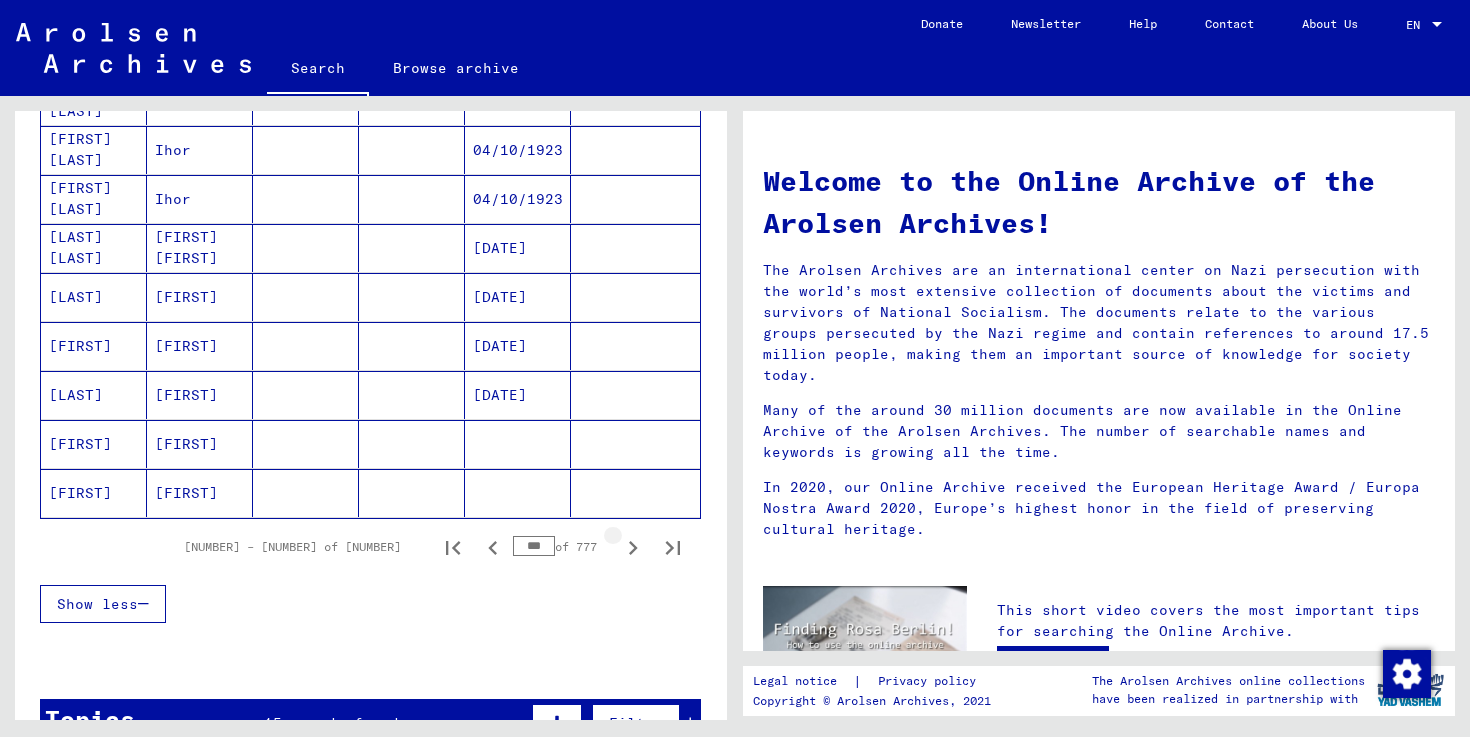 click at bounding box center (633, 548) 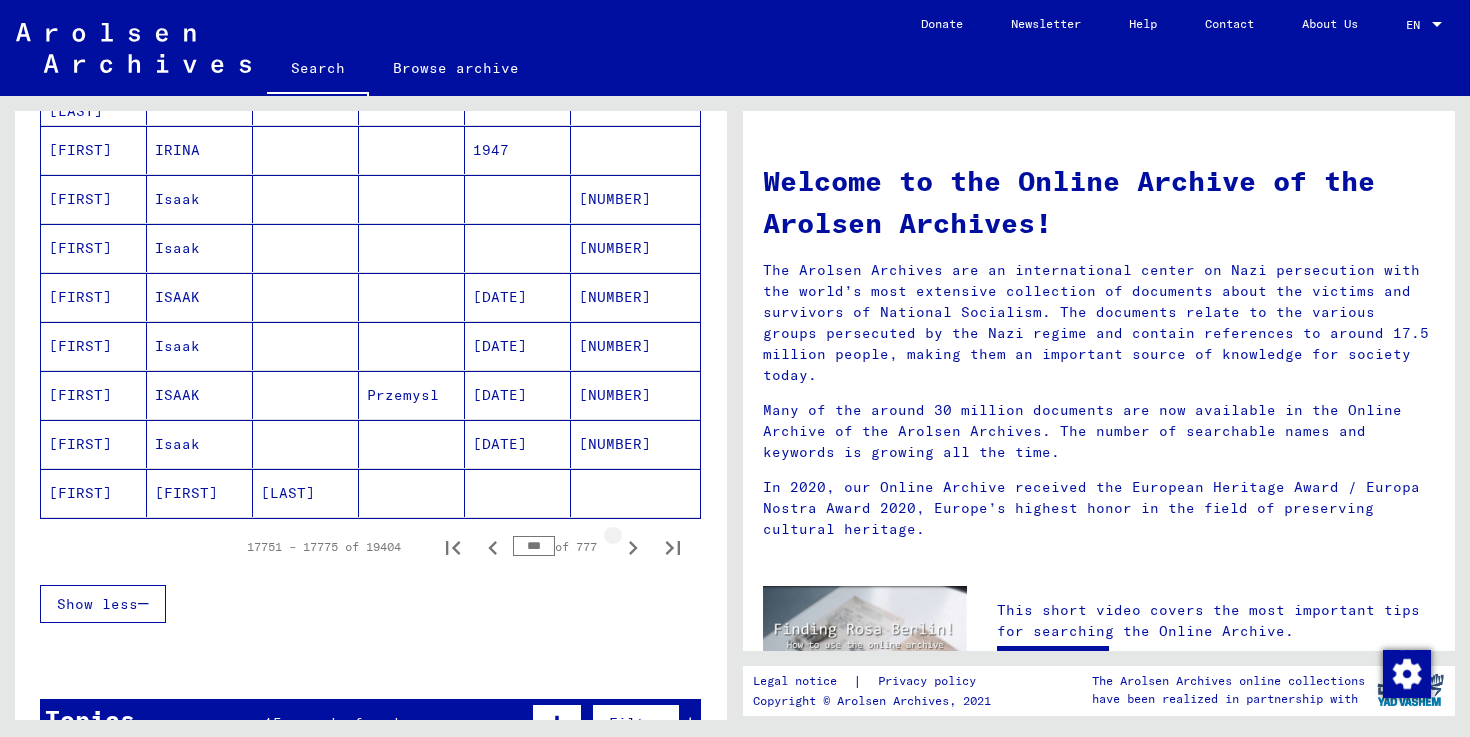 click at bounding box center (633, 548) 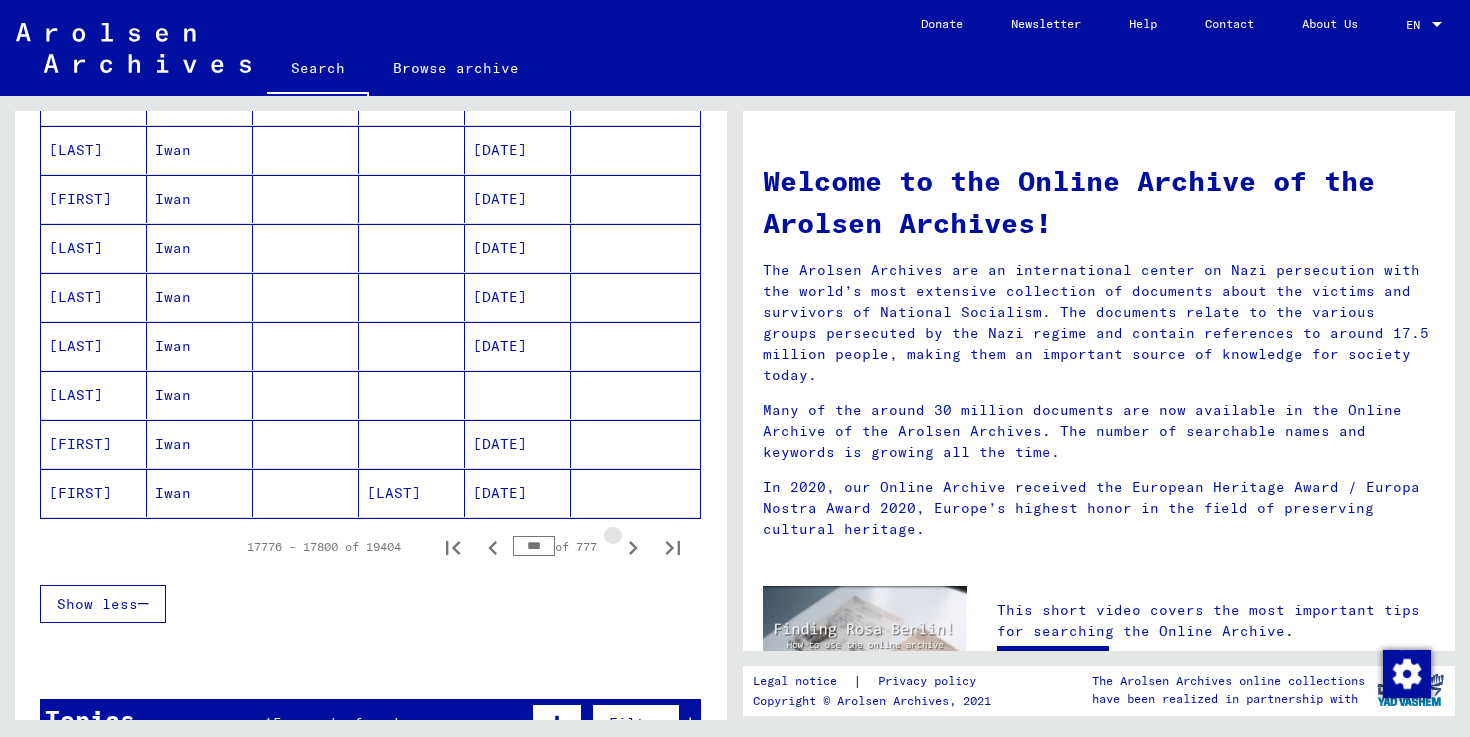 click at bounding box center [633, 548] 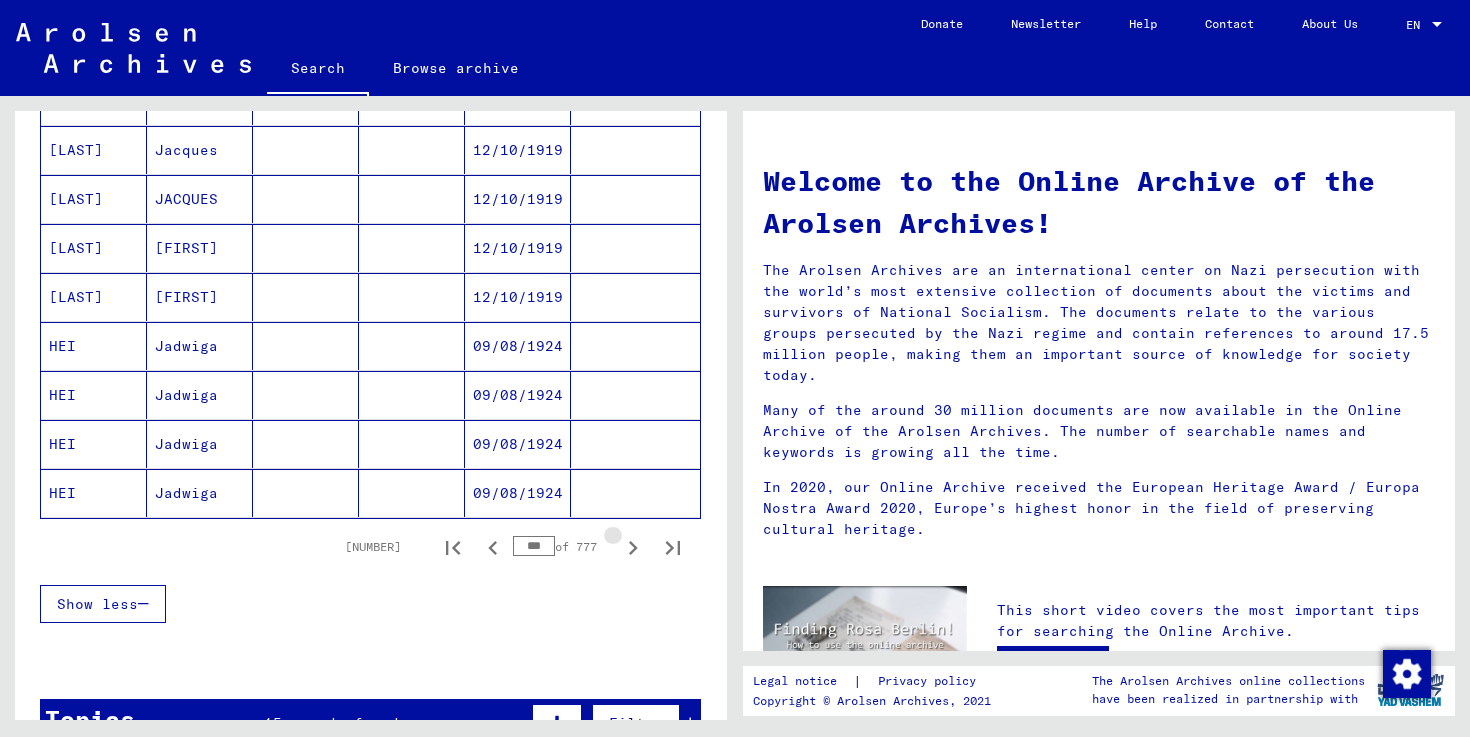click at bounding box center [633, 548] 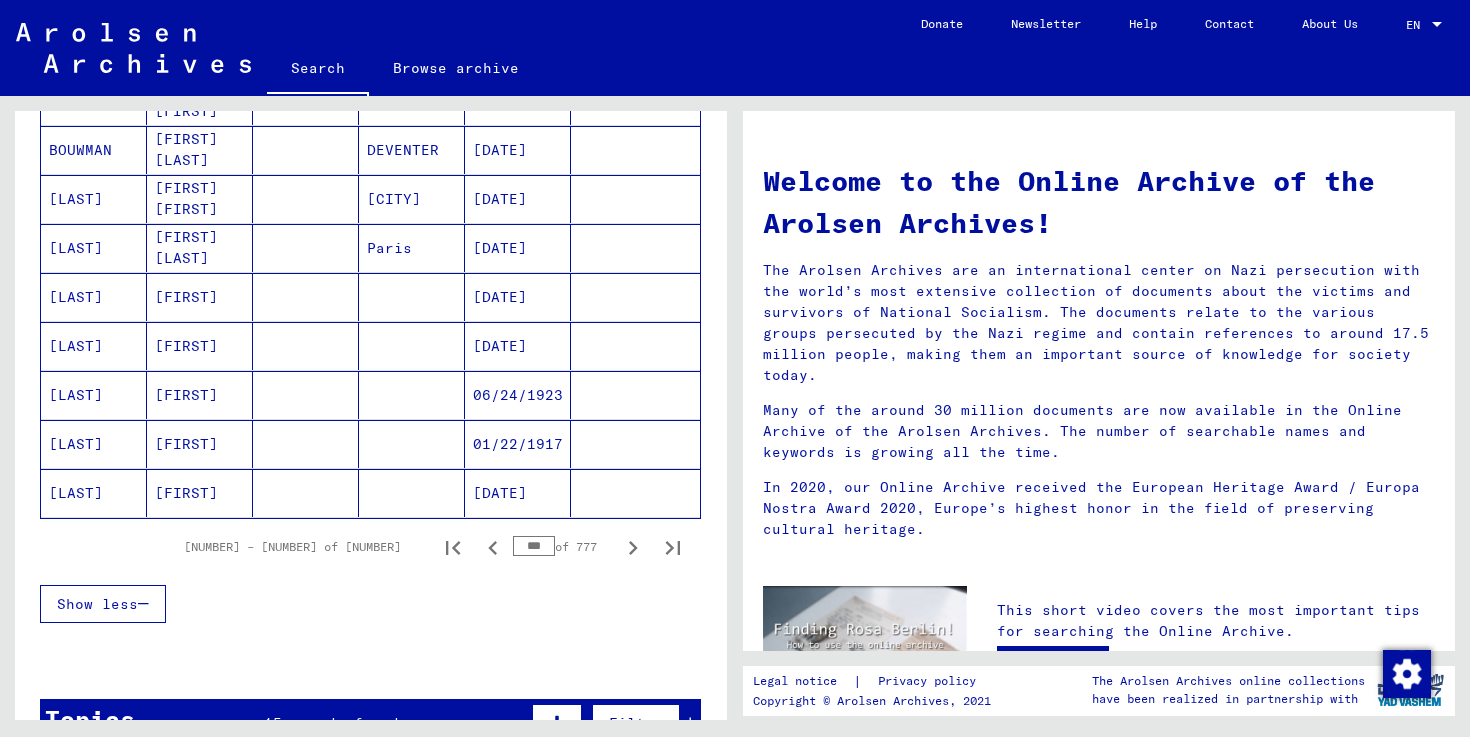 click at bounding box center (633, 548) 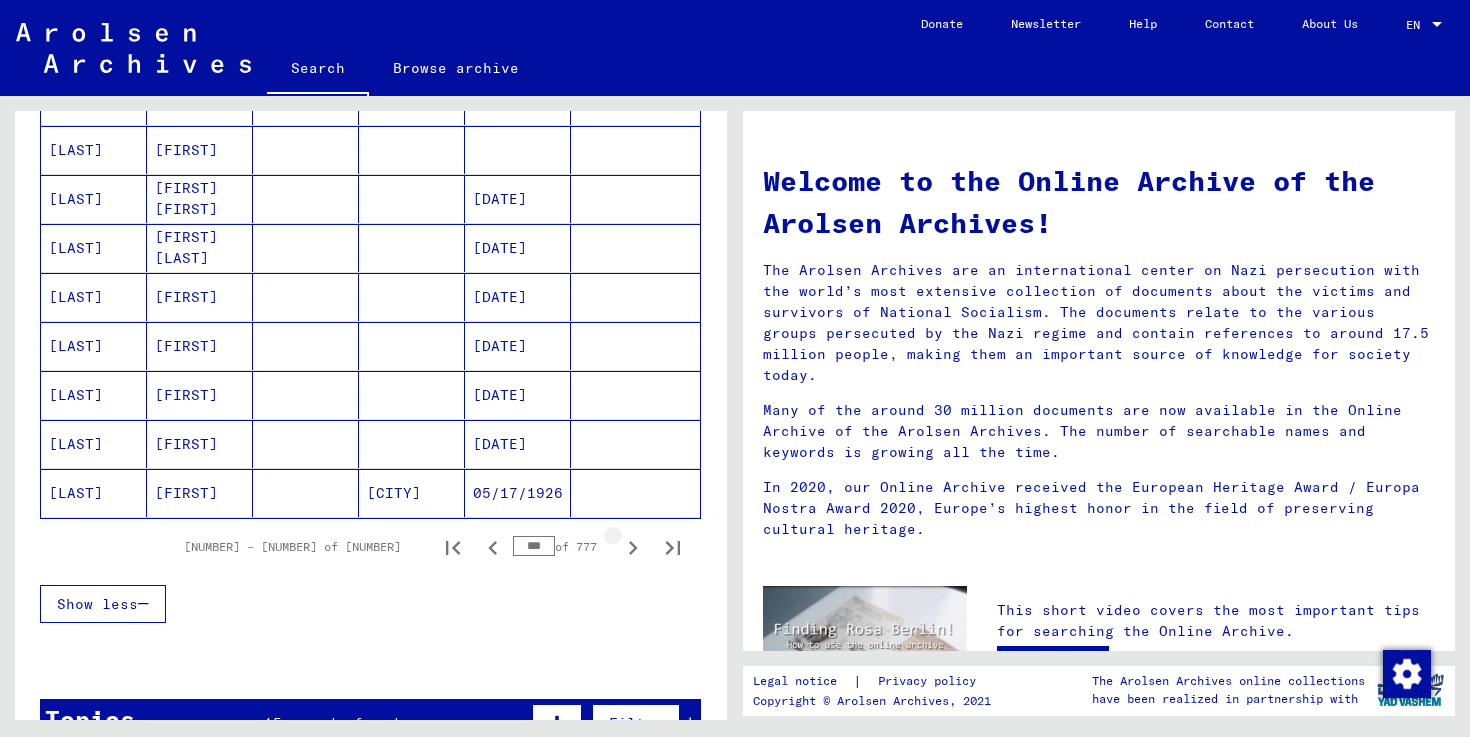 click at bounding box center [633, 548] 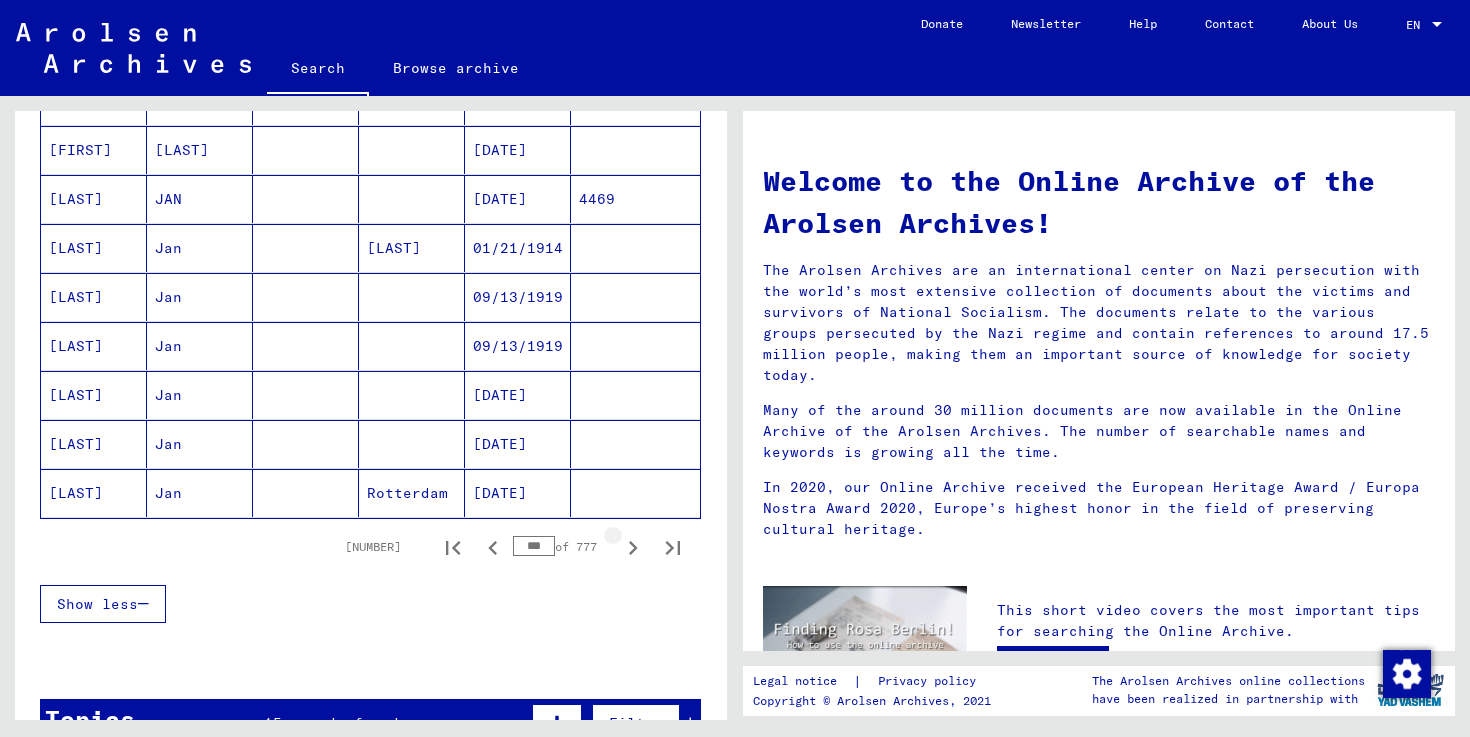 click at bounding box center [633, 548] 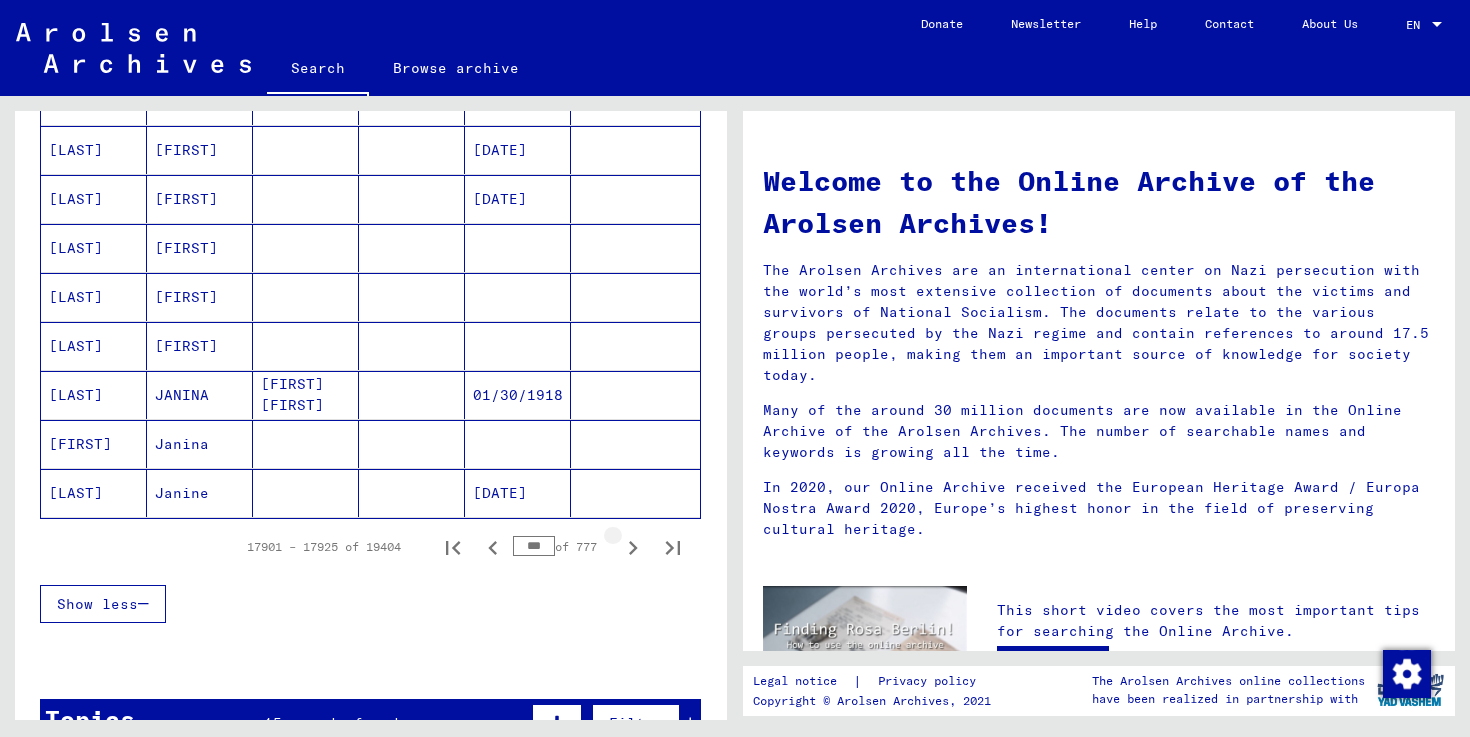 click at bounding box center (633, 548) 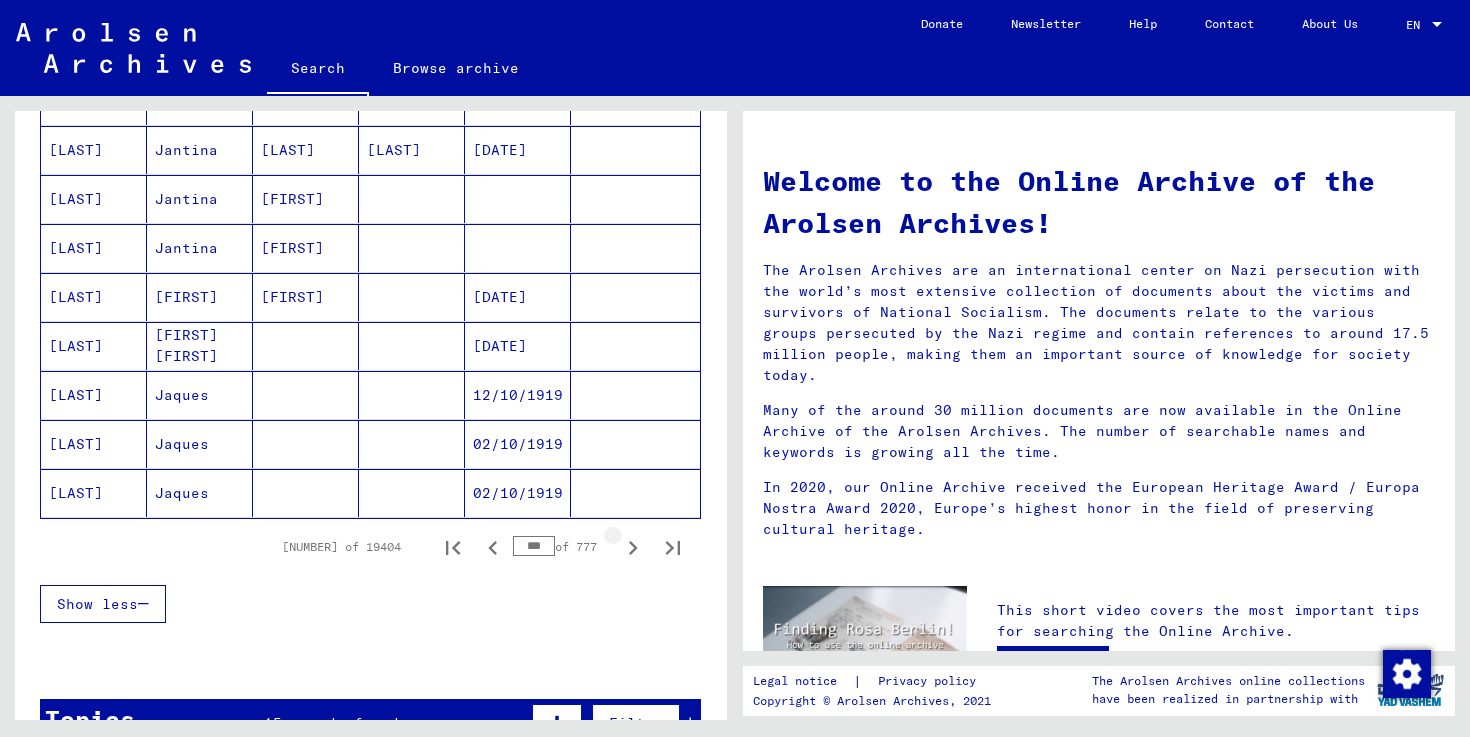 click at bounding box center [633, 548] 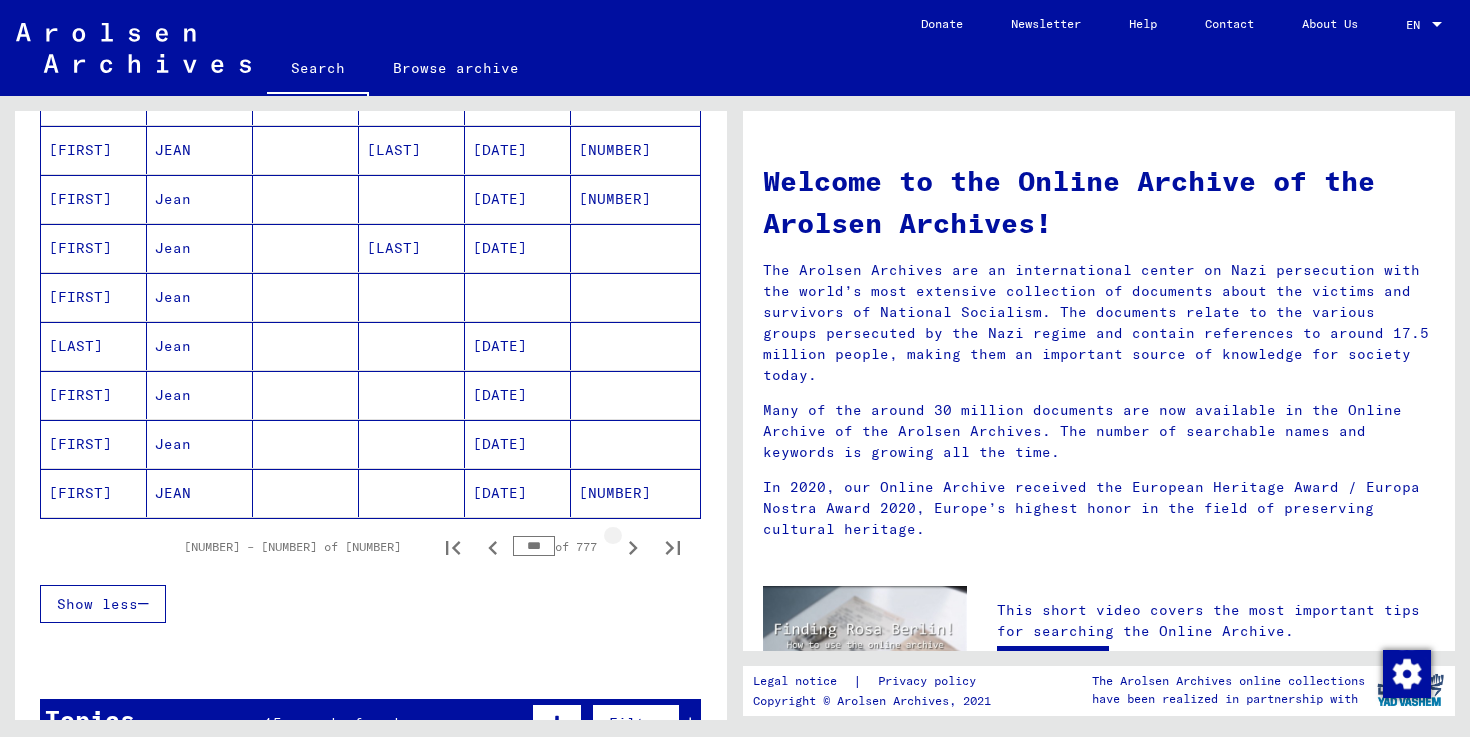 click at bounding box center (633, 548) 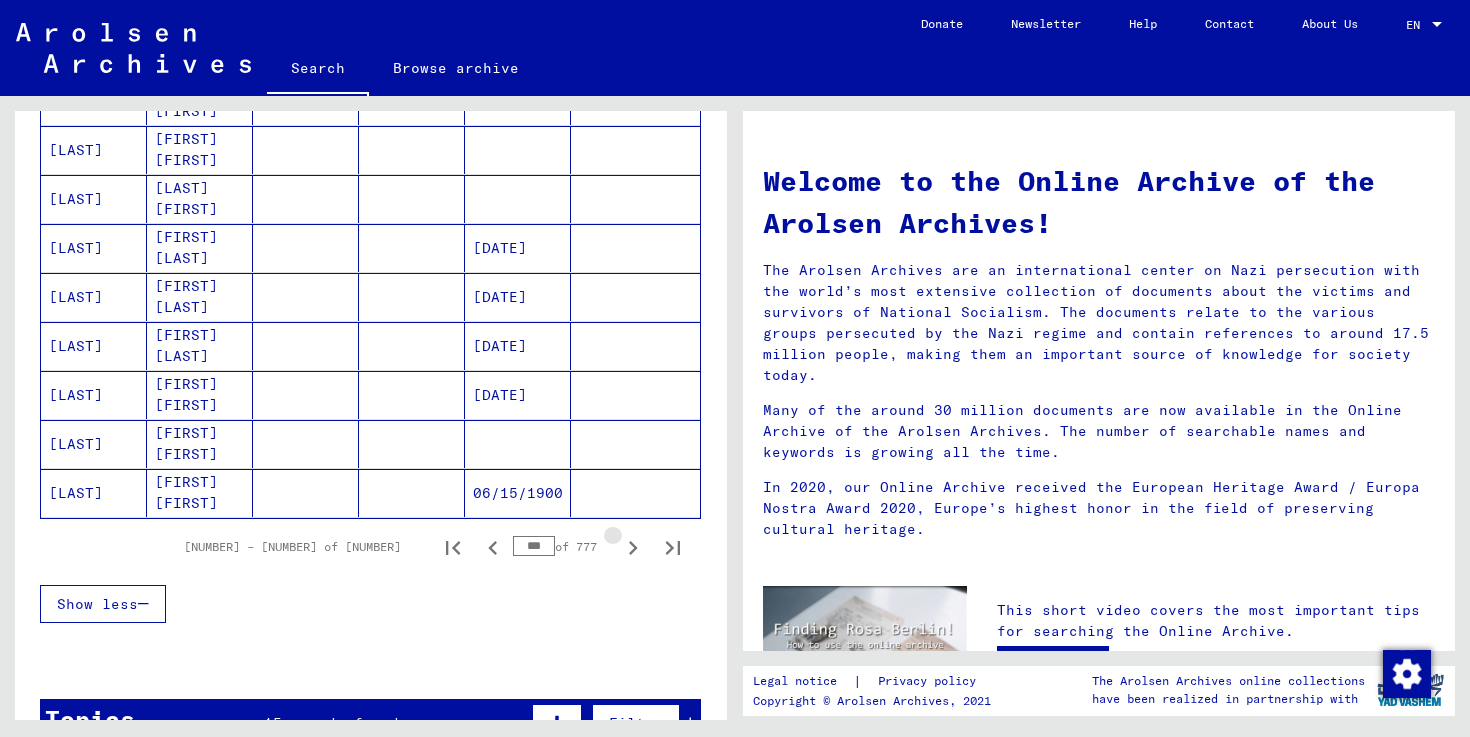 click at bounding box center (633, 548) 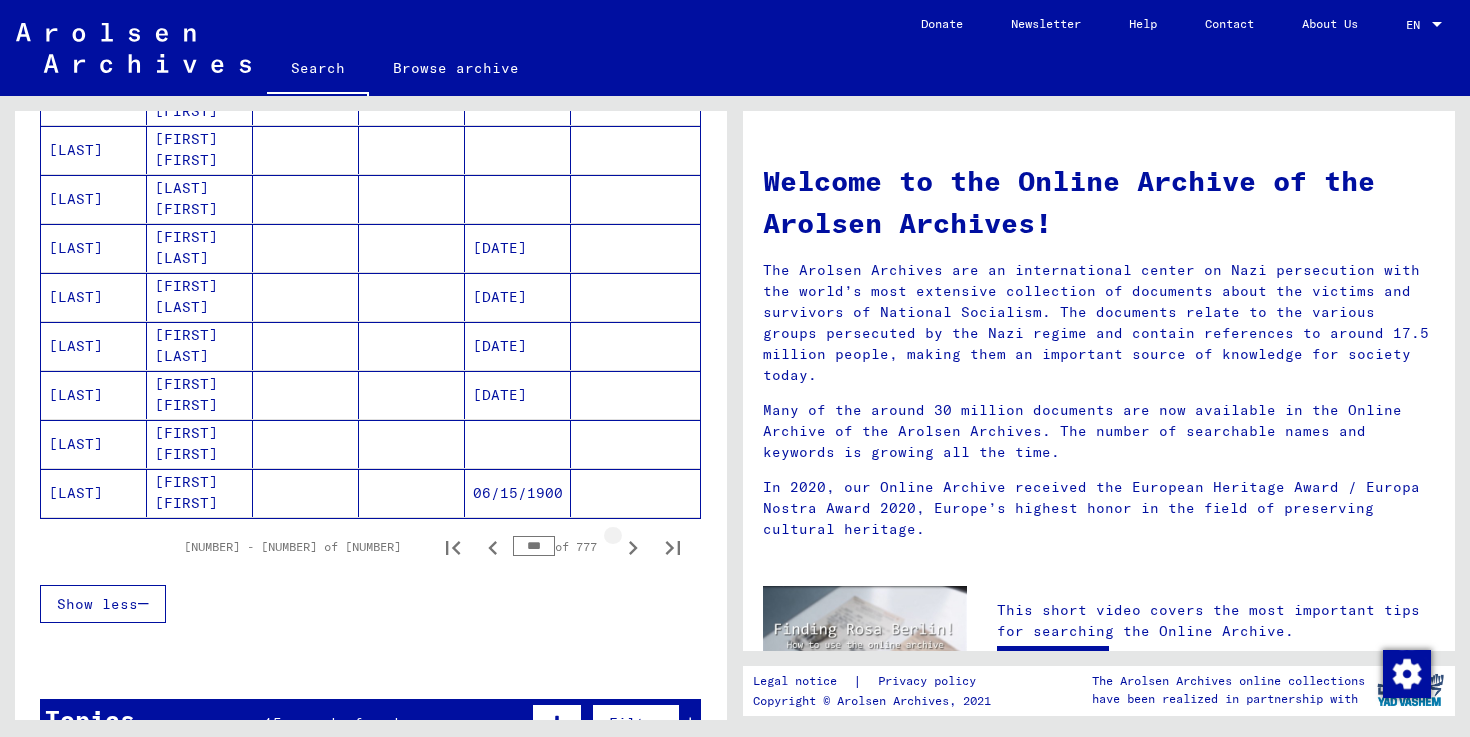 click at bounding box center (633, 548) 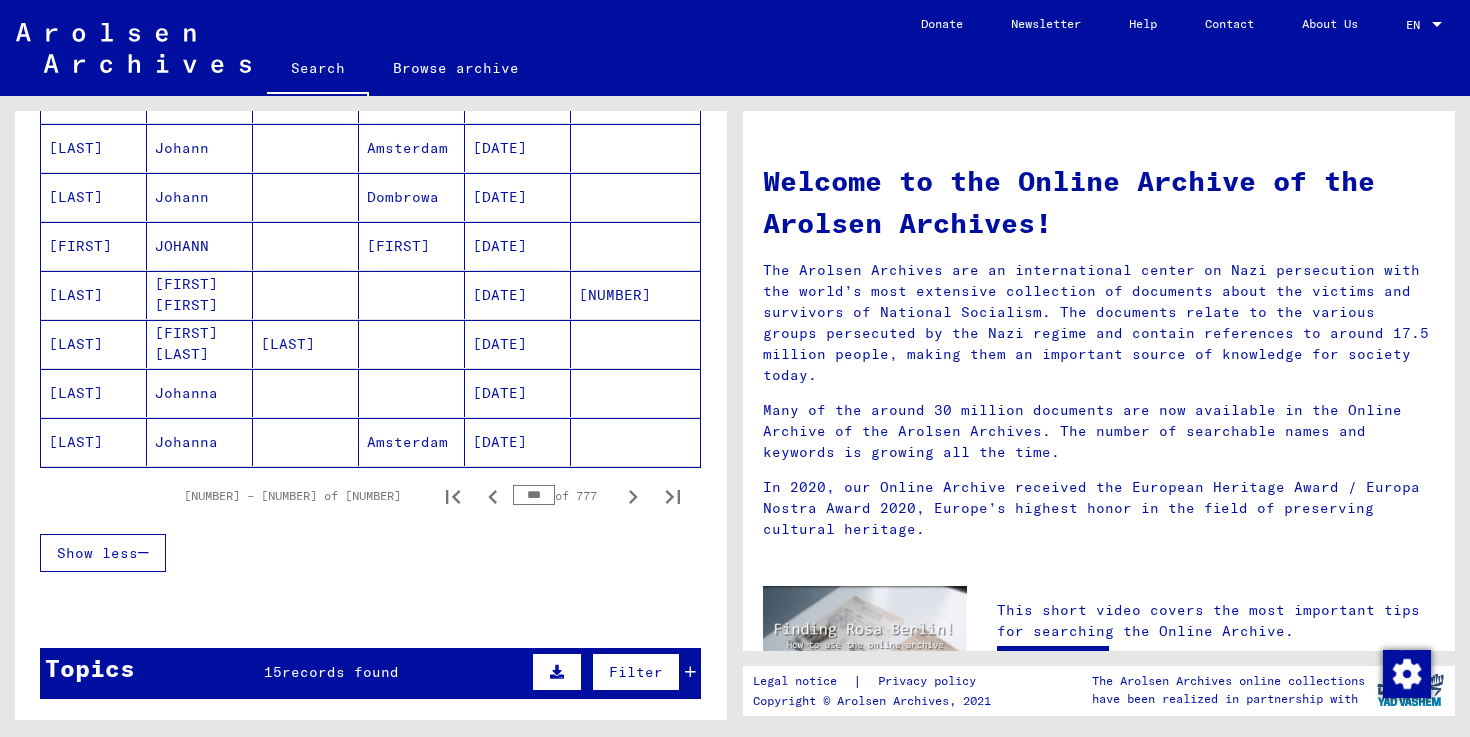 scroll, scrollTop: 1167, scrollLeft: 0, axis: vertical 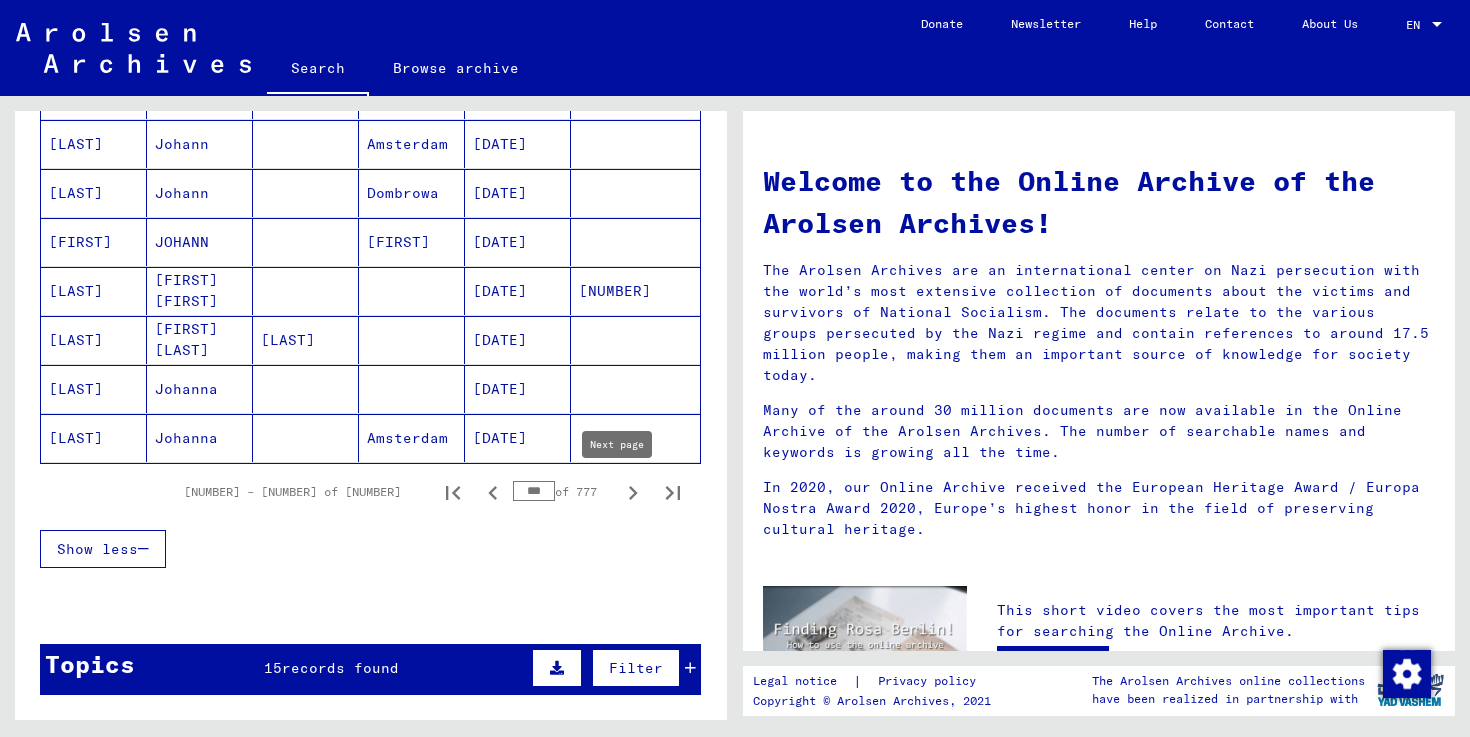 click at bounding box center [633, 493] 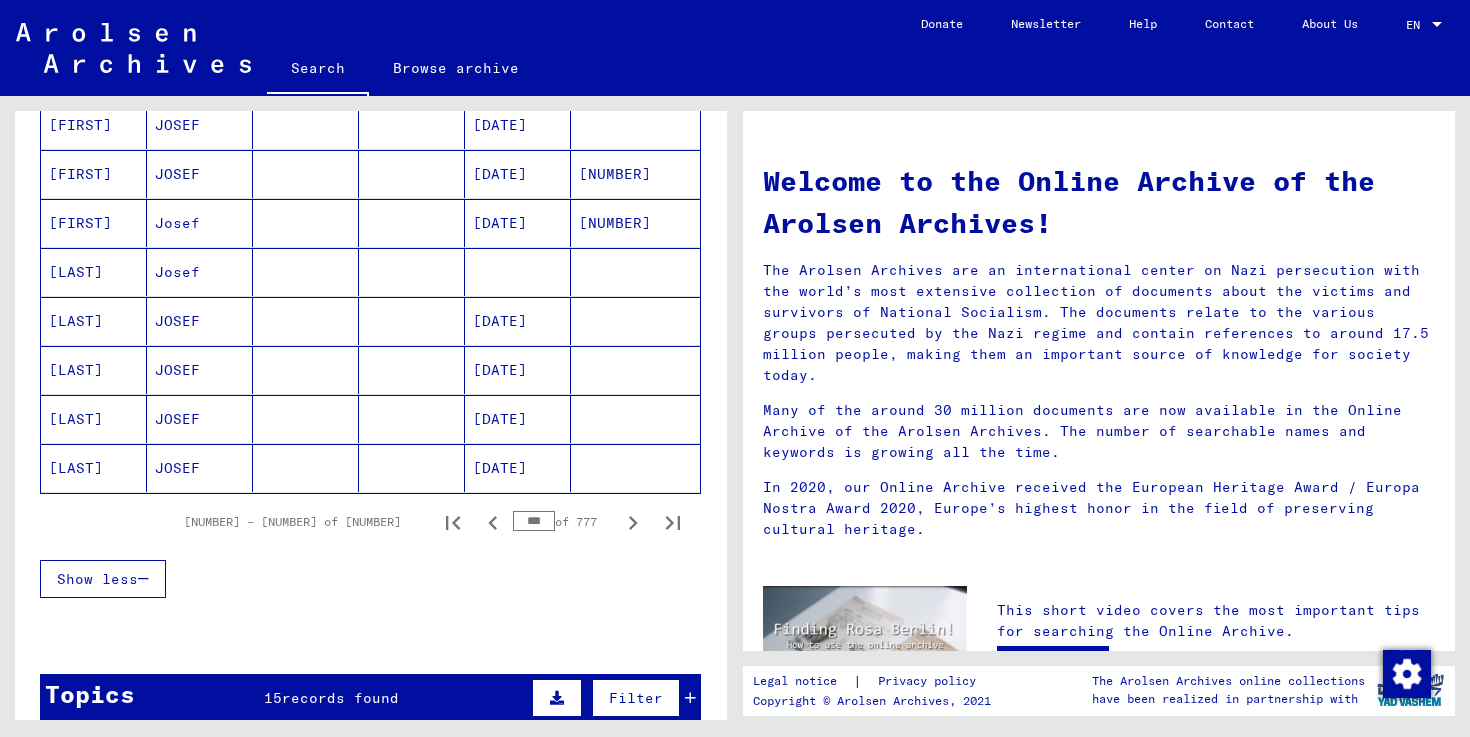 scroll, scrollTop: 1143, scrollLeft: 0, axis: vertical 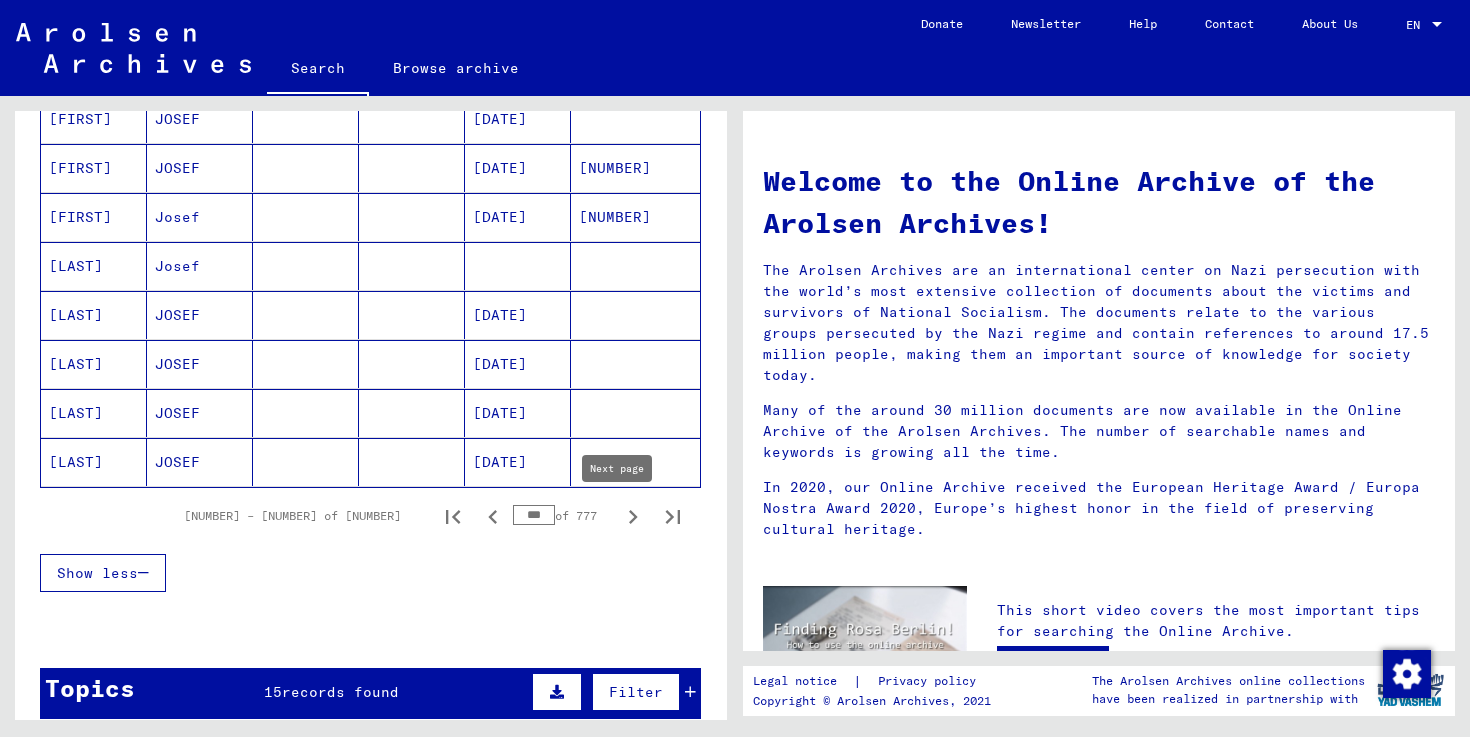 click at bounding box center [633, 517] 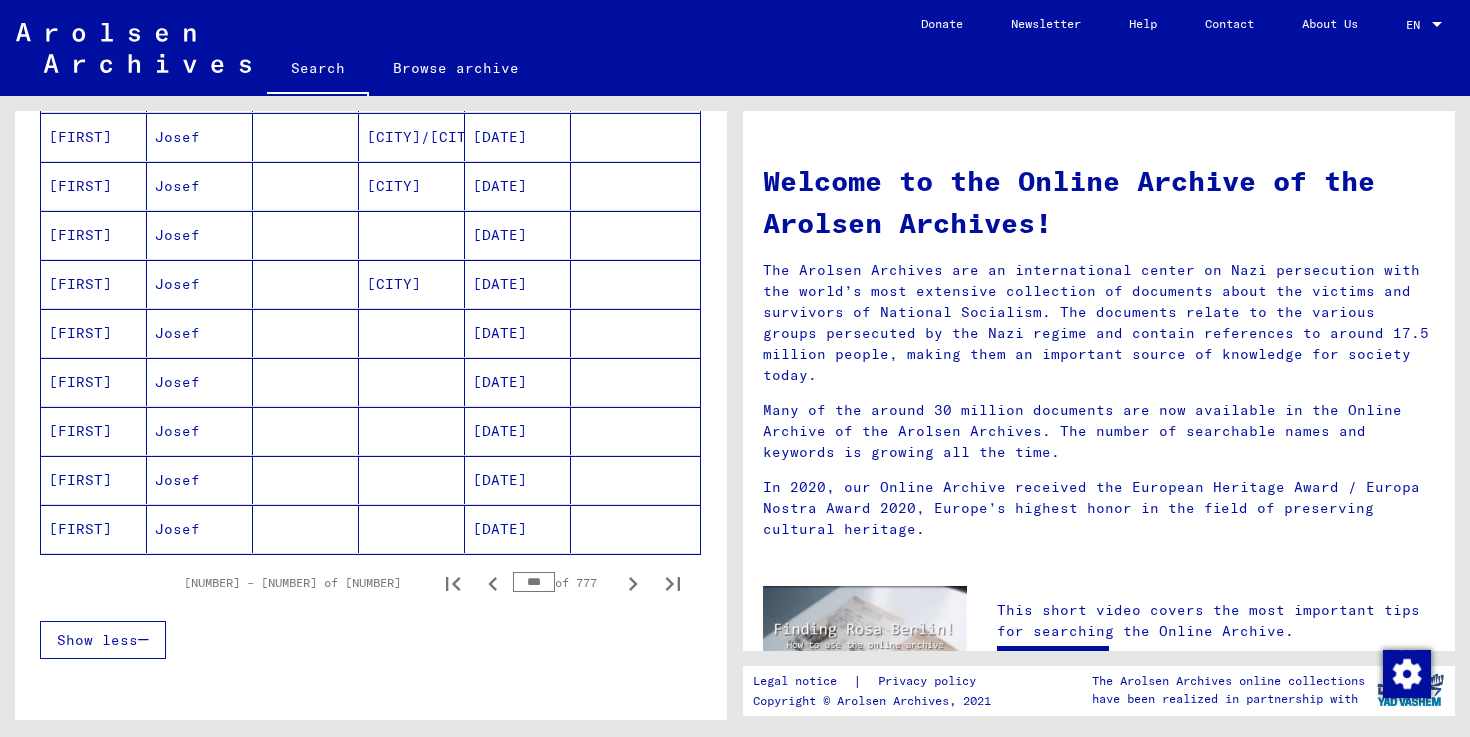 scroll, scrollTop: 1081, scrollLeft: 0, axis: vertical 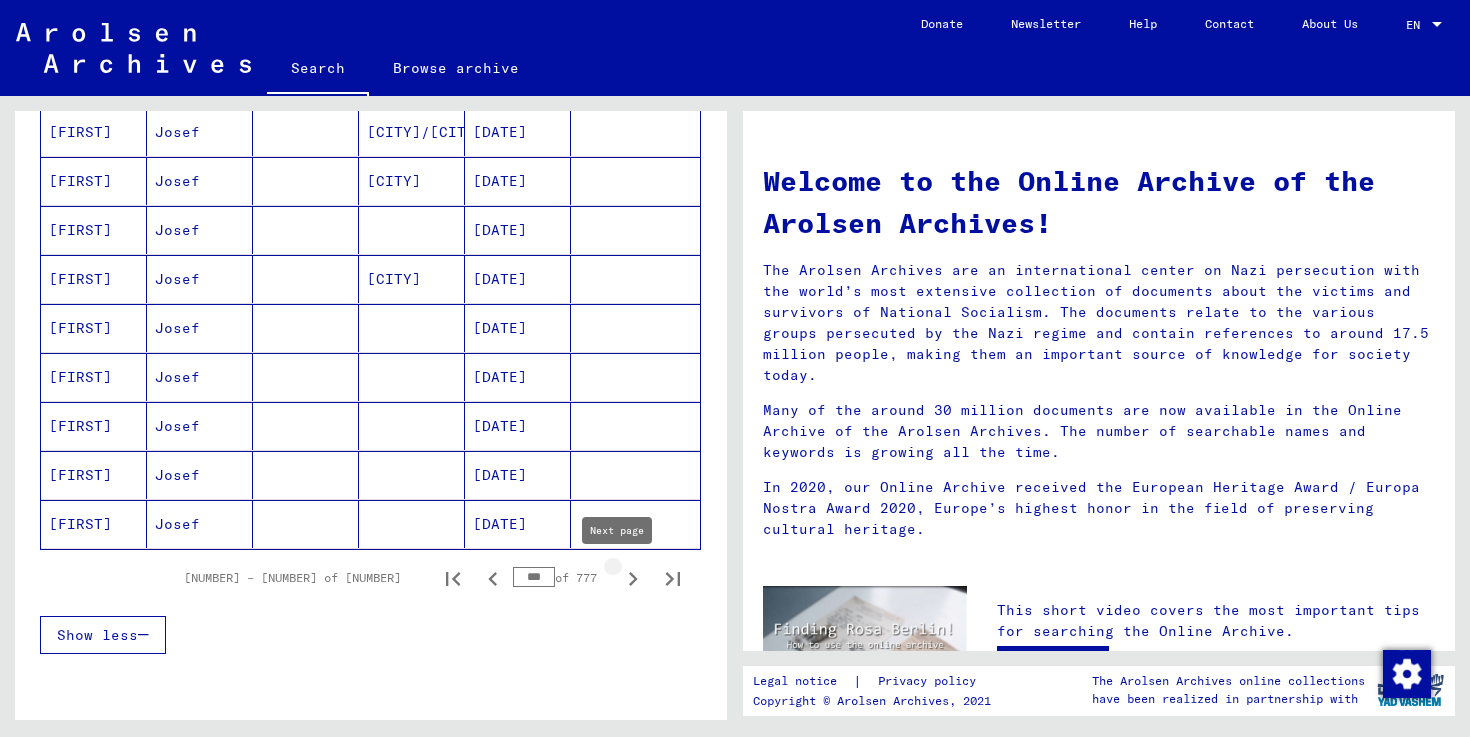 click at bounding box center (633, 579) 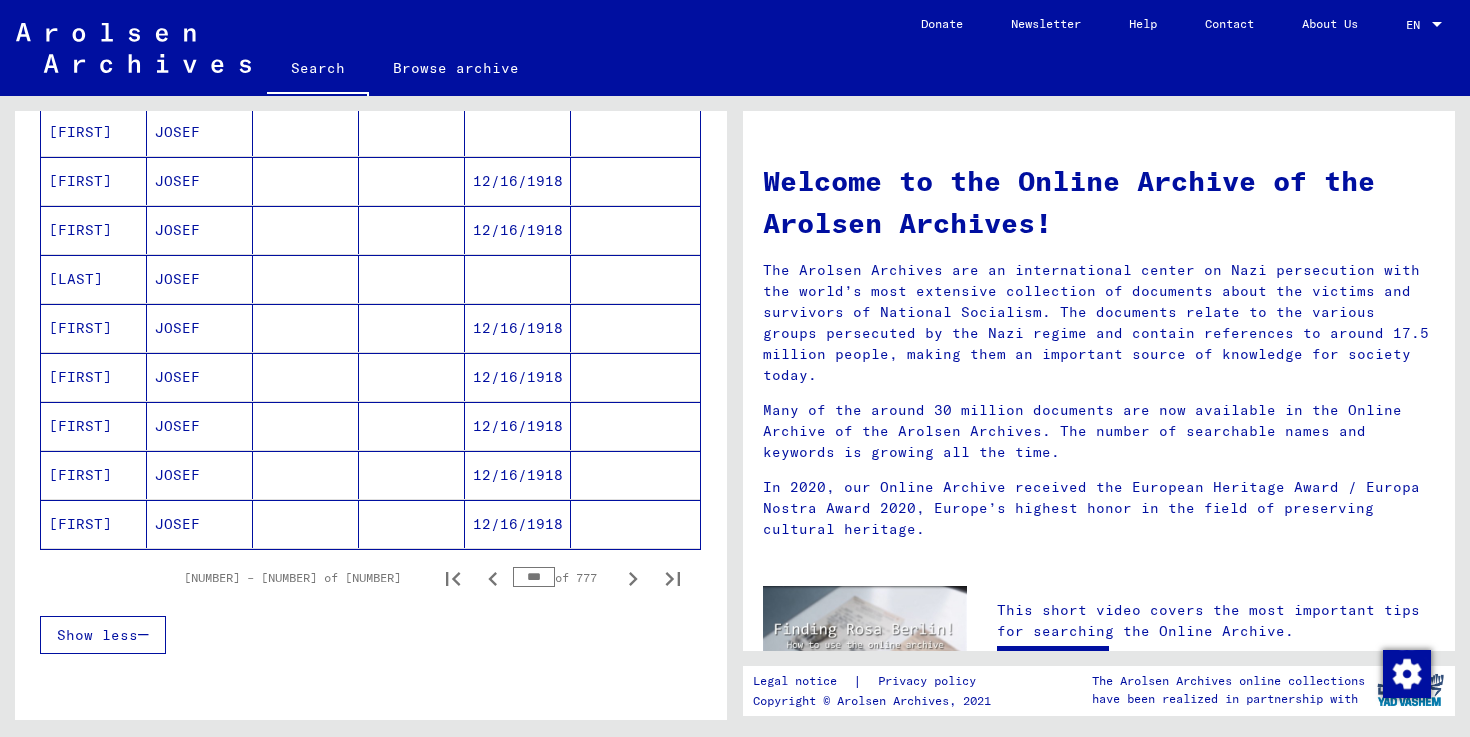 click at bounding box center [633, 579] 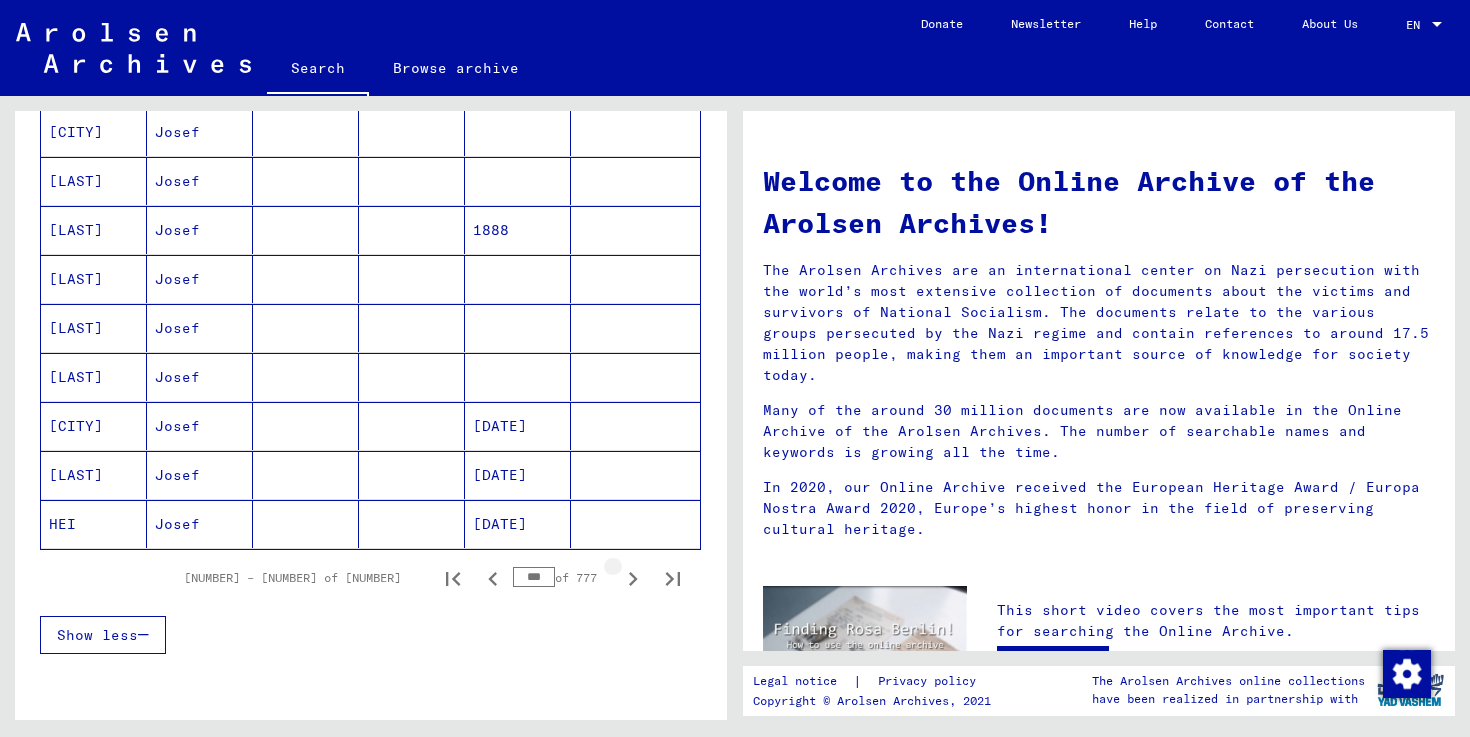 click at bounding box center [633, 579] 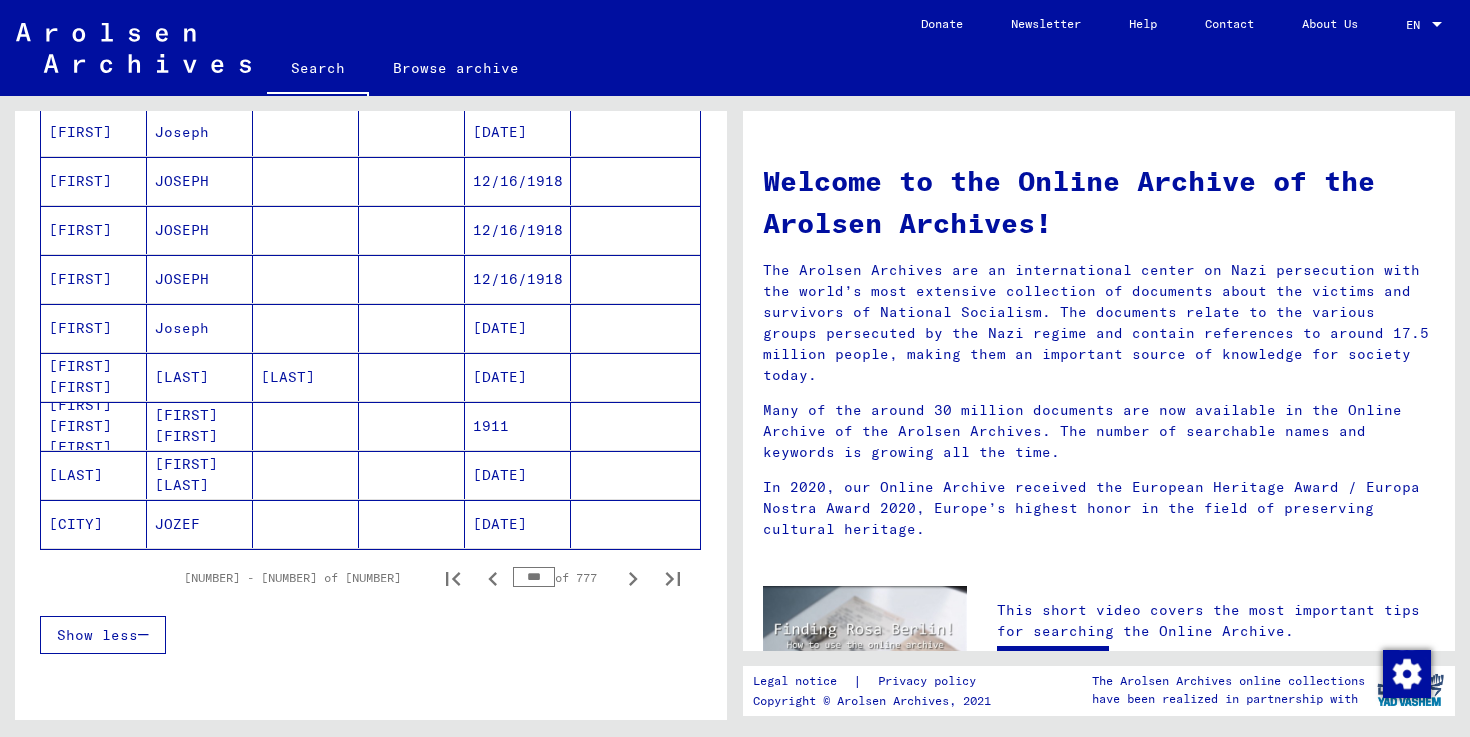 click at bounding box center (633, 579) 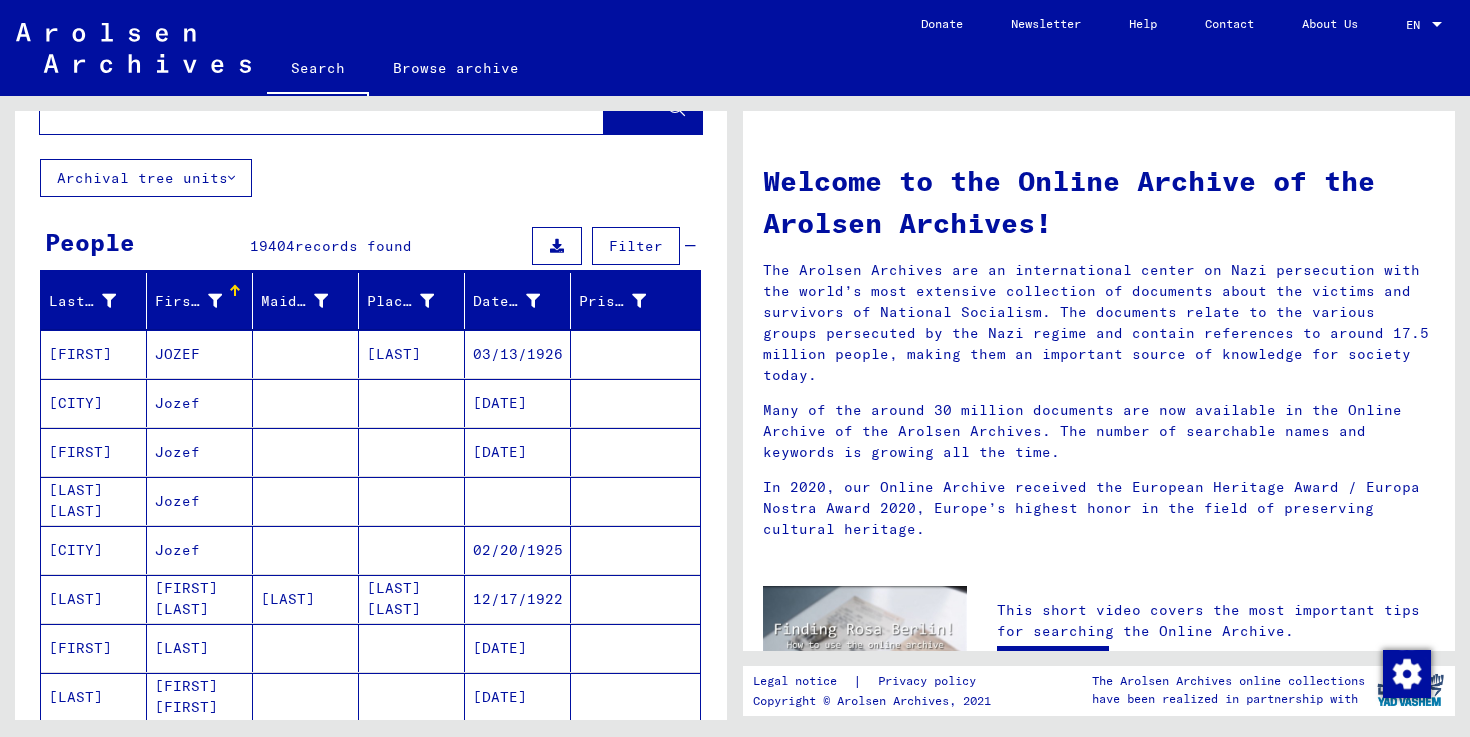 scroll, scrollTop: 0, scrollLeft: 0, axis: both 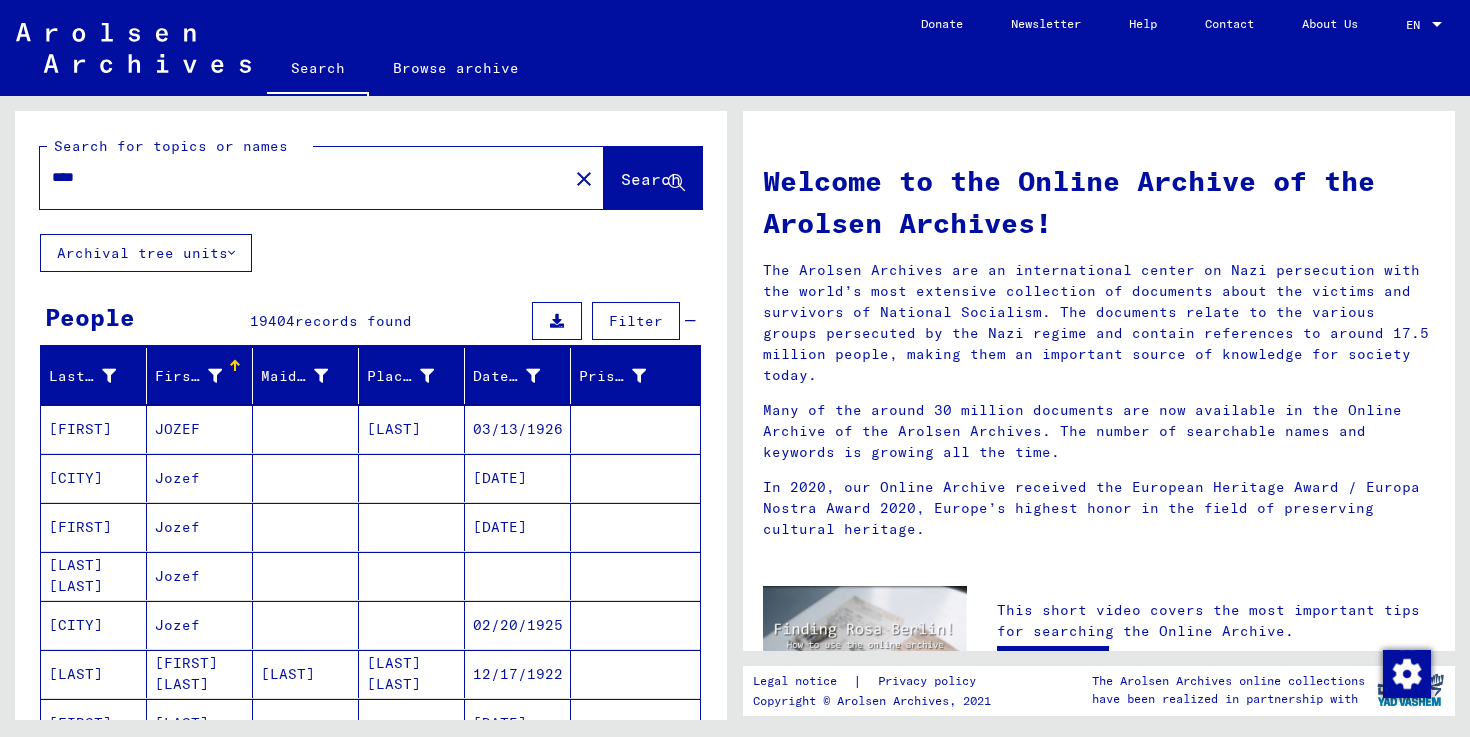 drag, startPoint x: 117, startPoint y: 177, endPoint x: 5, endPoint y: 165, distance: 112.64102 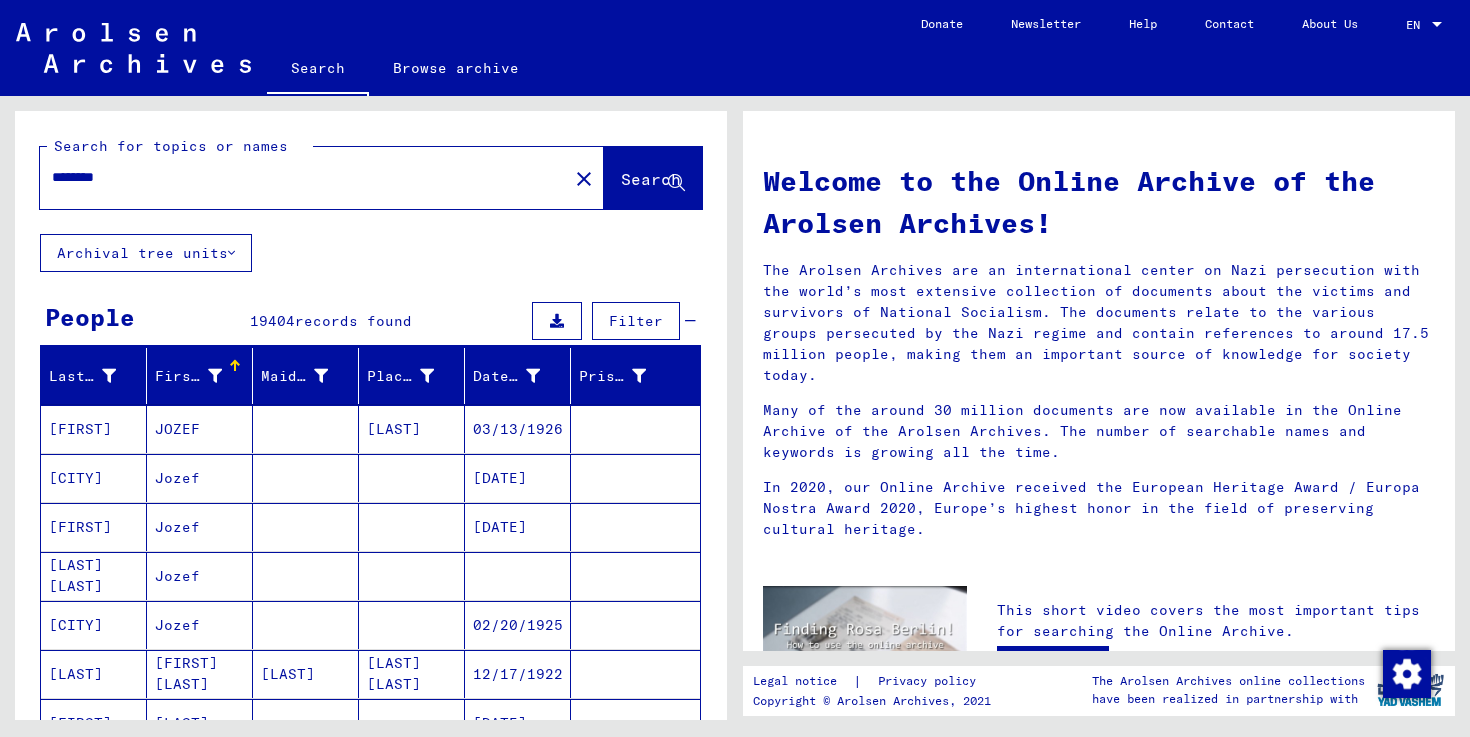 type on "********" 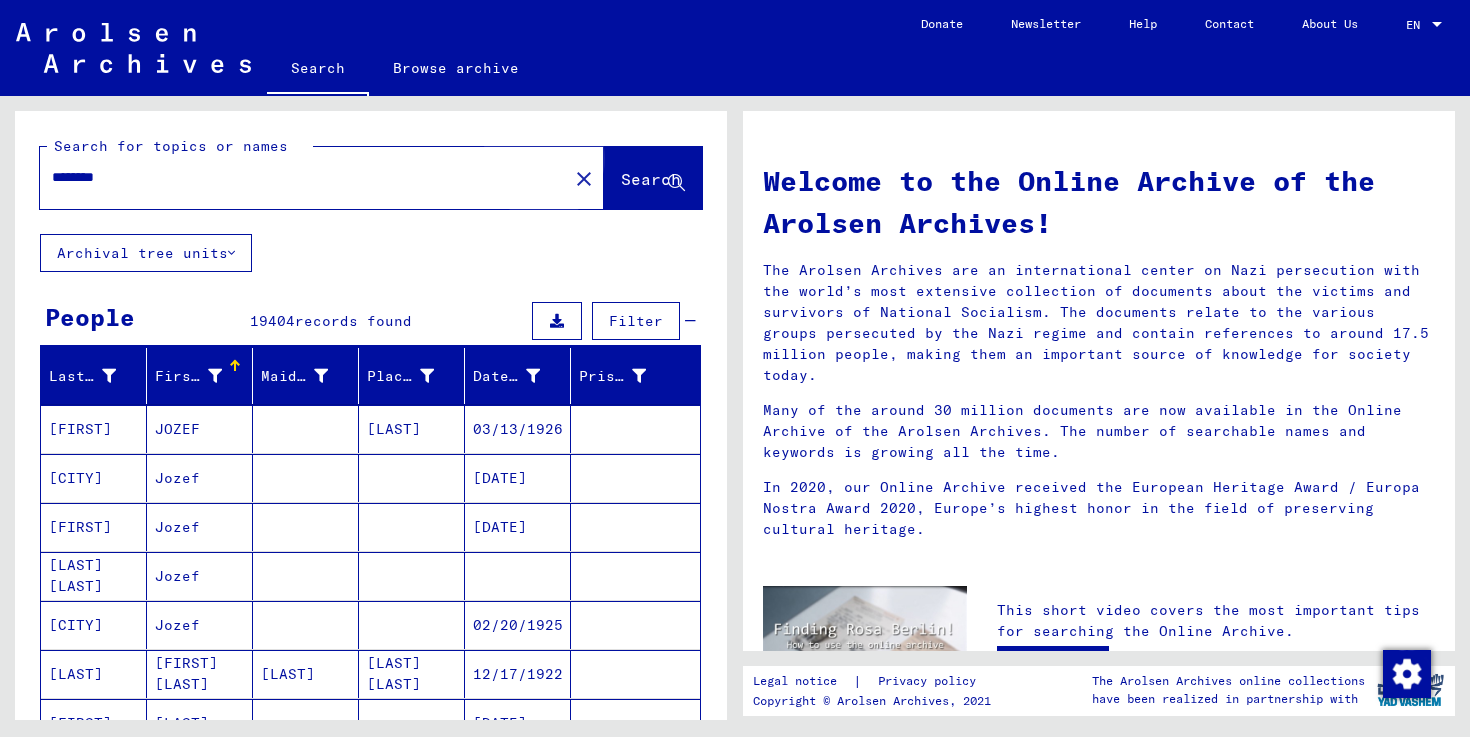 click on "Search" at bounding box center (651, 179) 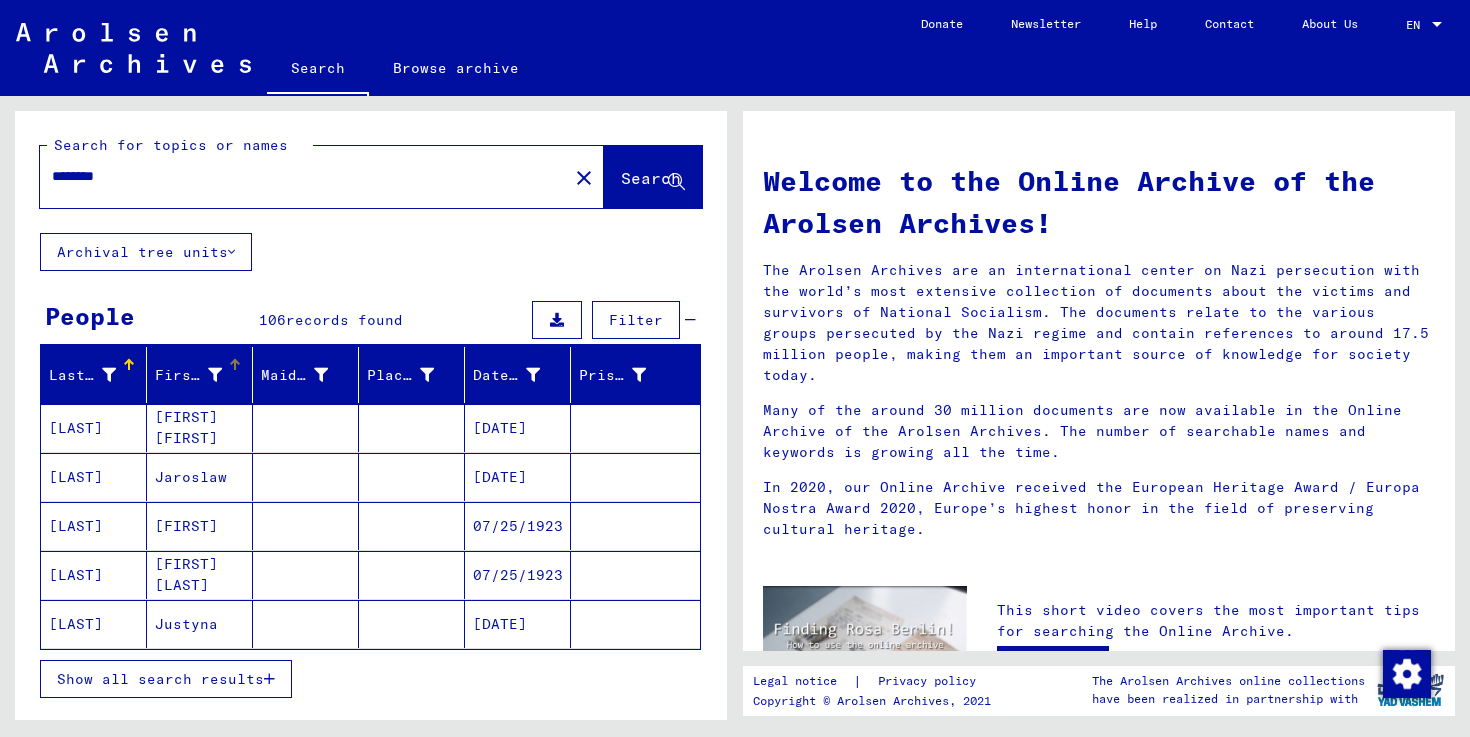 click at bounding box center (235, 365) 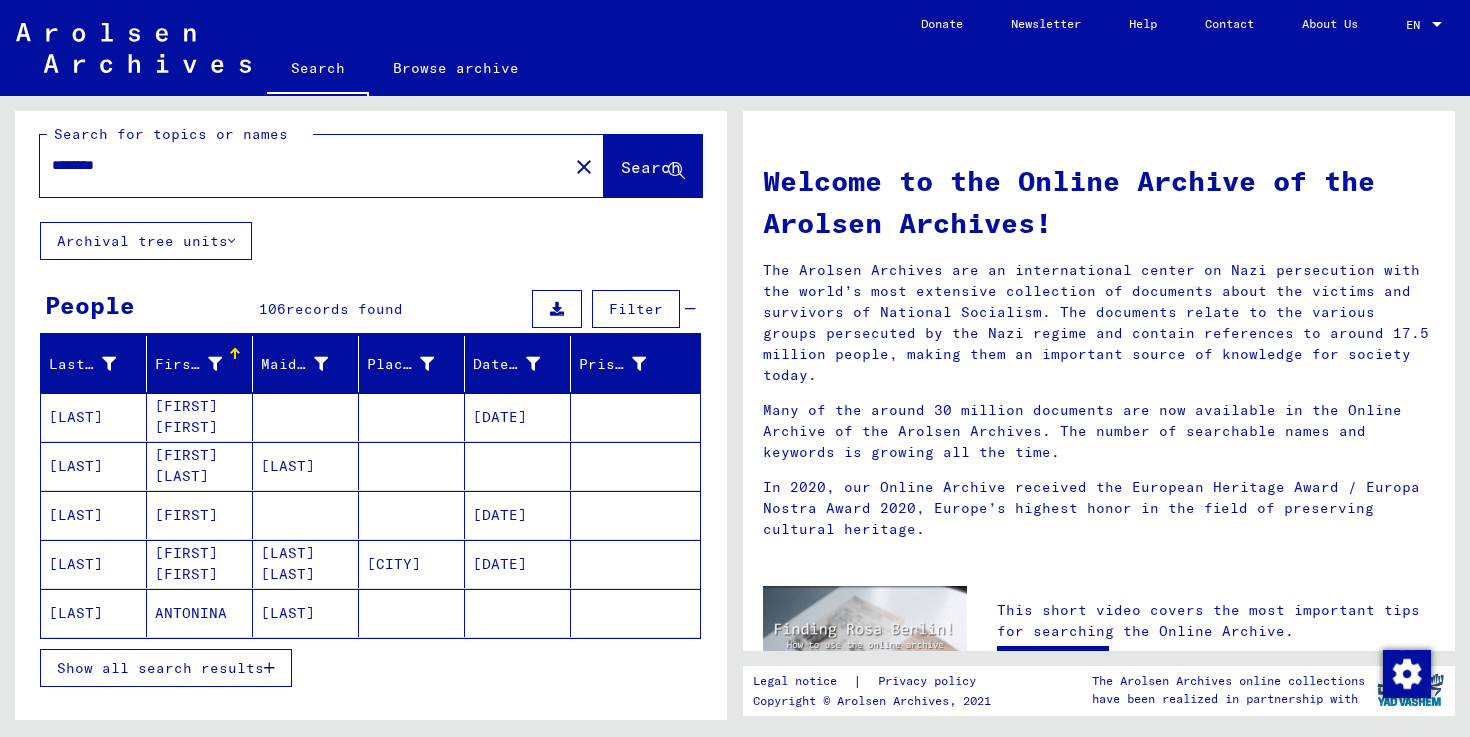 click on "Show all search results" at bounding box center (160, 668) 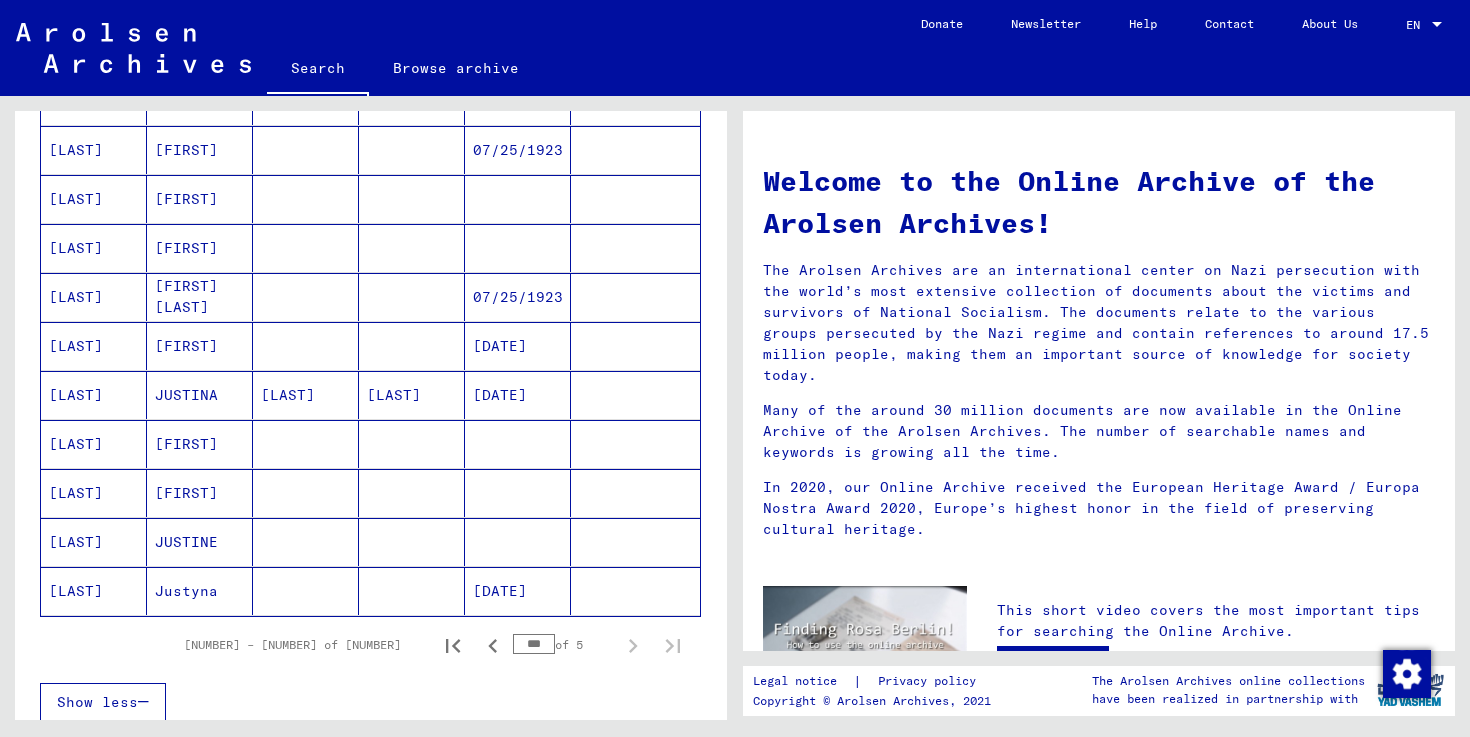 scroll, scrollTop: 1018, scrollLeft: 0, axis: vertical 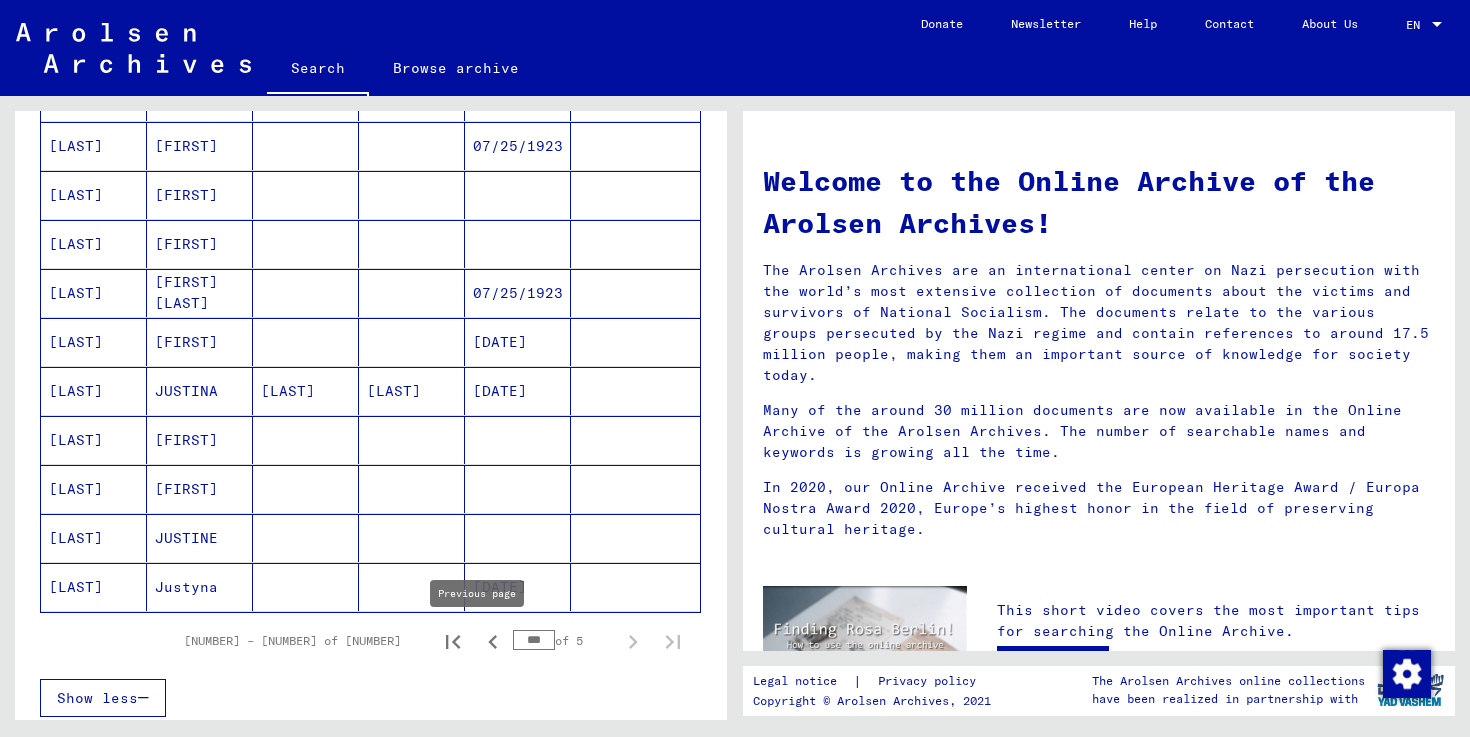 drag, startPoint x: 529, startPoint y: 638, endPoint x: 483, endPoint y: 634, distance: 46.173584 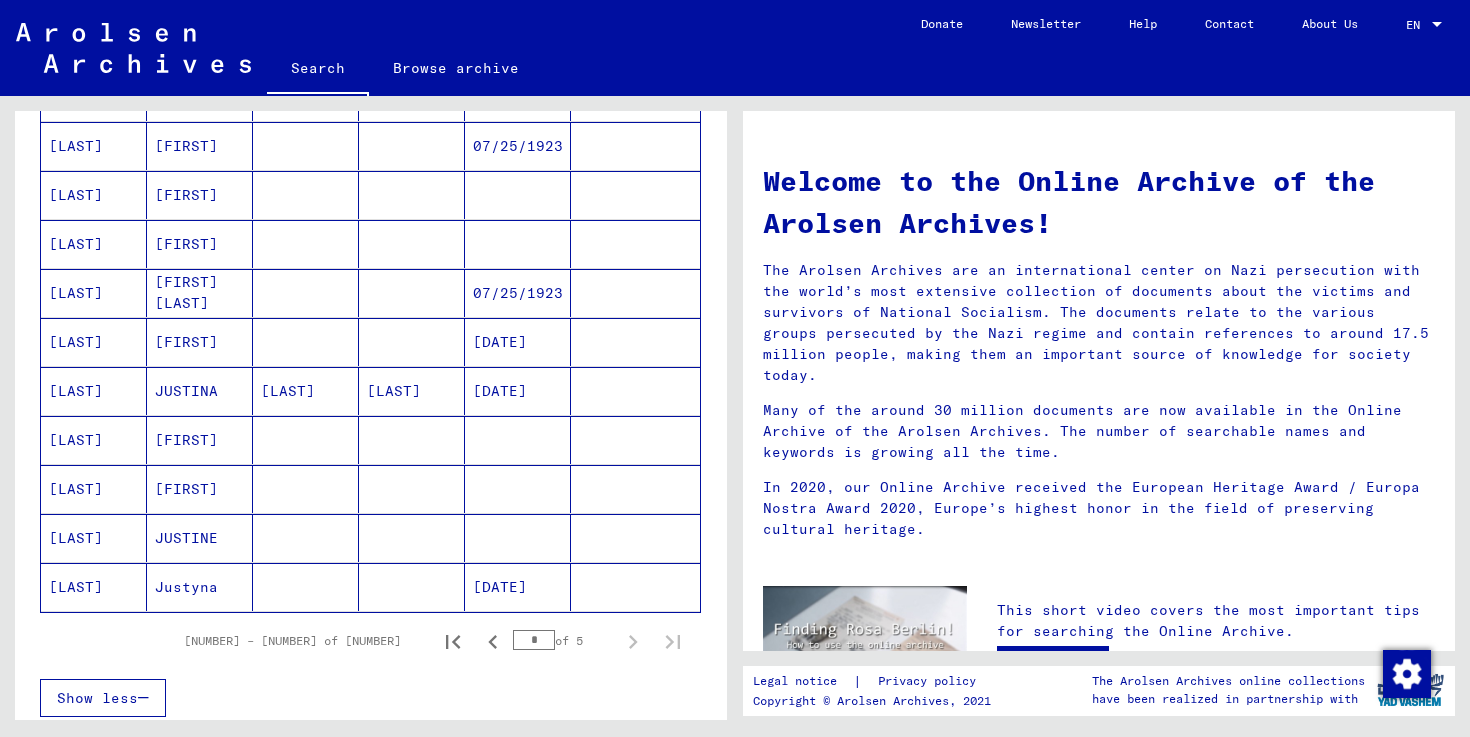 type on "*" 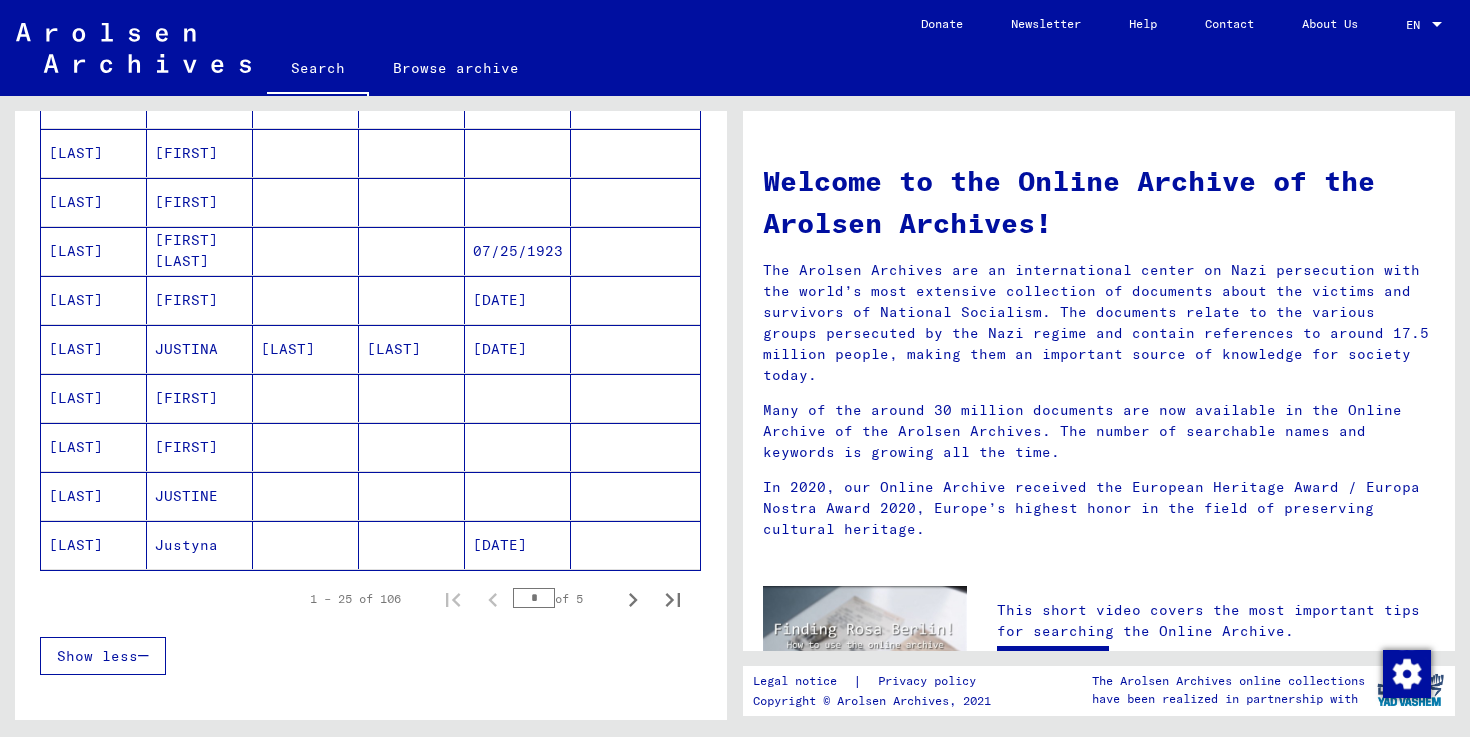 scroll, scrollTop: 1111, scrollLeft: 0, axis: vertical 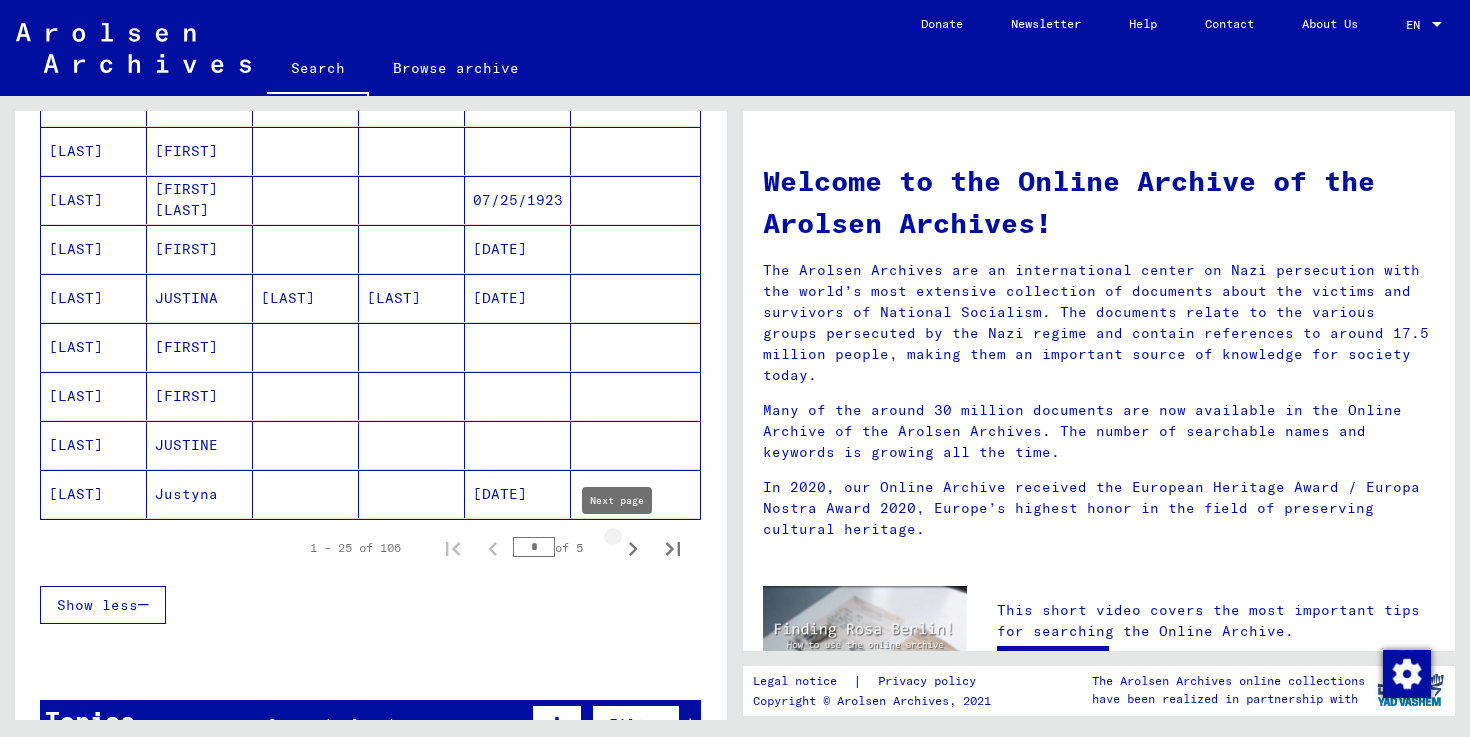 click at bounding box center (633, 549) 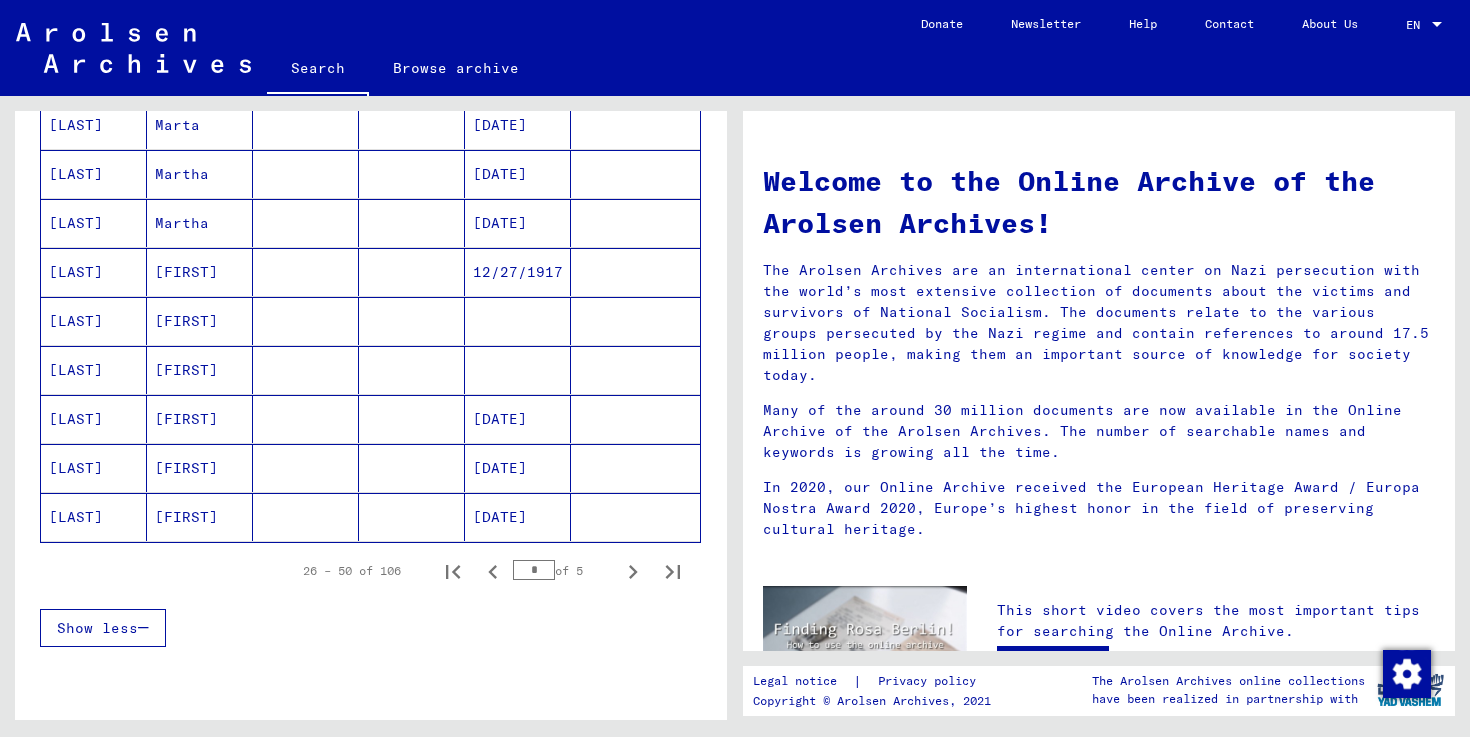 scroll, scrollTop: 1251, scrollLeft: 0, axis: vertical 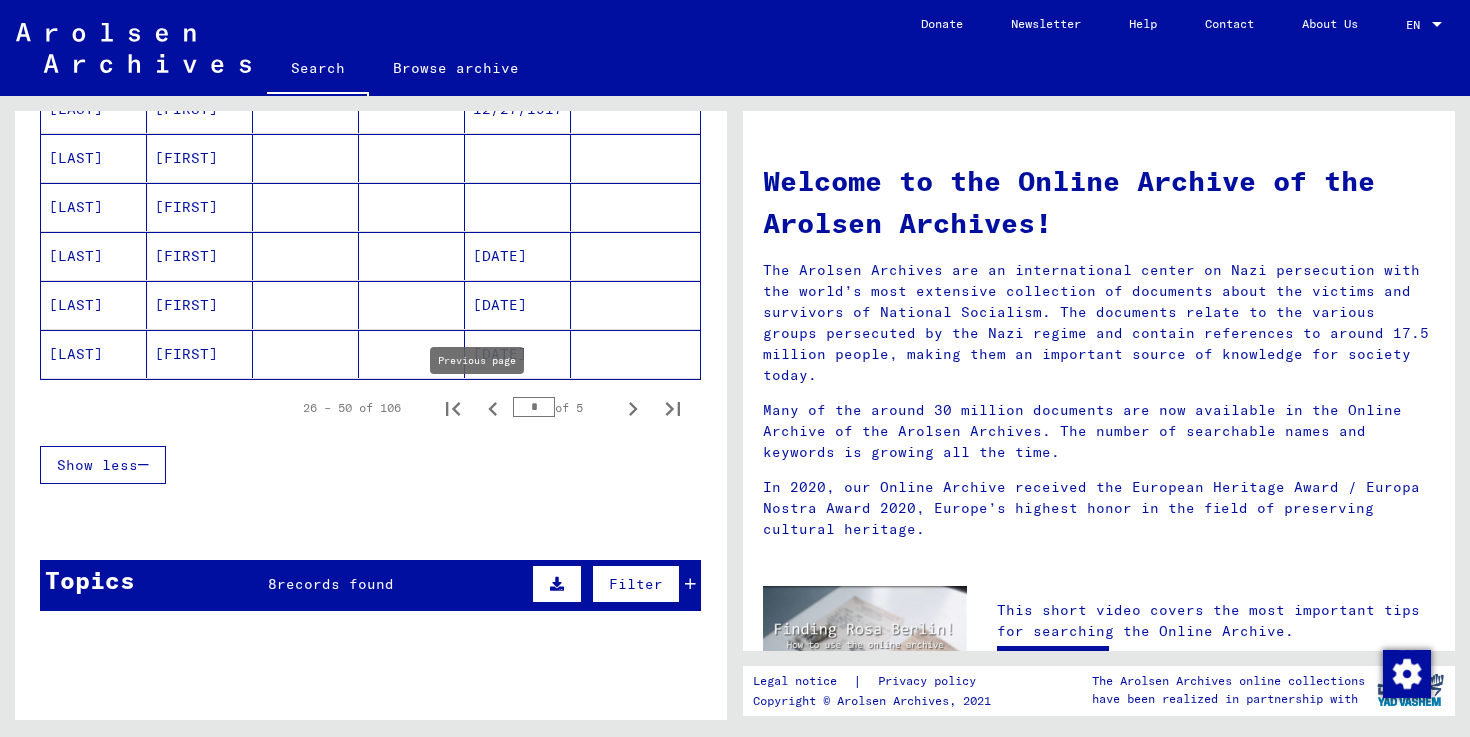 click at bounding box center [493, 409] 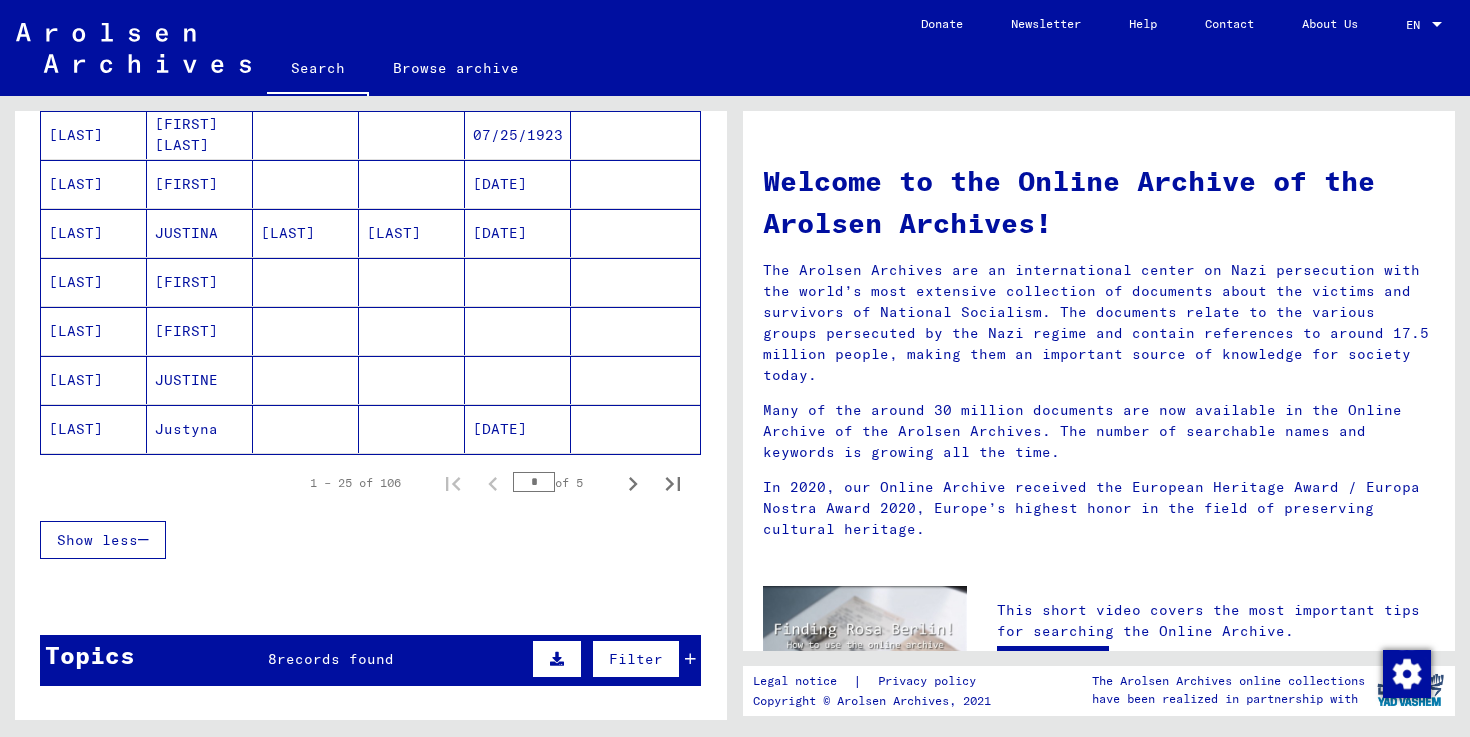 scroll, scrollTop: 1151, scrollLeft: 0, axis: vertical 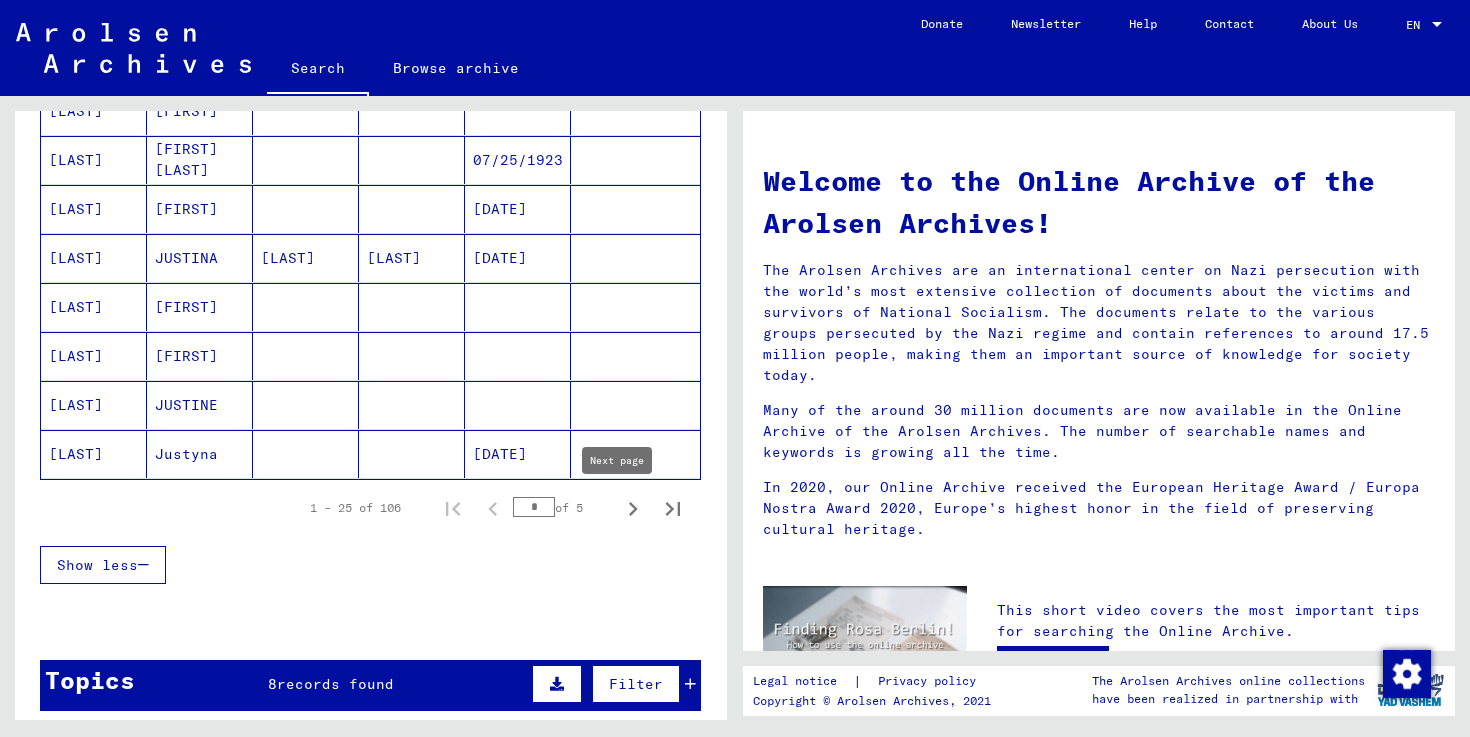 click at bounding box center (633, 509) 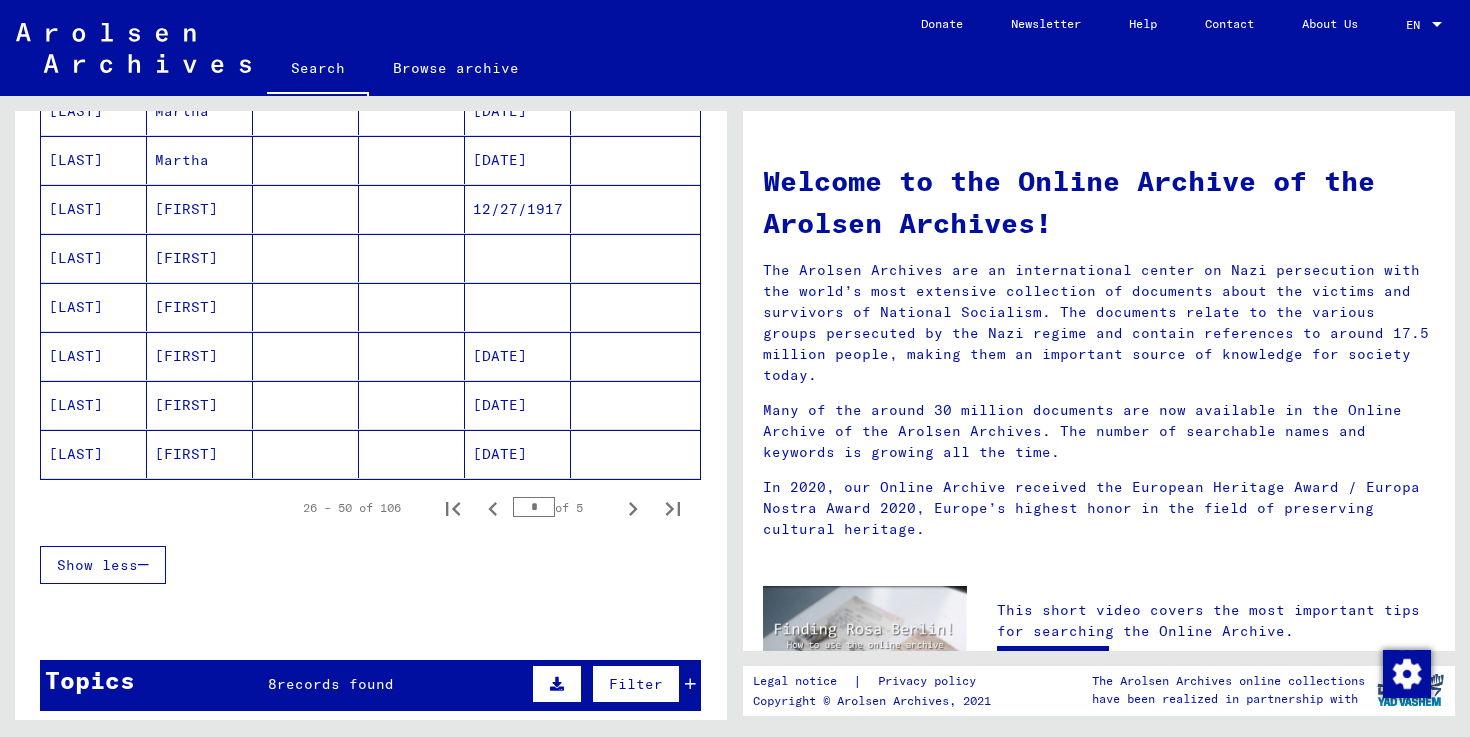 click at bounding box center (633, 509) 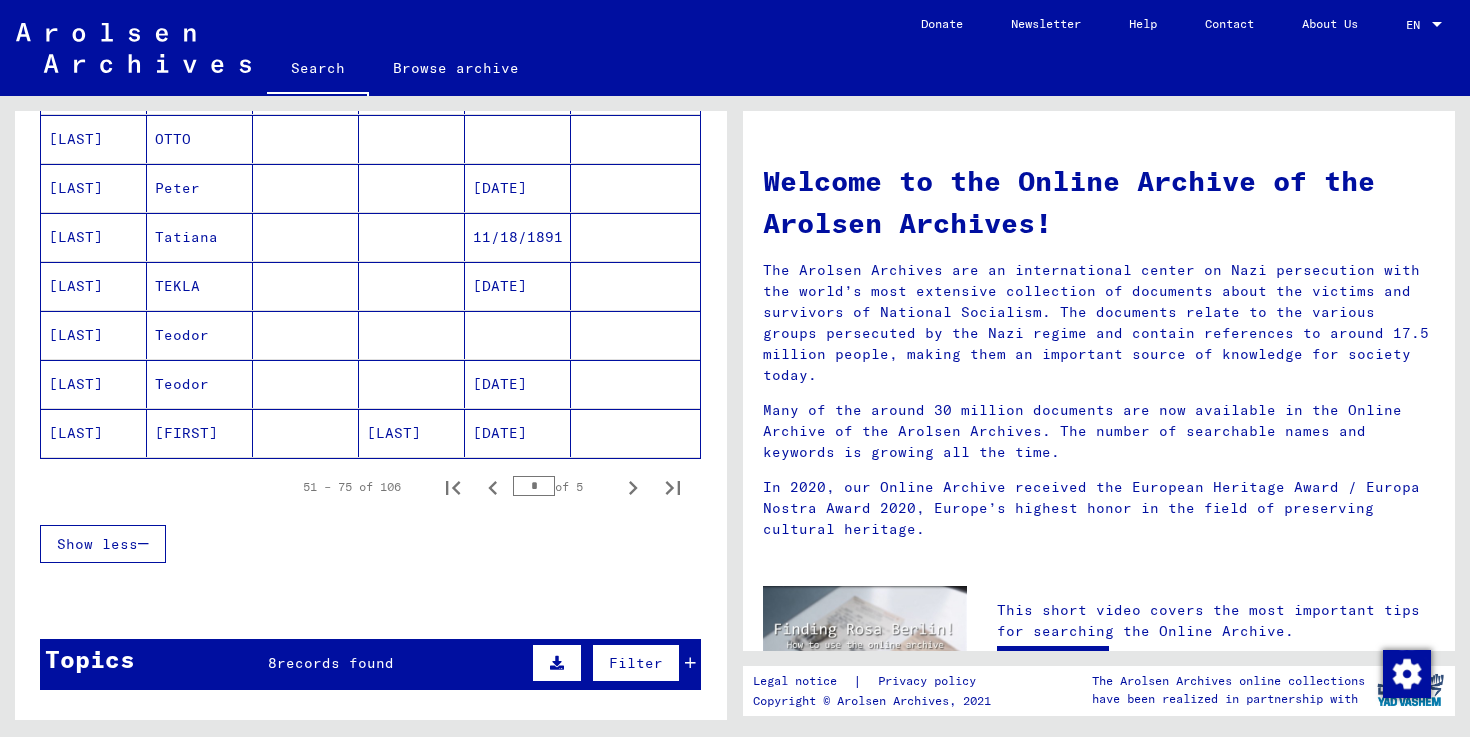 scroll, scrollTop: 1180, scrollLeft: 0, axis: vertical 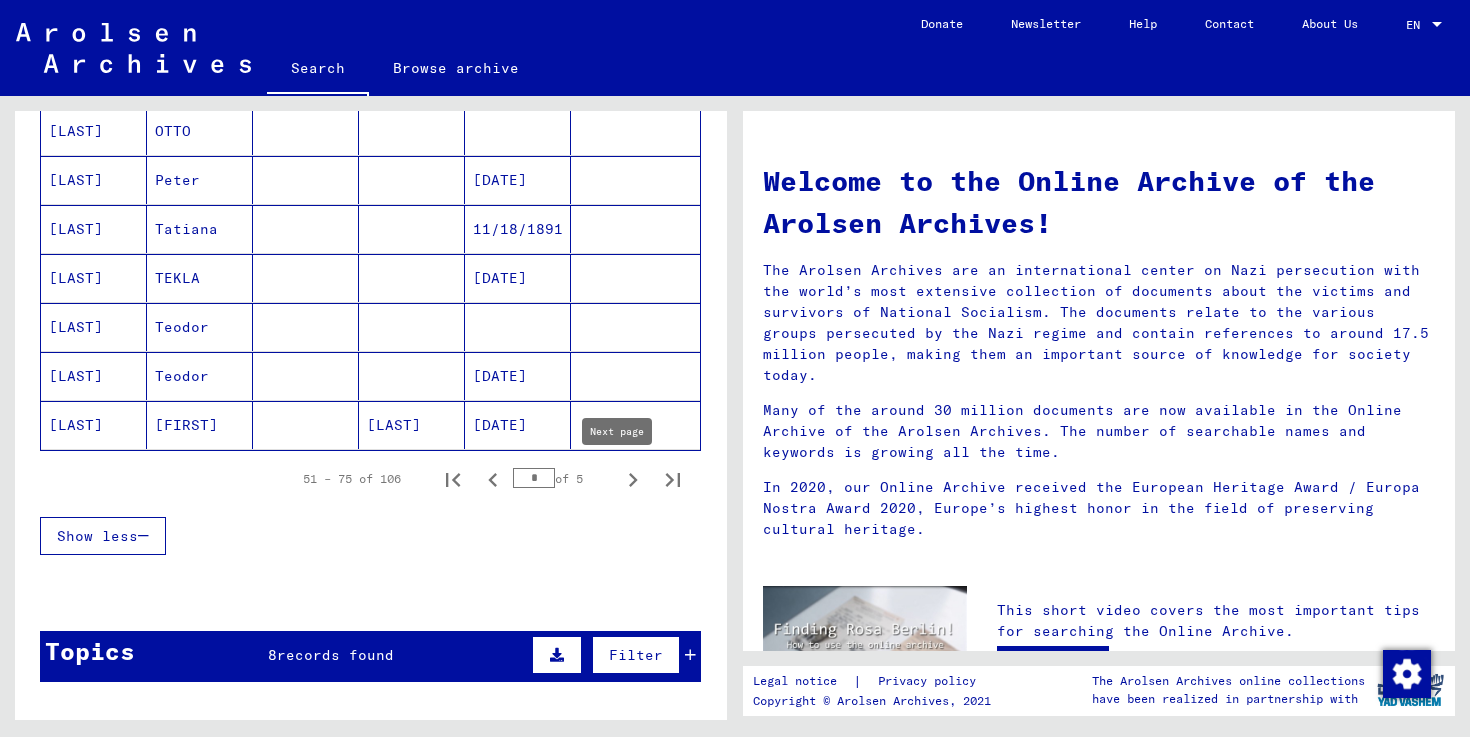 click at bounding box center [633, 480] 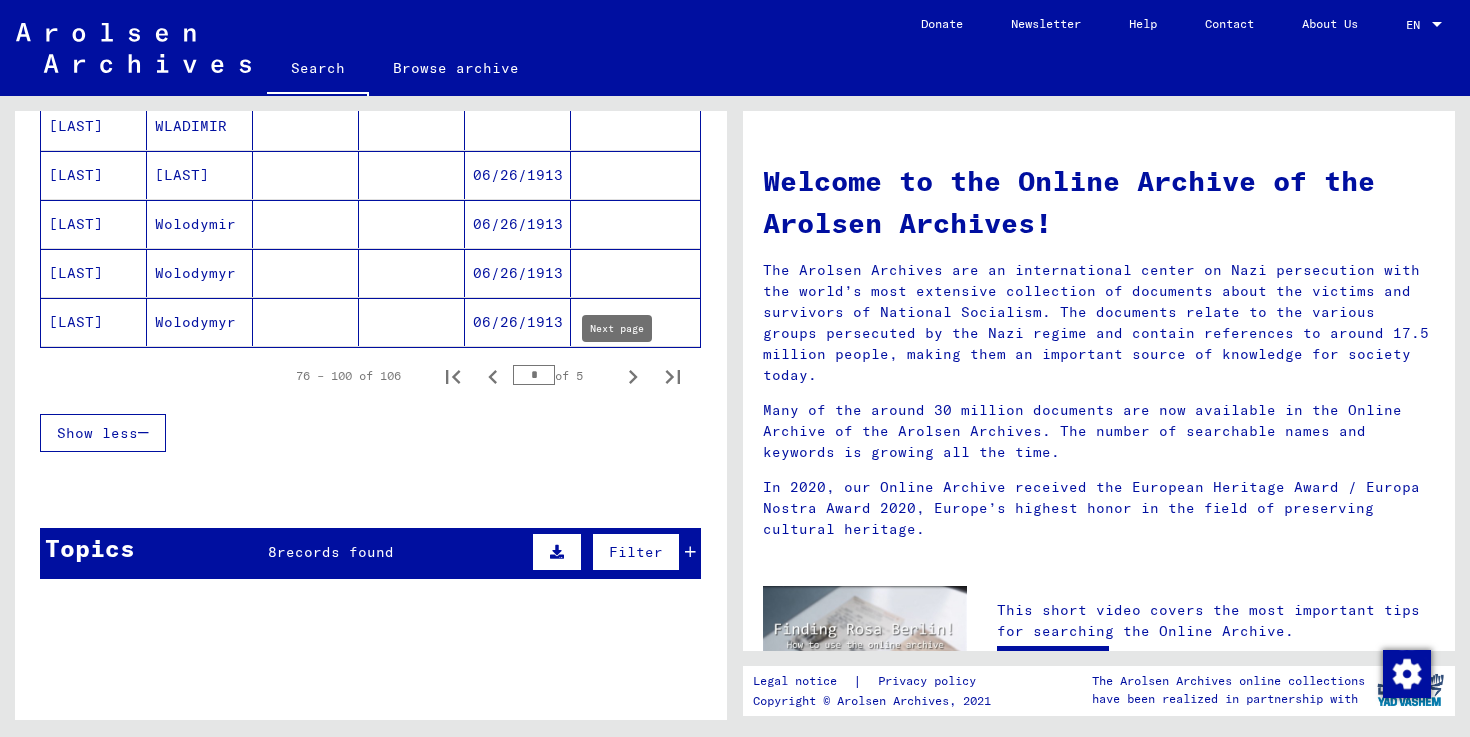 click at bounding box center [633, 377] 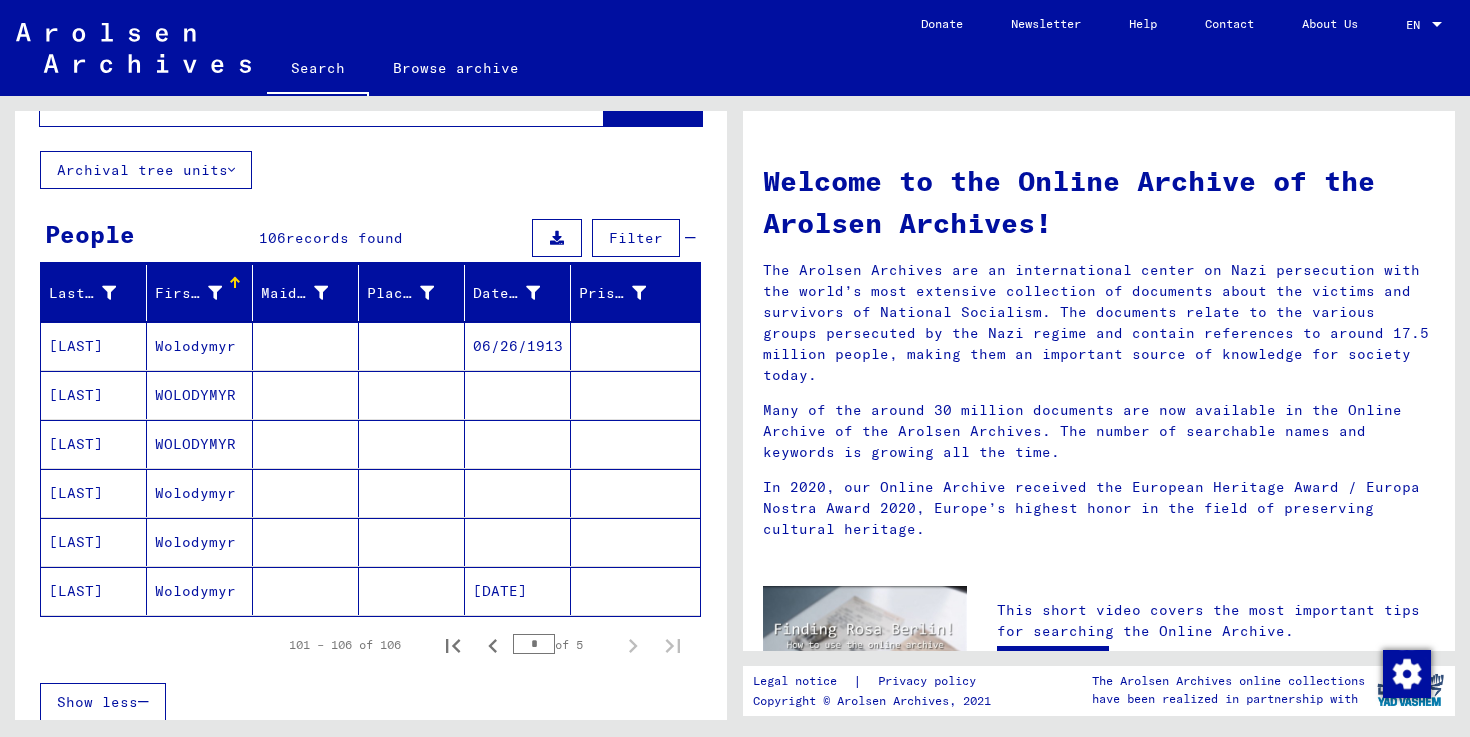 scroll, scrollTop: 81, scrollLeft: 0, axis: vertical 